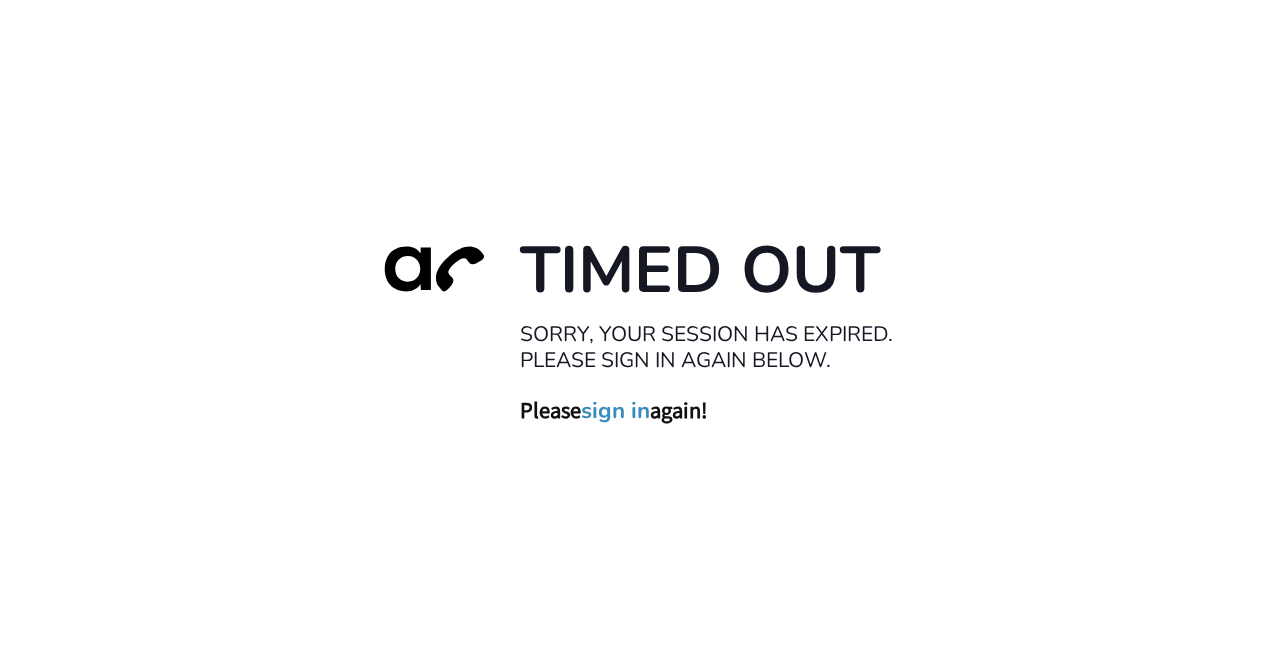 scroll, scrollTop: 0, scrollLeft: 0, axis: both 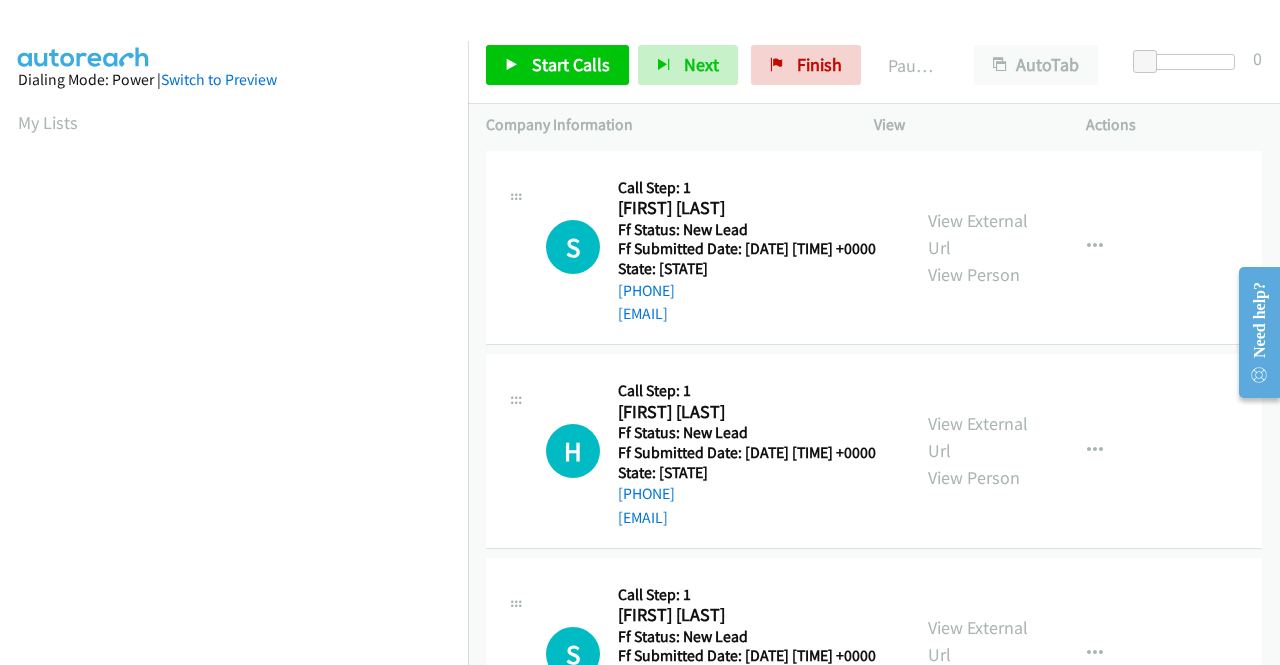 click on "S
Callback Scheduled
Call Step: 1
Steve Fadele
America/New_York
Ff Status: New Lead
Ff Submitted Date: 2025-08-07 02:40:04 +0000
State: Maryland
+1 443-462-9661
africanbooksandarts@yahoo.com
Call was successful?
View External Url
View Person
View External Url
Email
Schedule/Manage Callback
Skip Call
Add to do not call list" at bounding box center (874, 248) 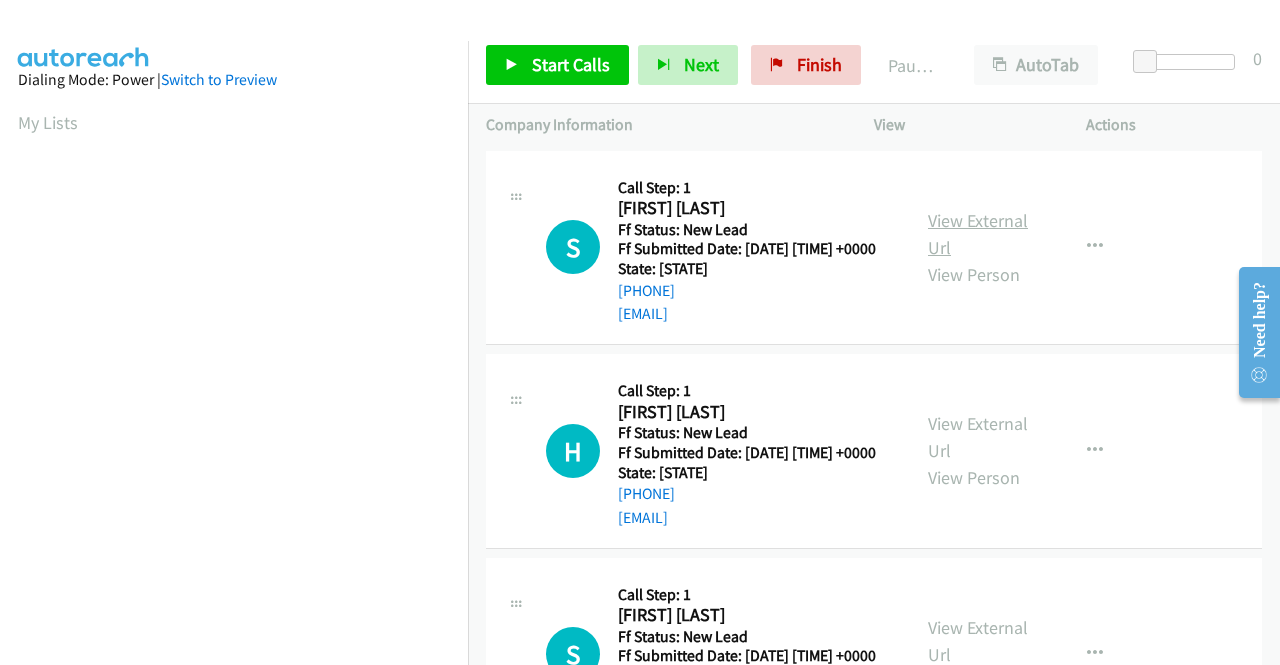 click on "View External Url" at bounding box center [978, 234] 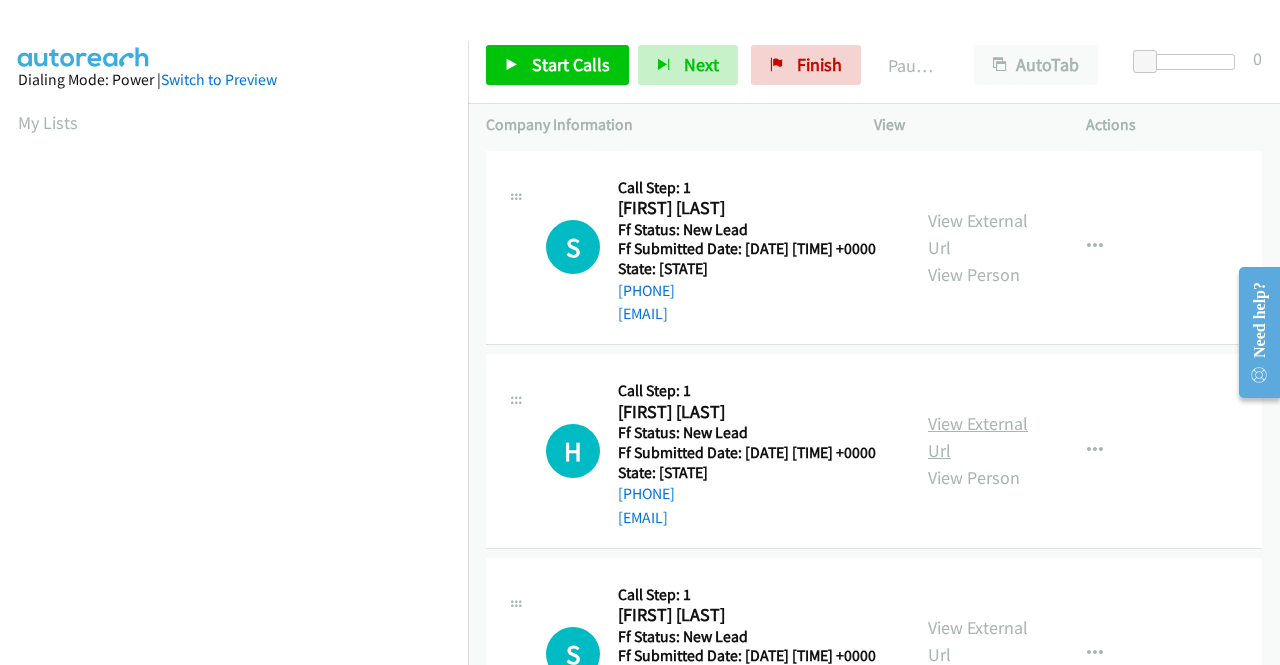 click on "View External Url" at bounding box center (978, 437) 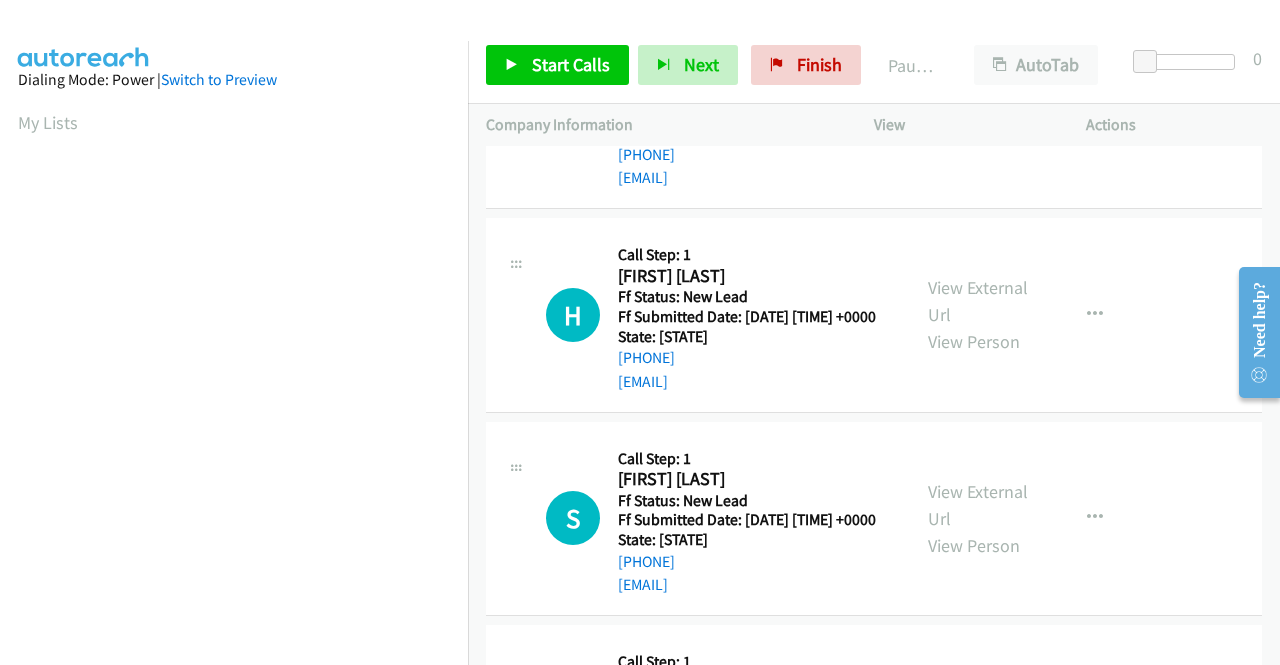 scroll, scrollTop: 200, scrollLeft: 0, axis: vertical 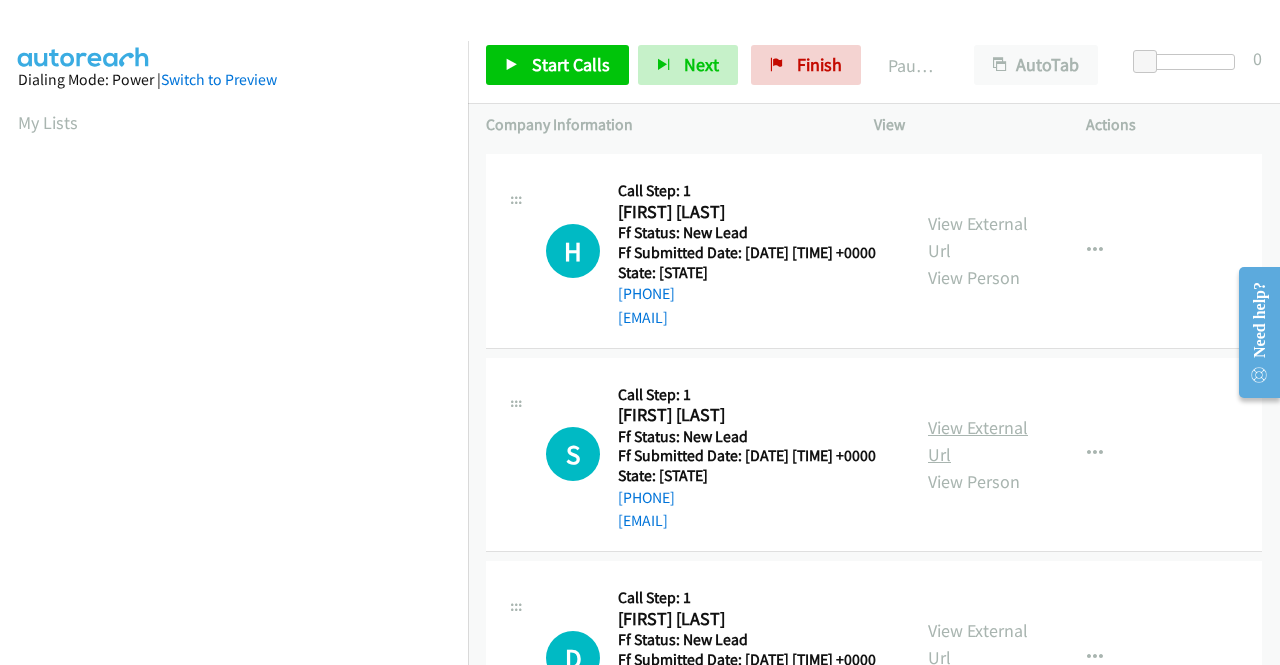 click on "View External Url" at bounding box center [978, 441] 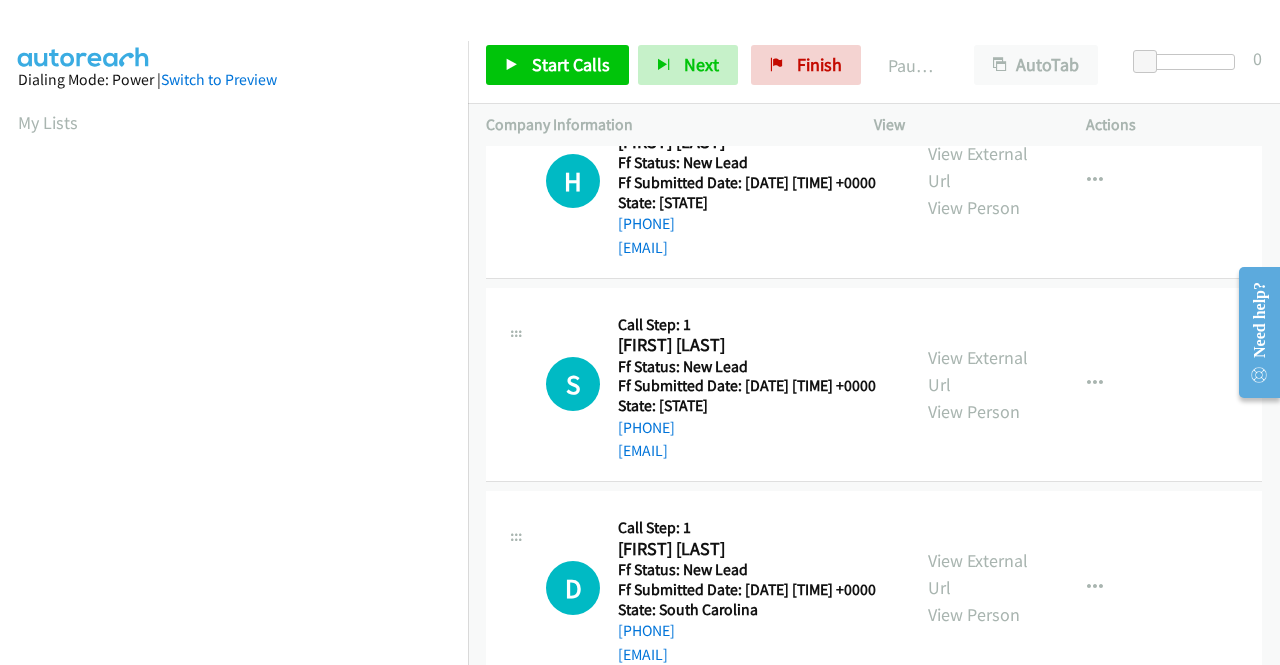 scroll, scrollTop: 300, scrollLeft: 0, axis: vertical 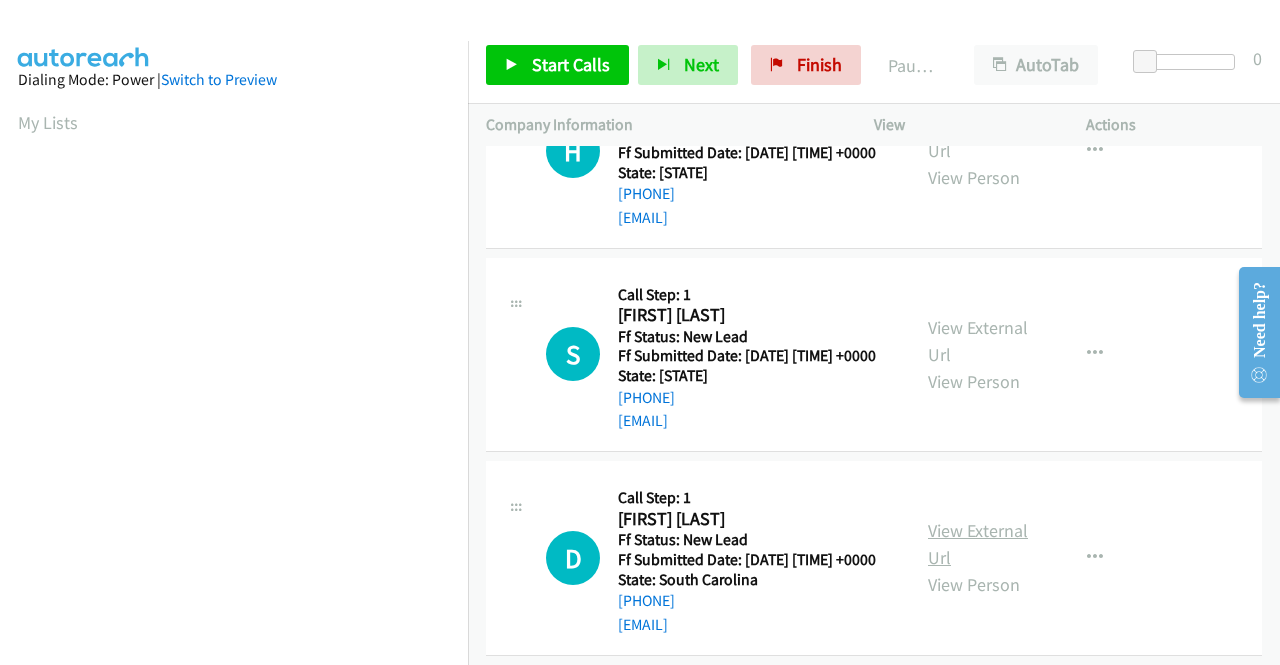 click on "View External Url" at bounding box center (978, 544) 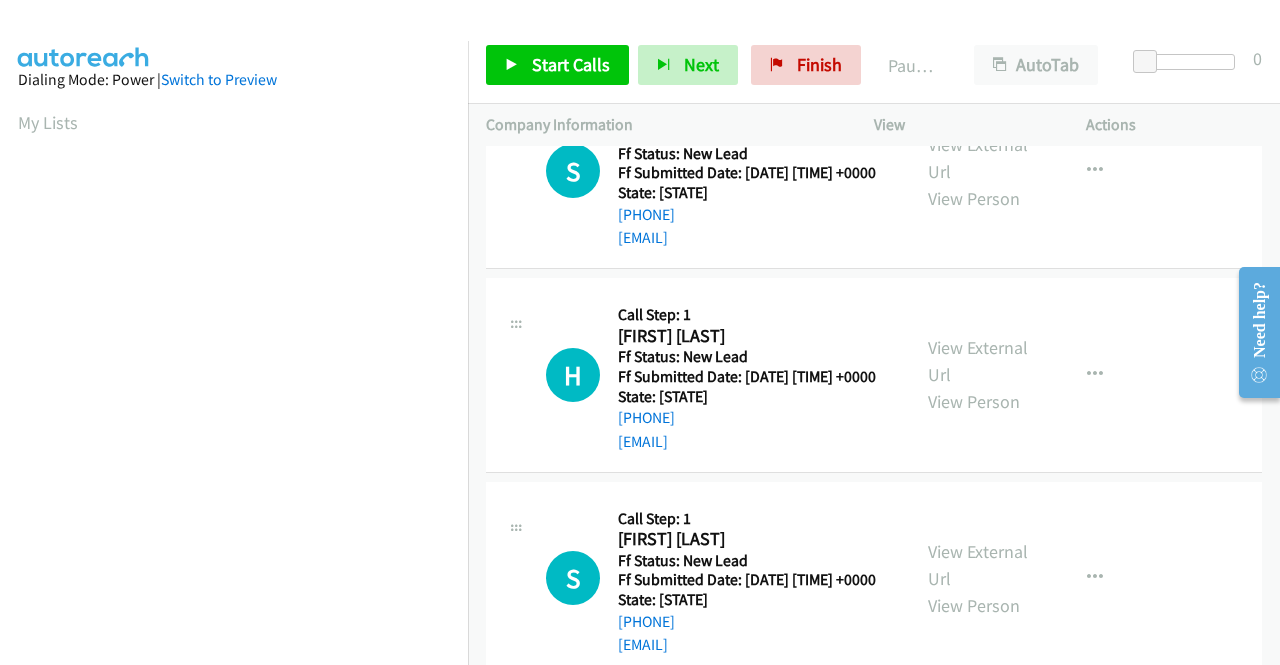scroll, scrollTop: 0, scrollLeft: 0, axis: both 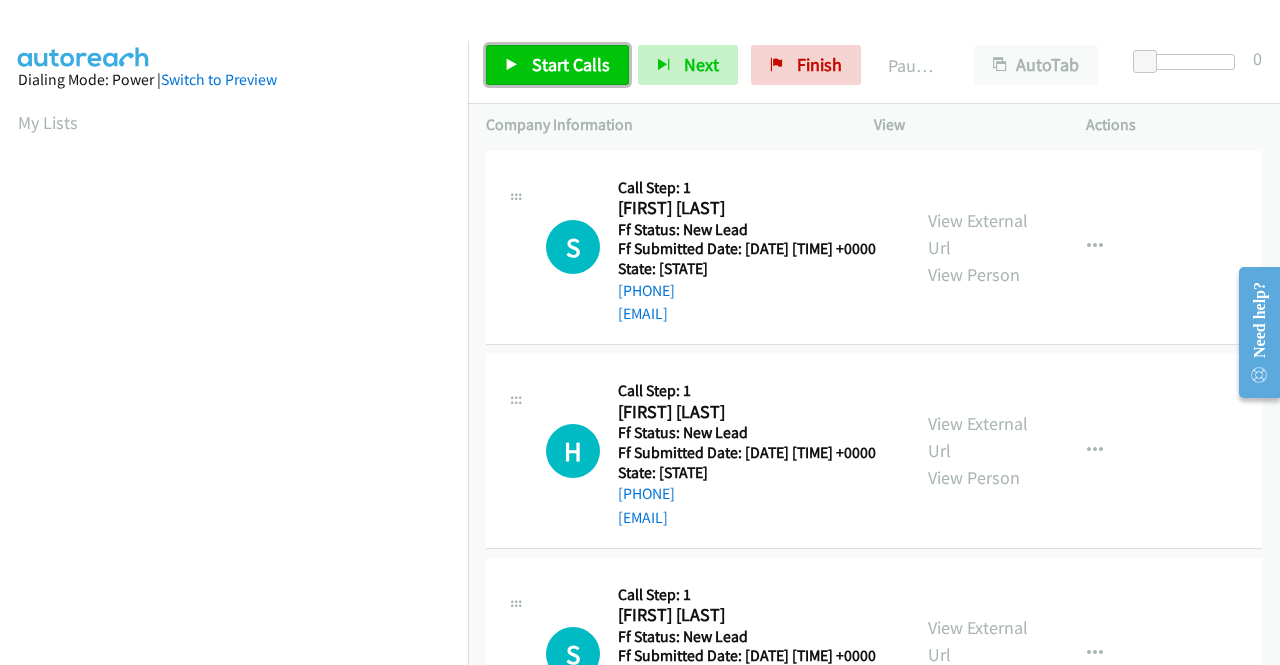 click on "Start Calls" at bounding box center [571, 64] 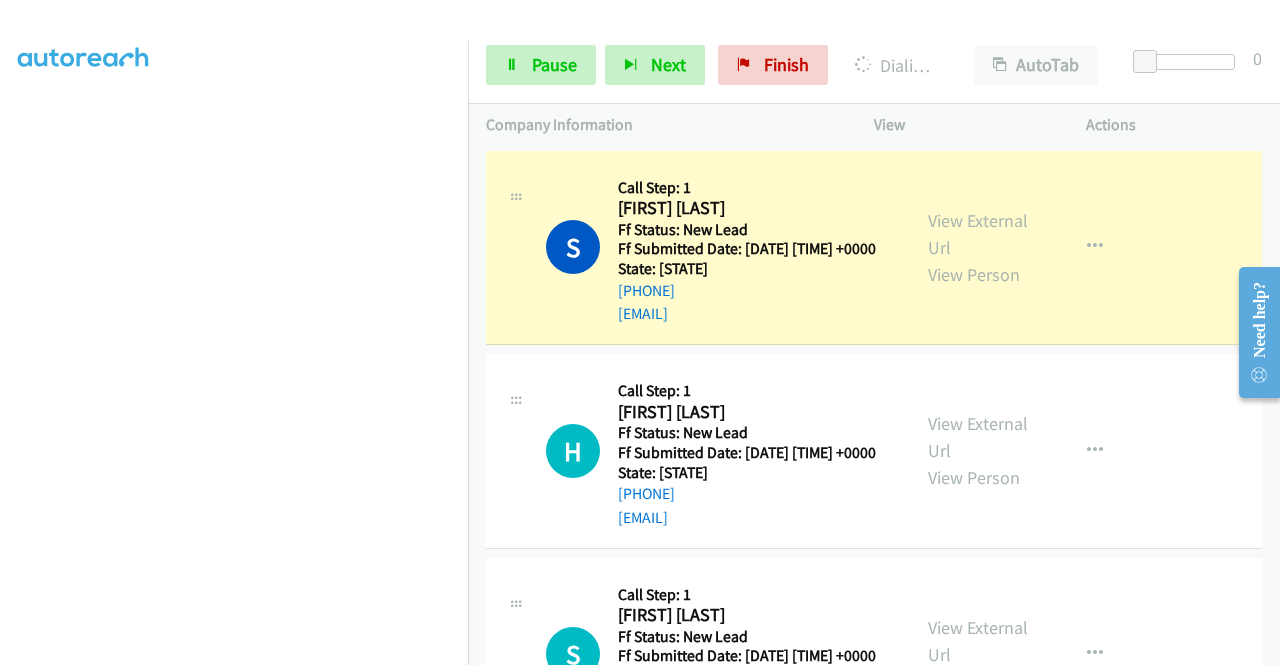 scroll, scrollTop: 456, scrollLeft: 0, axis: vertical 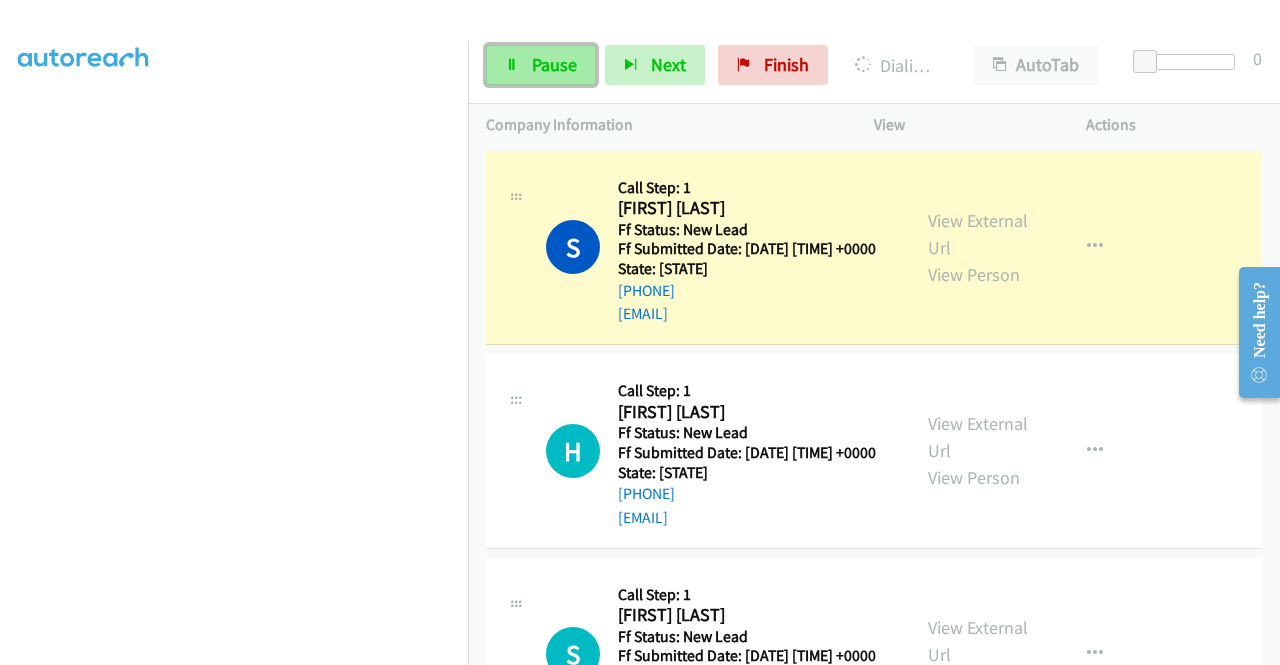 click on "Pause" at bounding box center [554, 64] 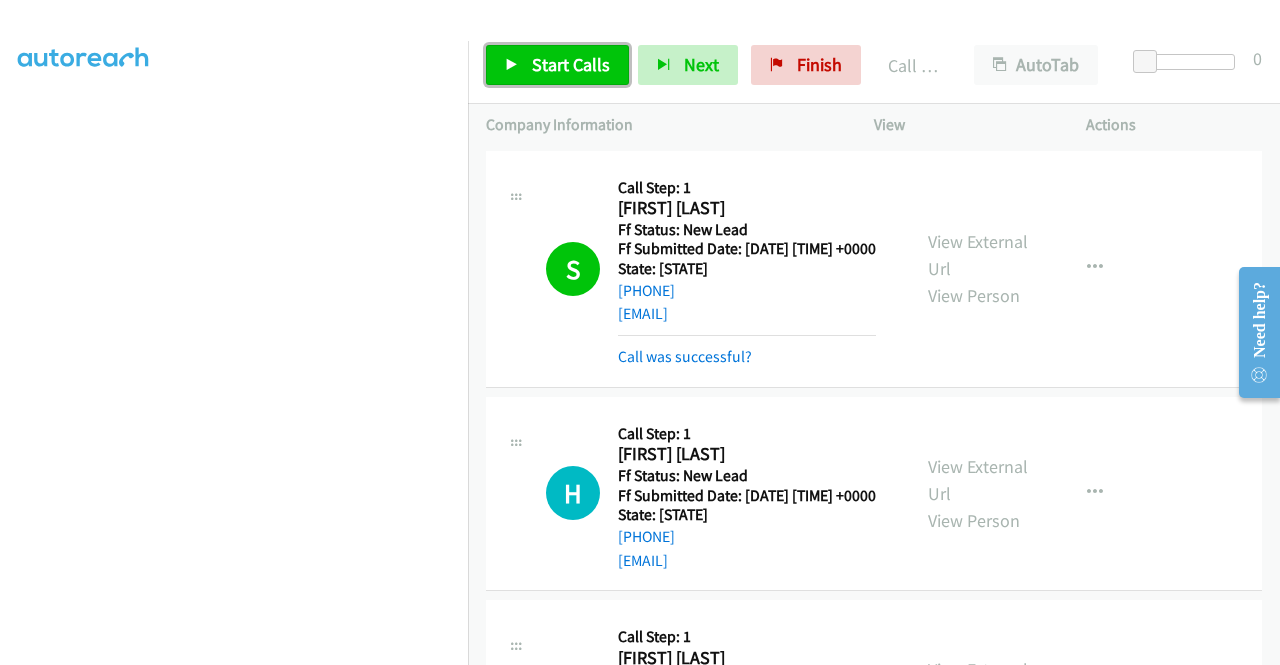 click on "Start Calls" at bounding box center [571, 64] 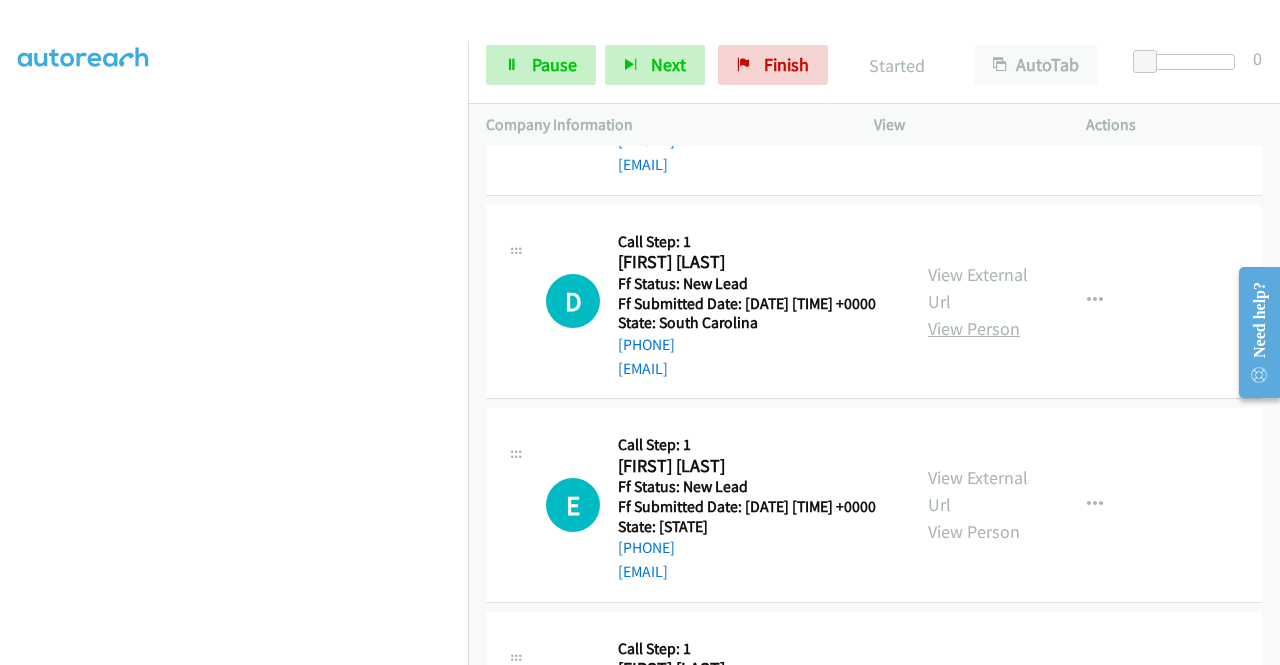 scroll, scrollTop: 600, scrollLeft: 0, axis: vertical 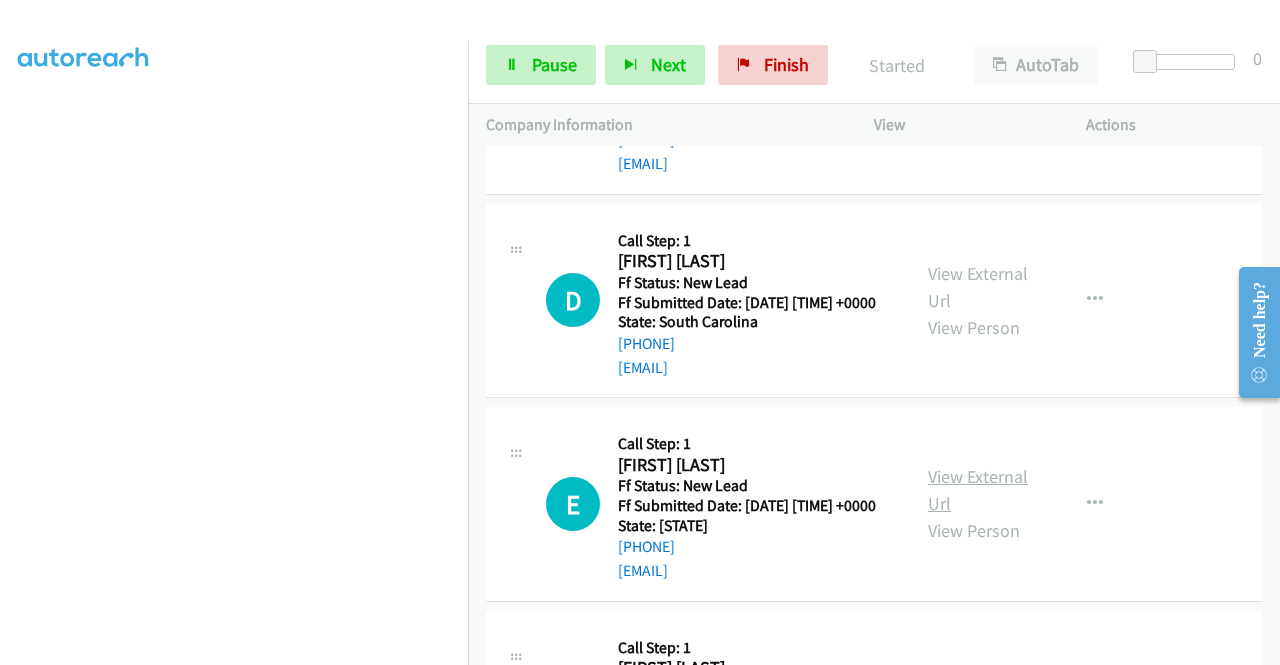click on "View External Url" at bounding box center (978, 490) 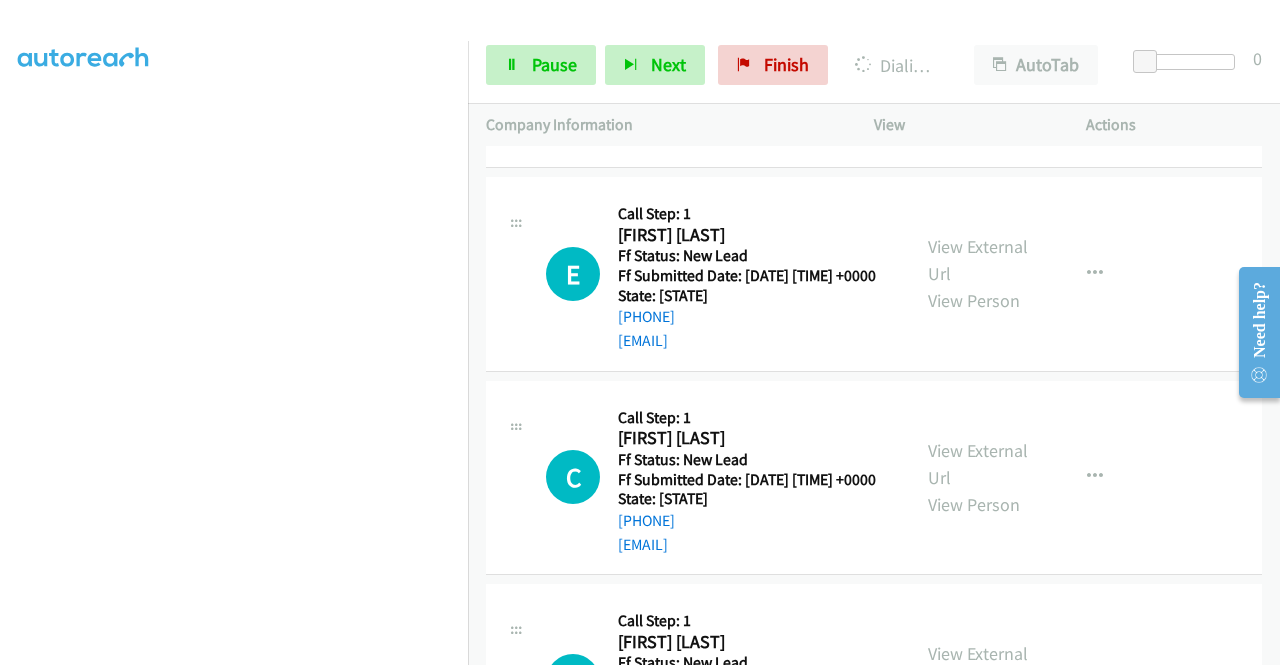 scroll, scrollTop: 900, scrollLeft: 0, axis: vertical 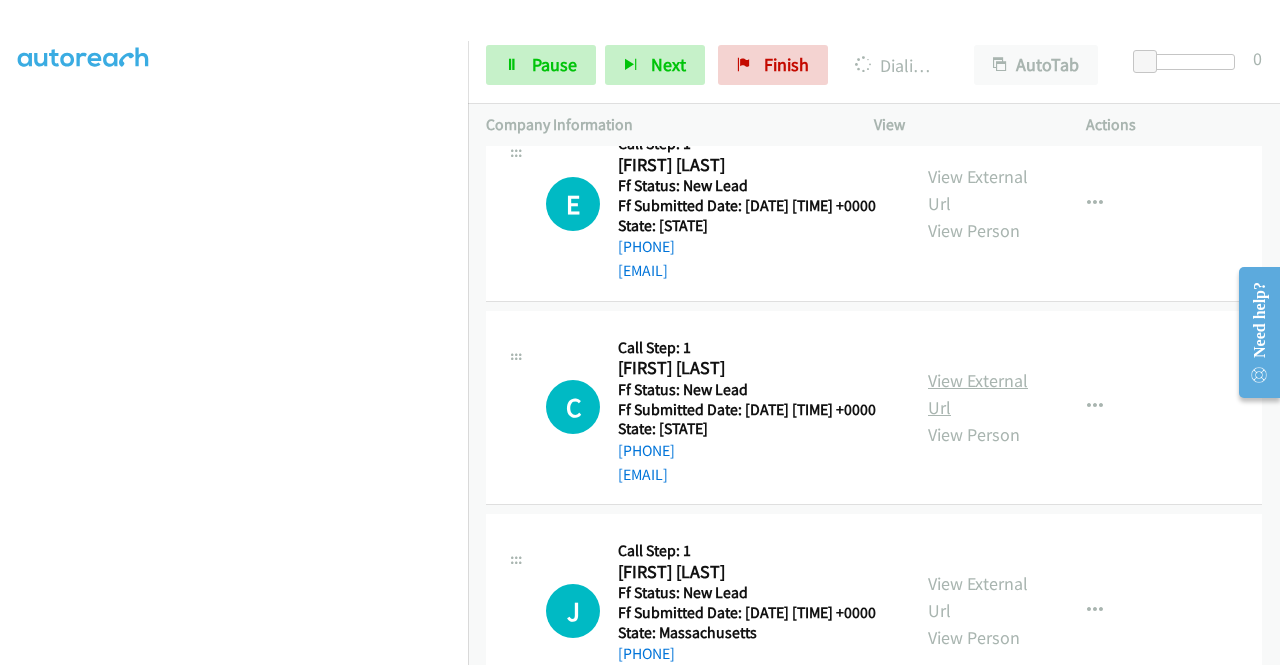 click on "View External Url" at bounding box center (978, 394) 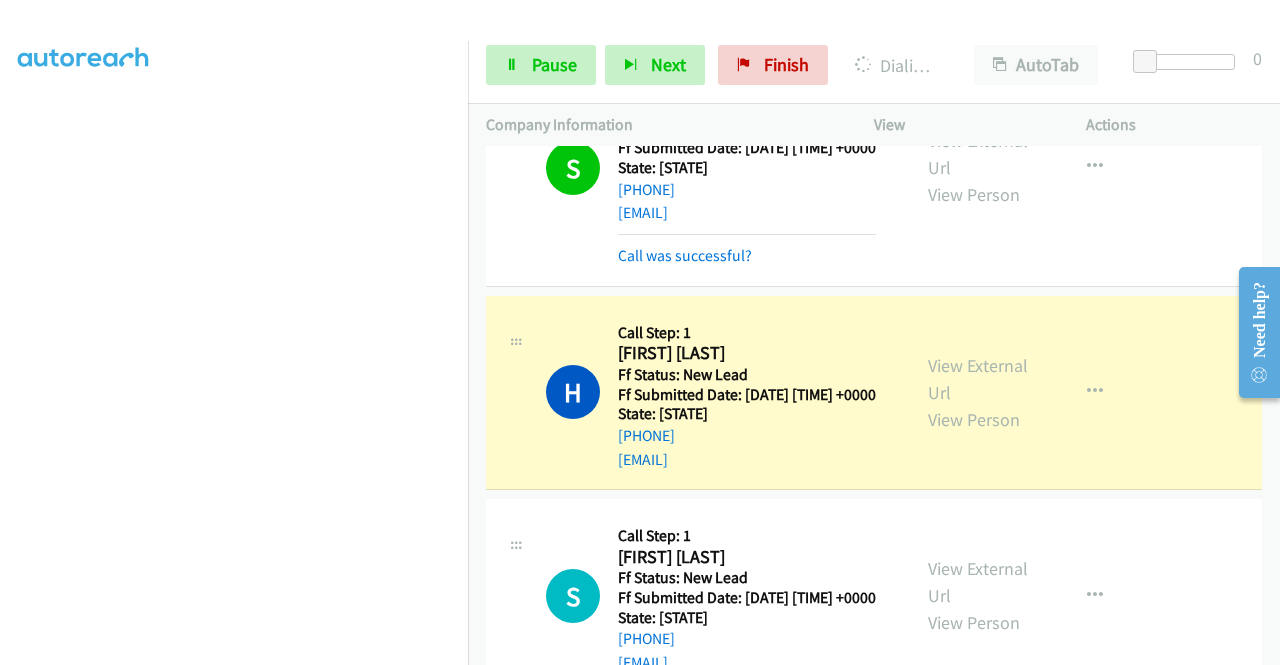 scroll, scrollTop: 100, scrollLeft: 0, axis: vertical 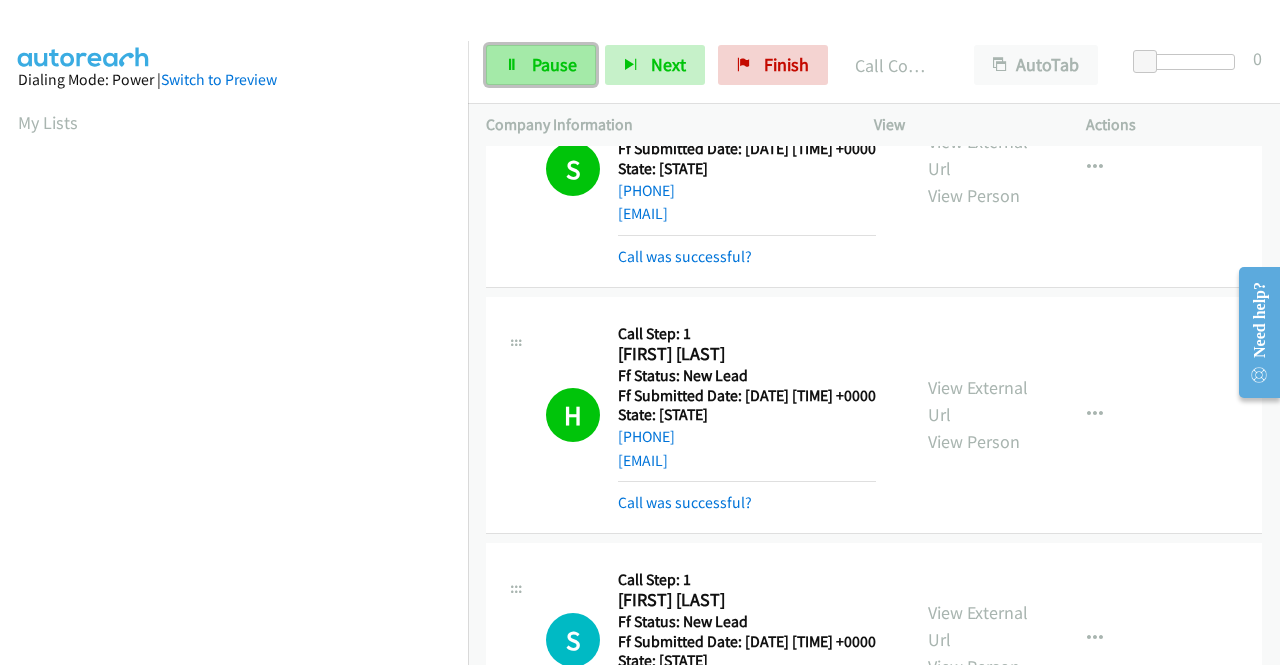 click on "Pause" at bounding box center [554, 64] 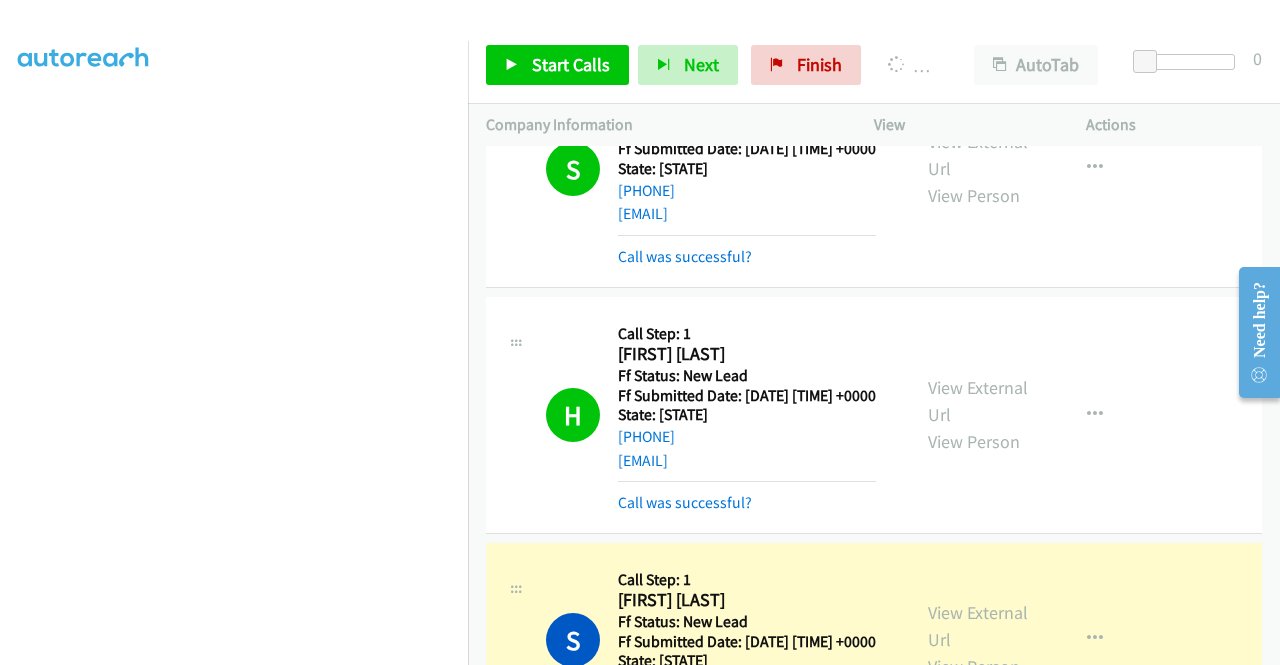 scroll, scrollTop: 200, scrollLeft: 0, axis: vertical 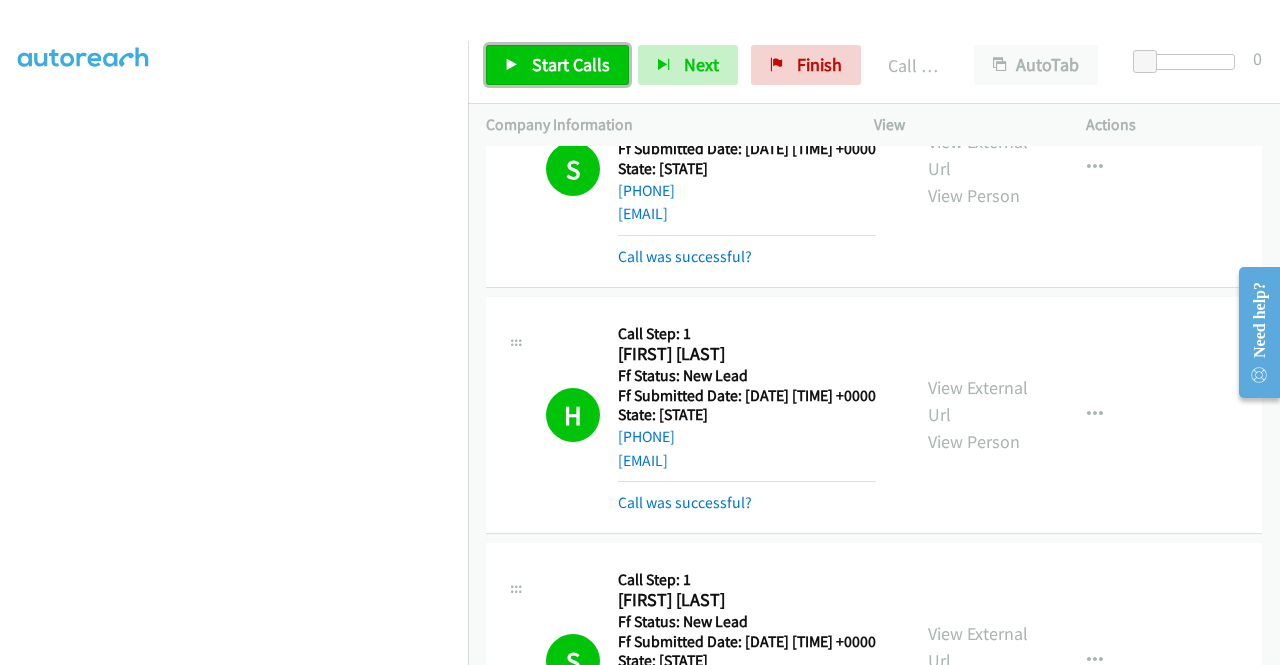 drag, startPoint x: 539, startPoint y: 65, endPoint x: 553, endPoint y: 83, distance: 22.803509 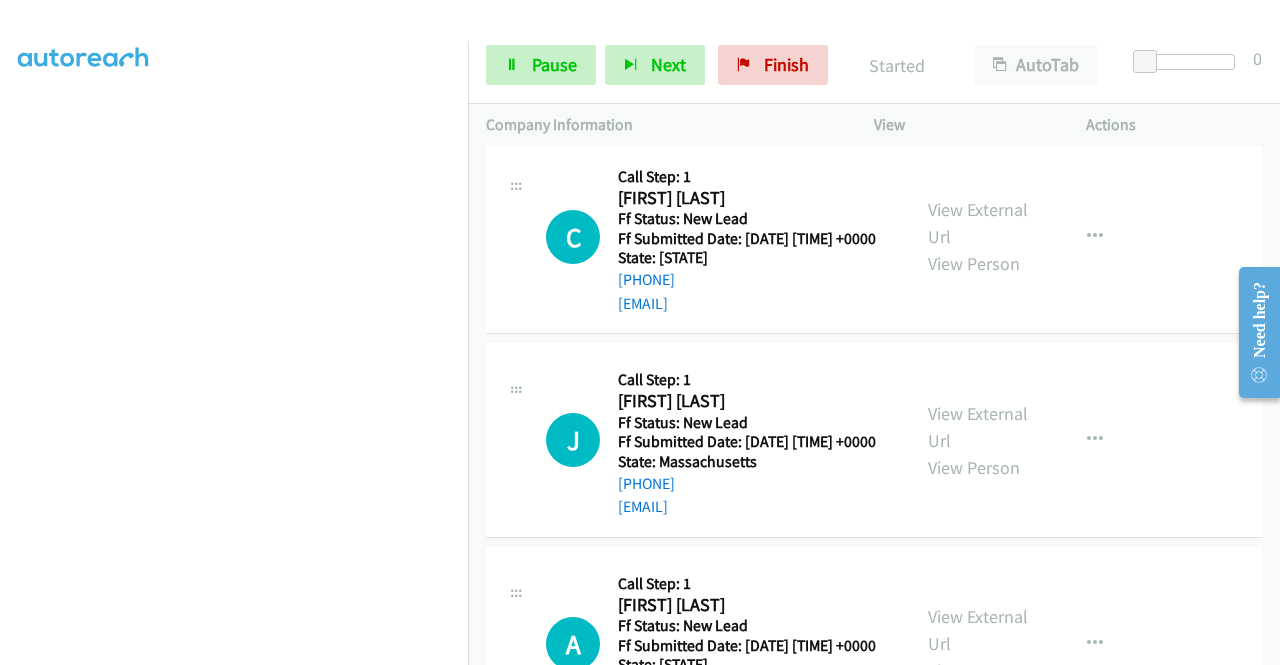 scroll, scrollTop: 1300, scrollLeft: 0, axis: vertical 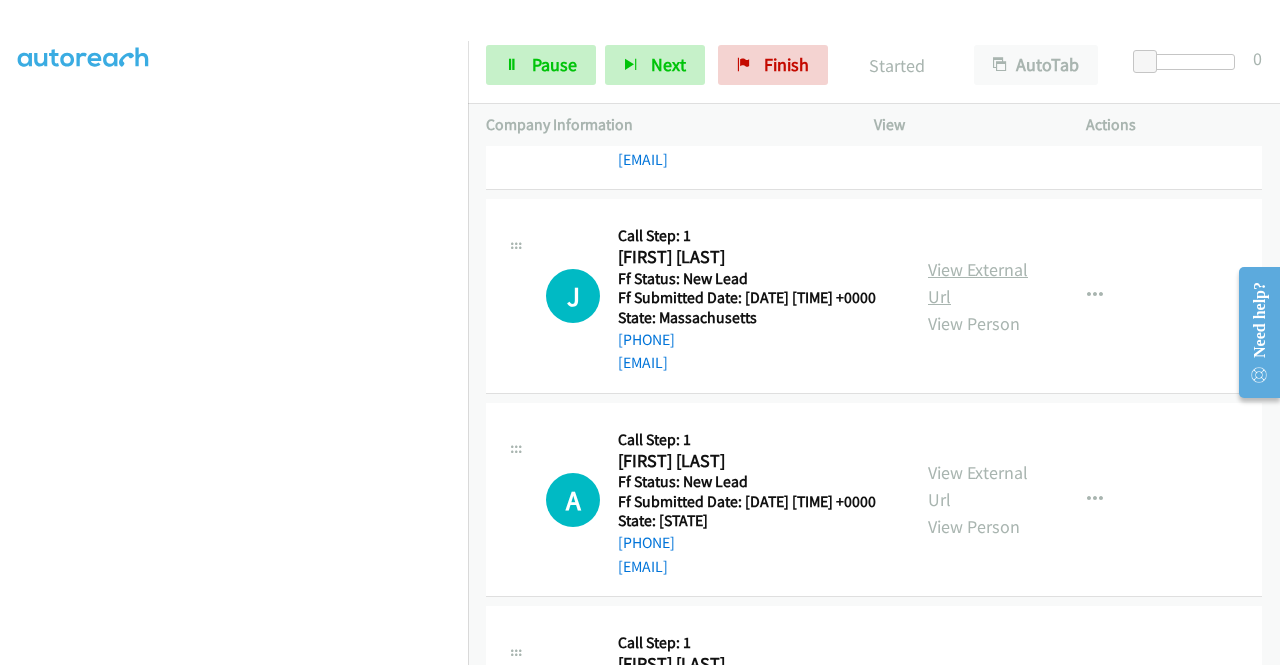 click on "View External Url" at bounding box center [978, 283] 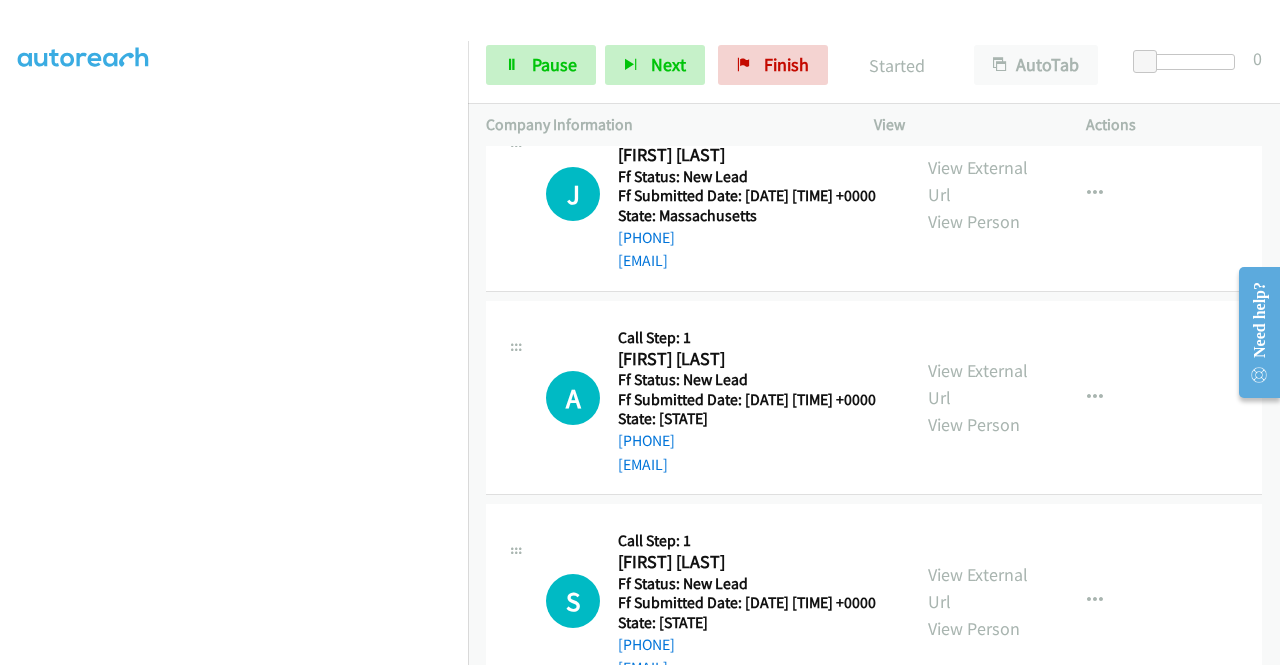 scroll, scrollTop: 1500, scrollLeft: 0, axis: vertical 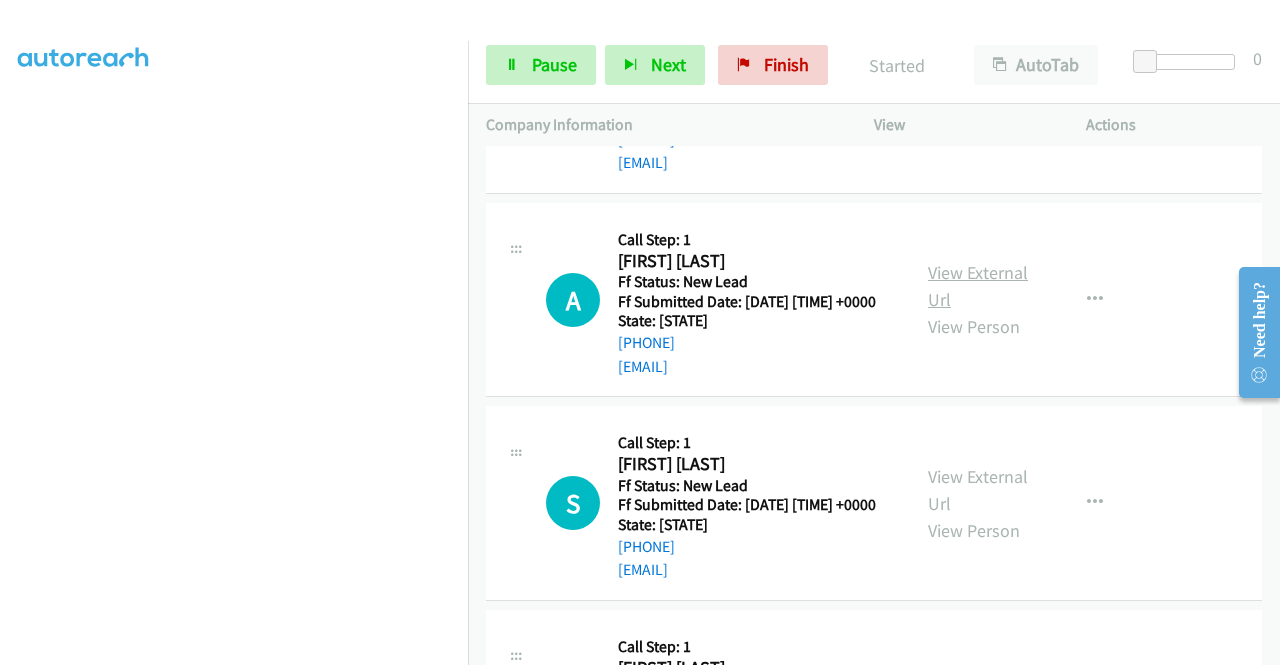 click on "View External Url" at bounding box center [978, 286] 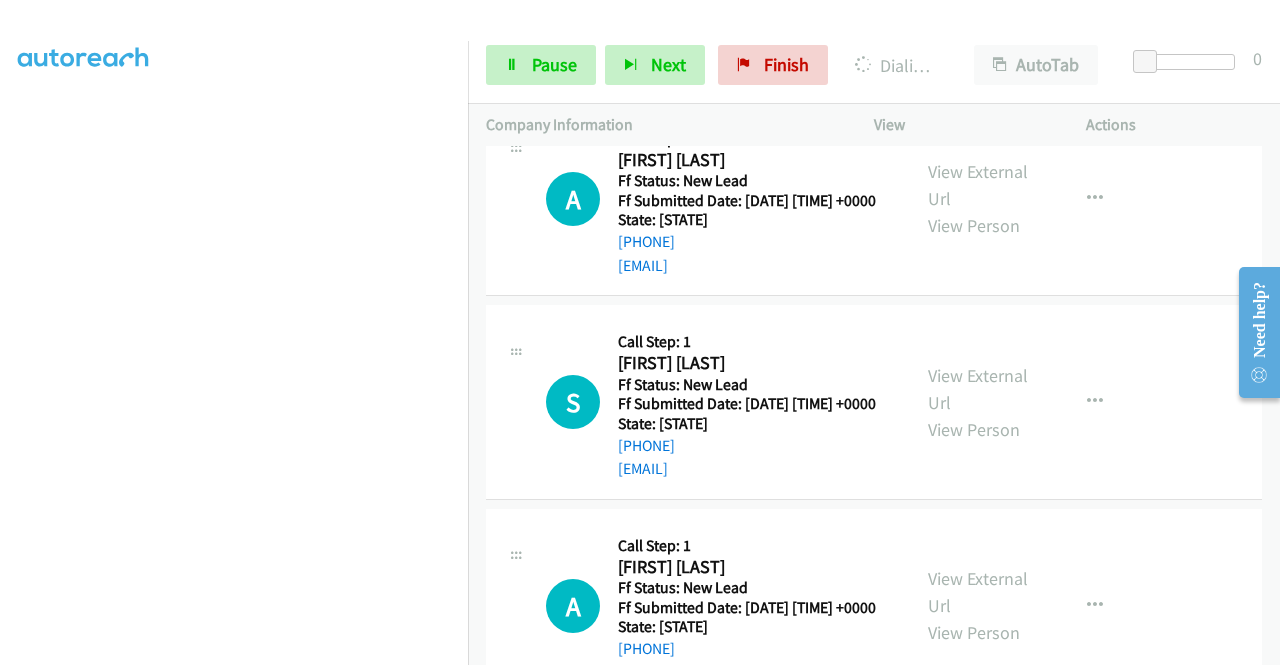 scroll, scrollTop: 1700, scrollLeft: 0, axis: vertical 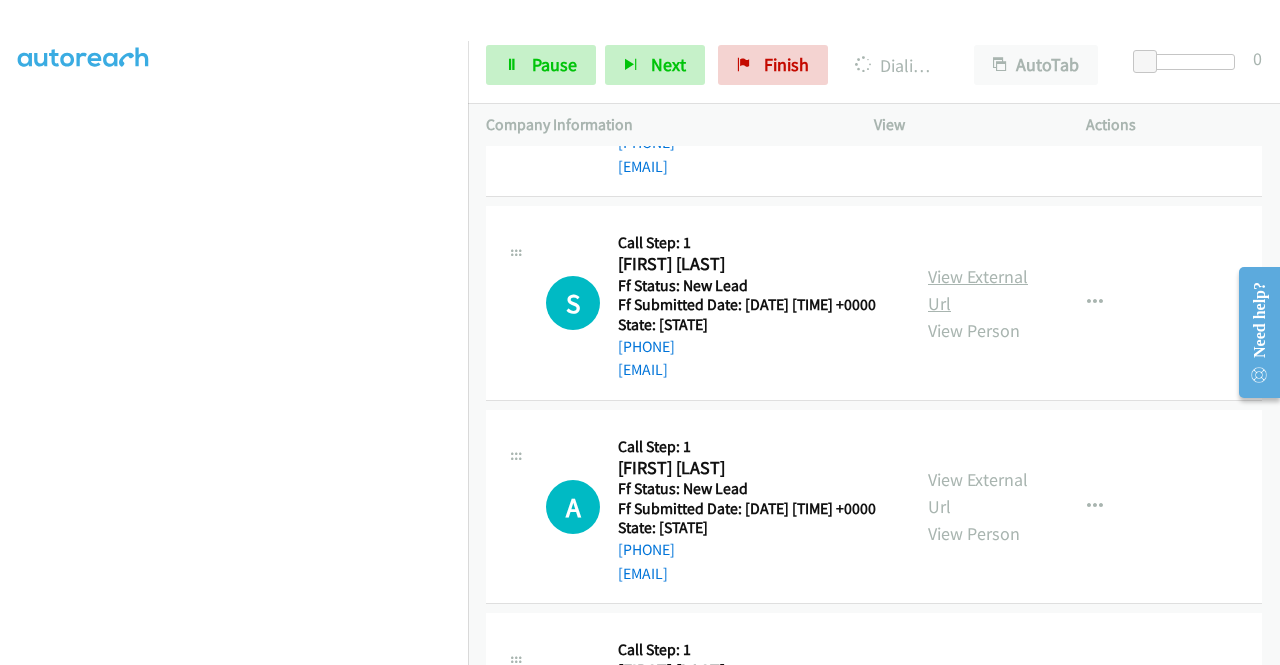 click on "View External Url" at bounding box center [978, 290] 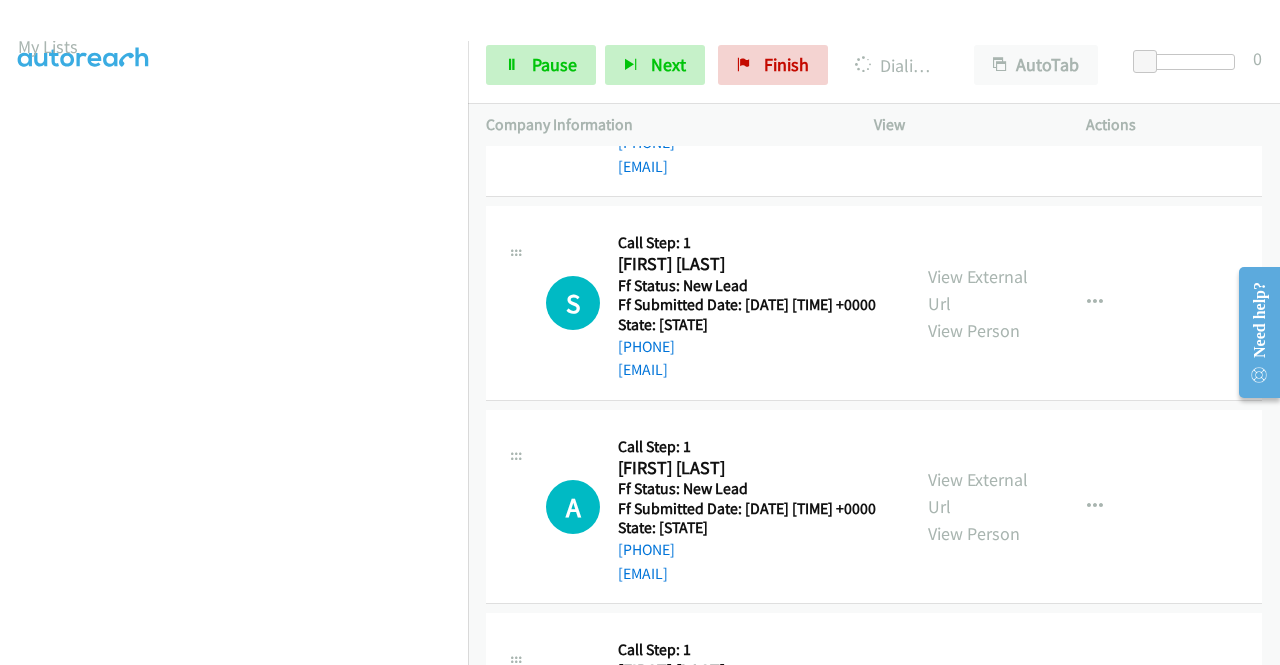 scroll, scrollTop: 56, scrollLeft: 0, axis: vertical 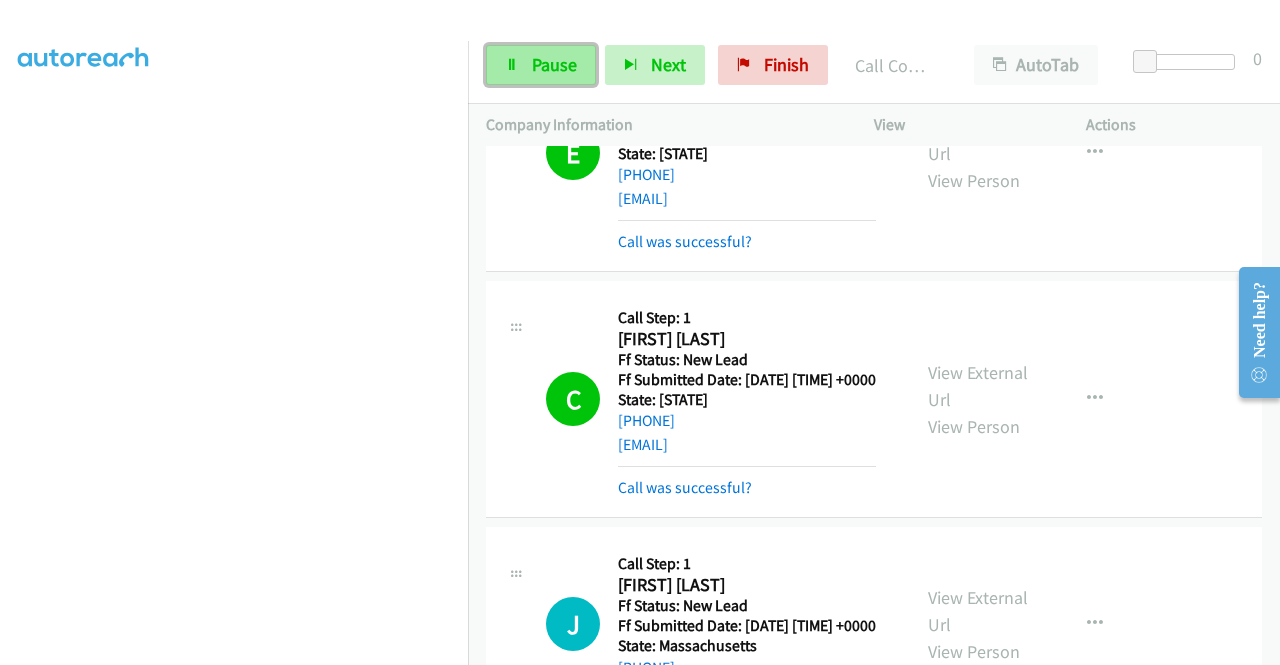 click on "Pause" at bounding box center (554, 64) 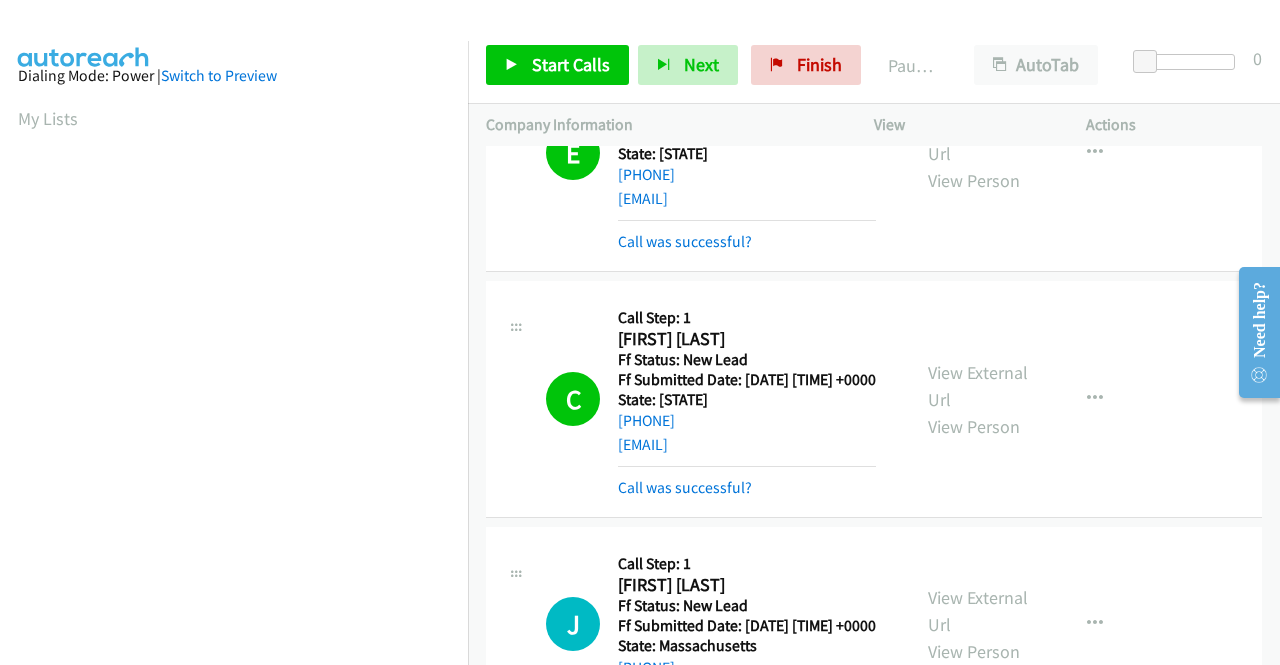scroll, scrollTop: 0, scrollLeft: 0, axis: both 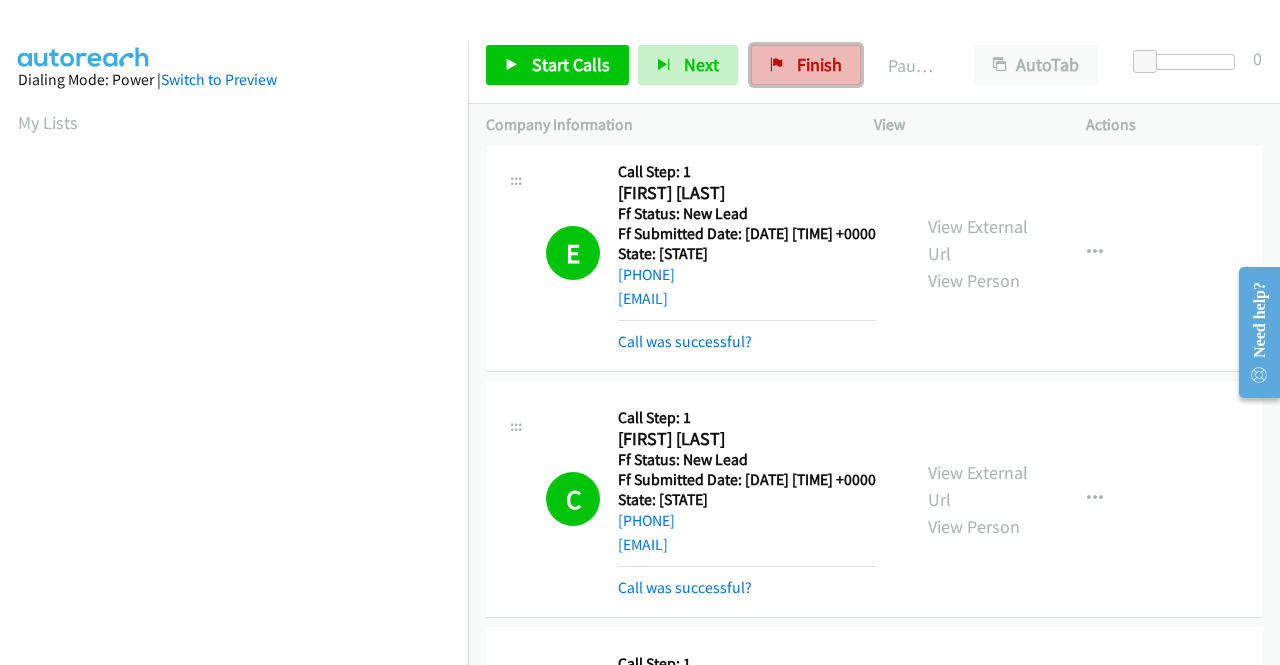 click on "Finish" at bounding box center (819, 64) 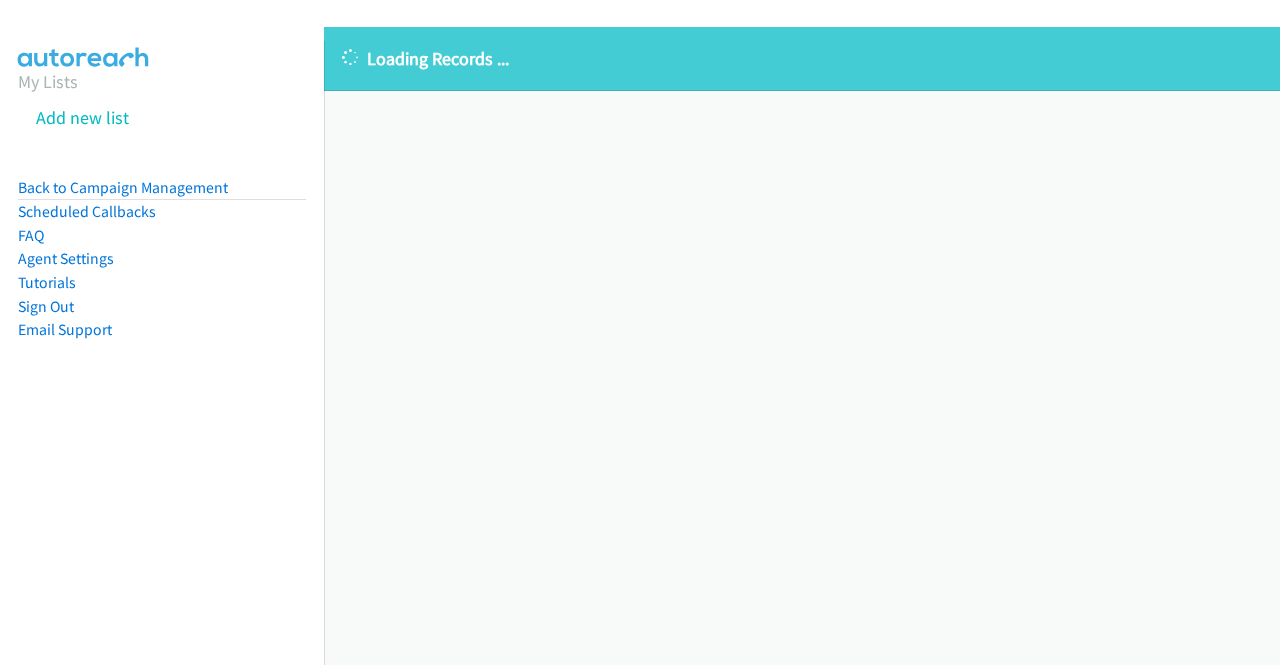 scroll, scrollTop: 0, scrollLeft: 0, axis: both 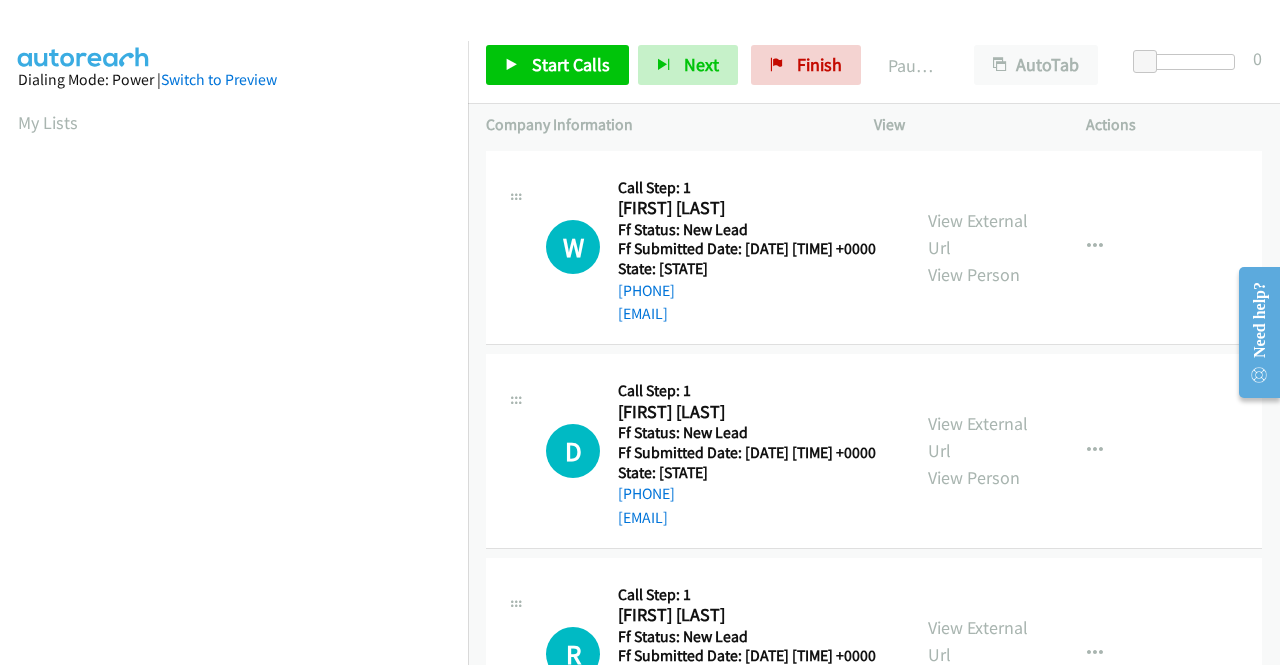 click on "View External Url
View Person
View External Url
Email
Schedule/Manage Callback
Skip Call
Add to do not call list" at bounding box center (1025, 451) 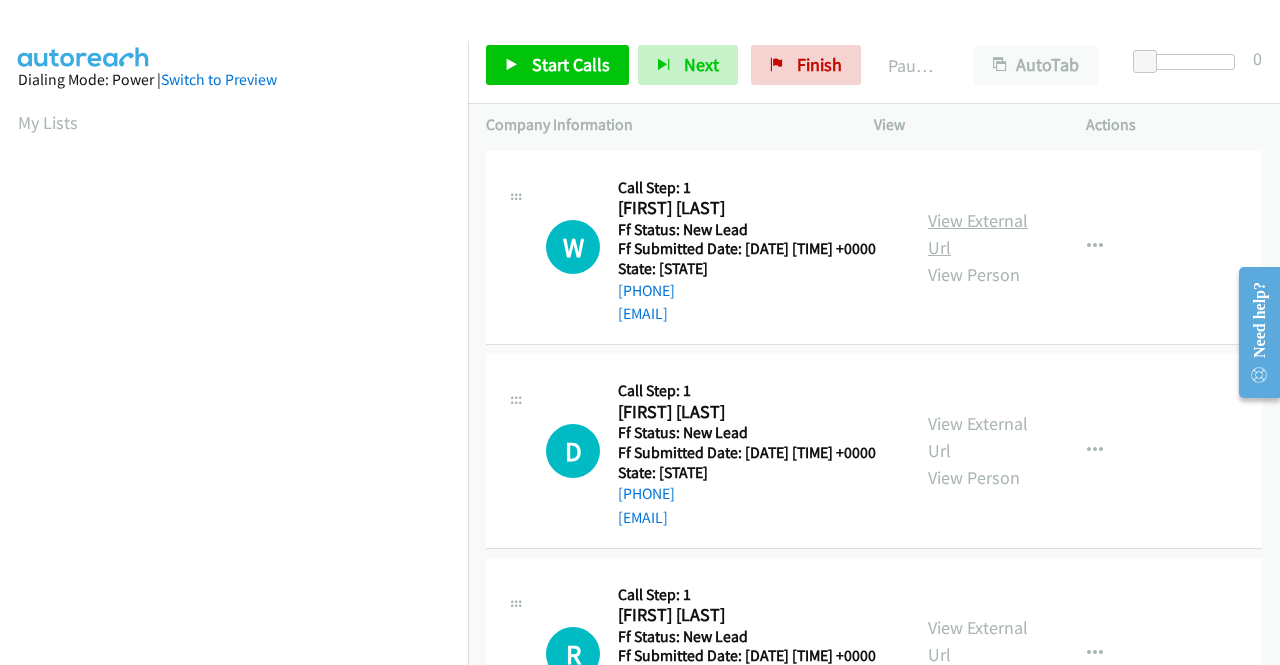 click on "View External Url" at bounding box center (978, 234) 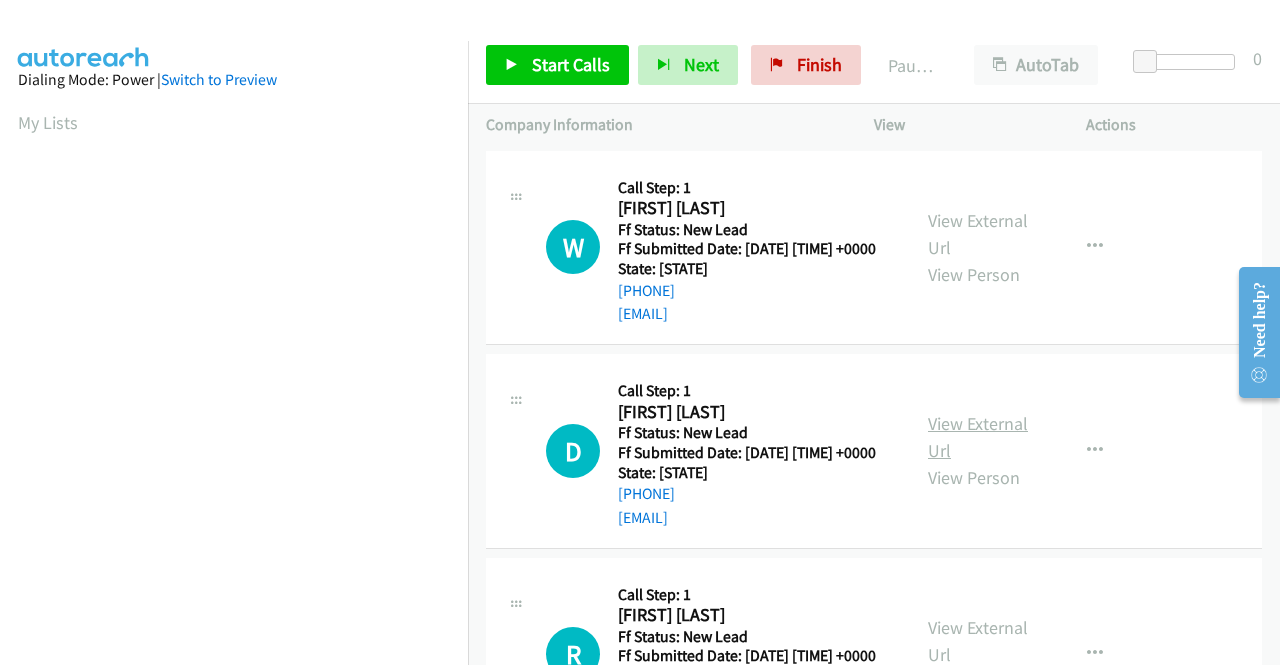 click on "View External Url" at bounding box center (978, 437) 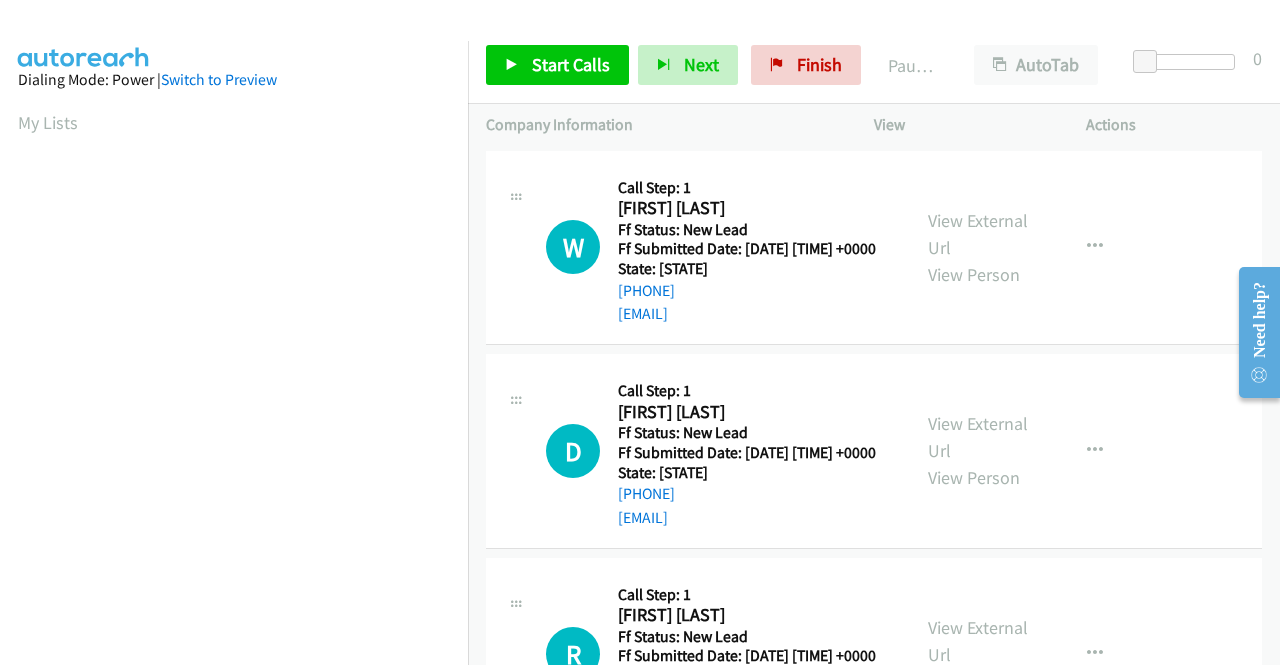 scroll, scrollTop: 100, scrollLeft: 0, axis: vertical 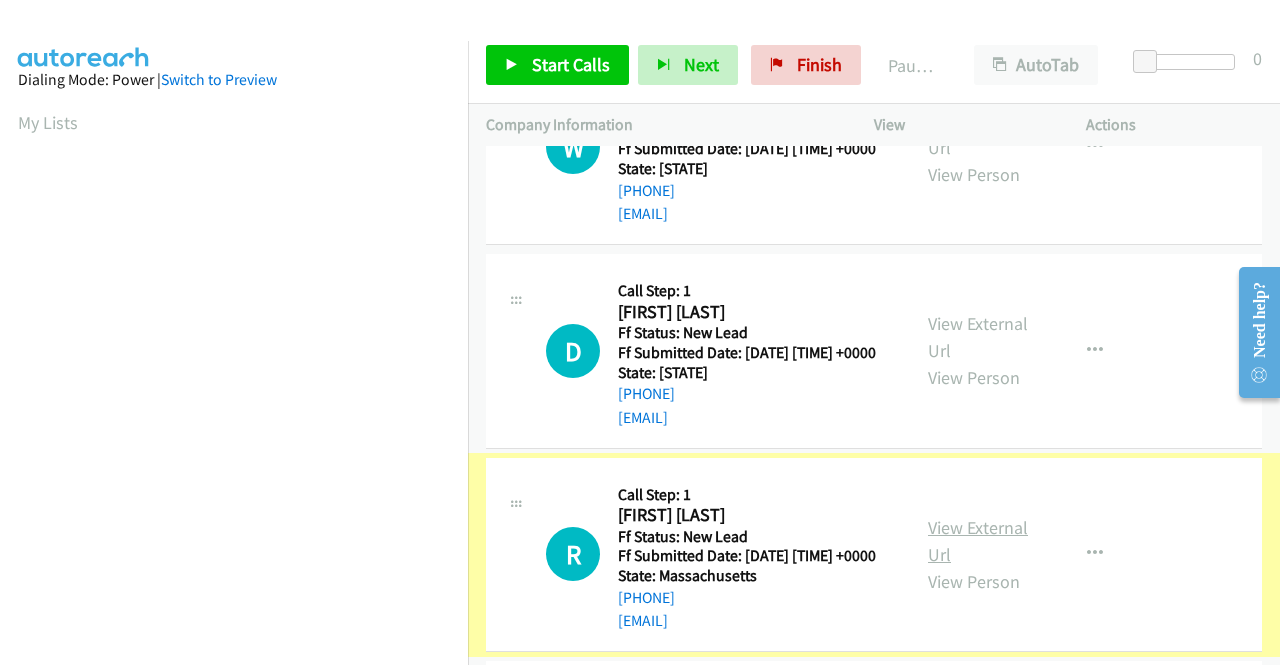click on "View External Url" at bounding box center (978, 541) 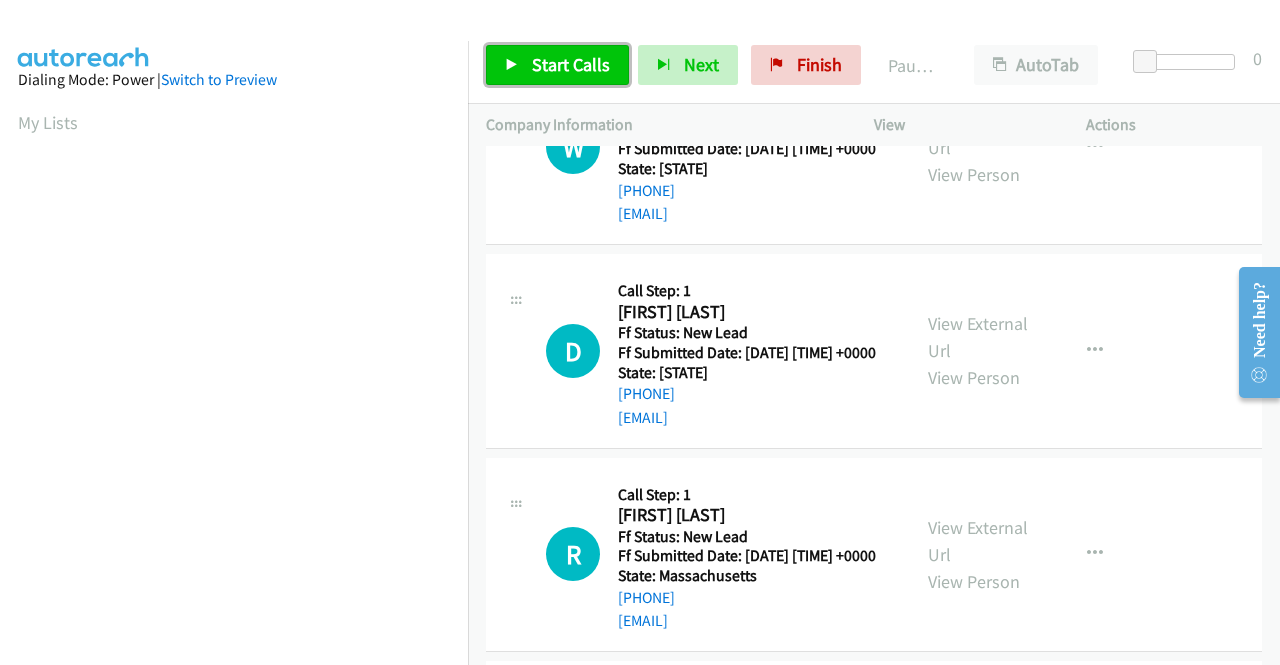click on "Start Calls" at bounding box center (557, 65) 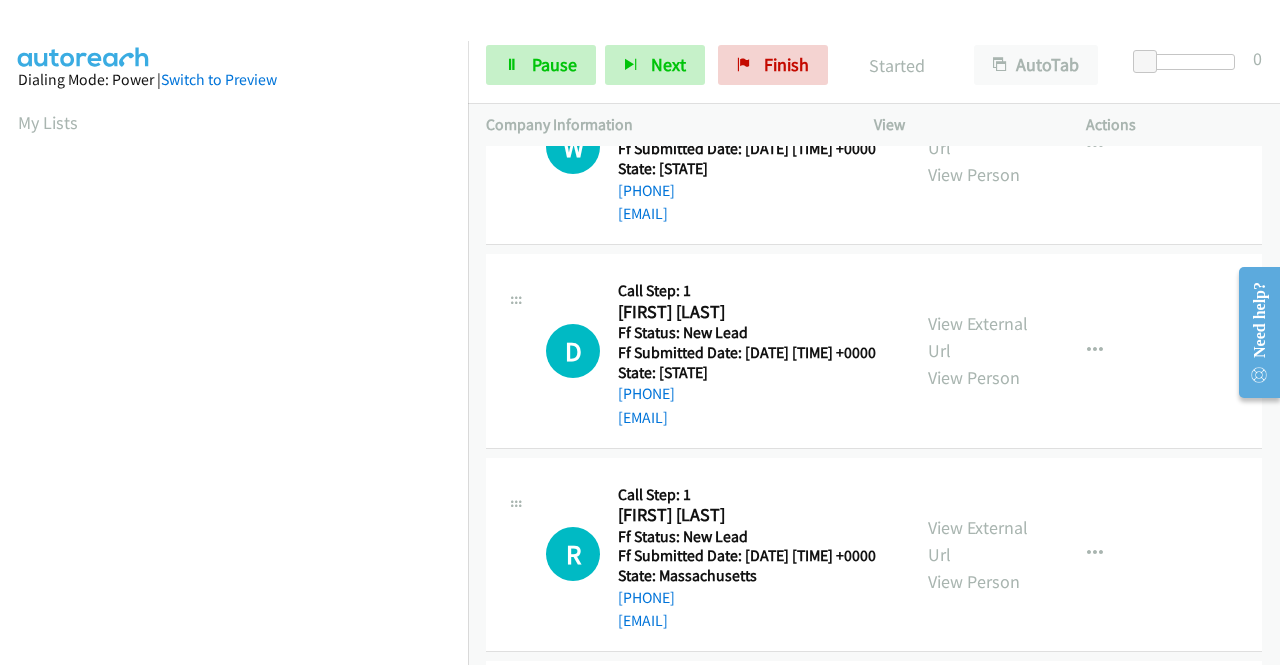 scroll, scrollTop: 0, scrollLeft: 0, axis: both 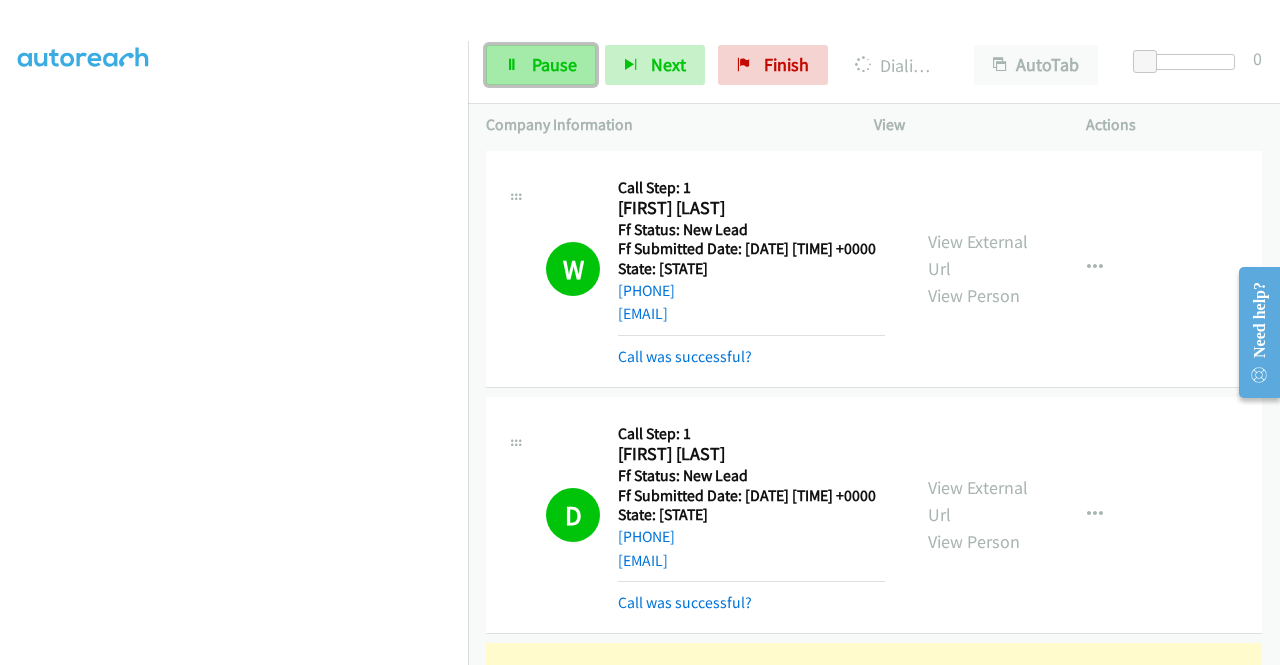 click on "Pause" at bounding box center (554, 64) 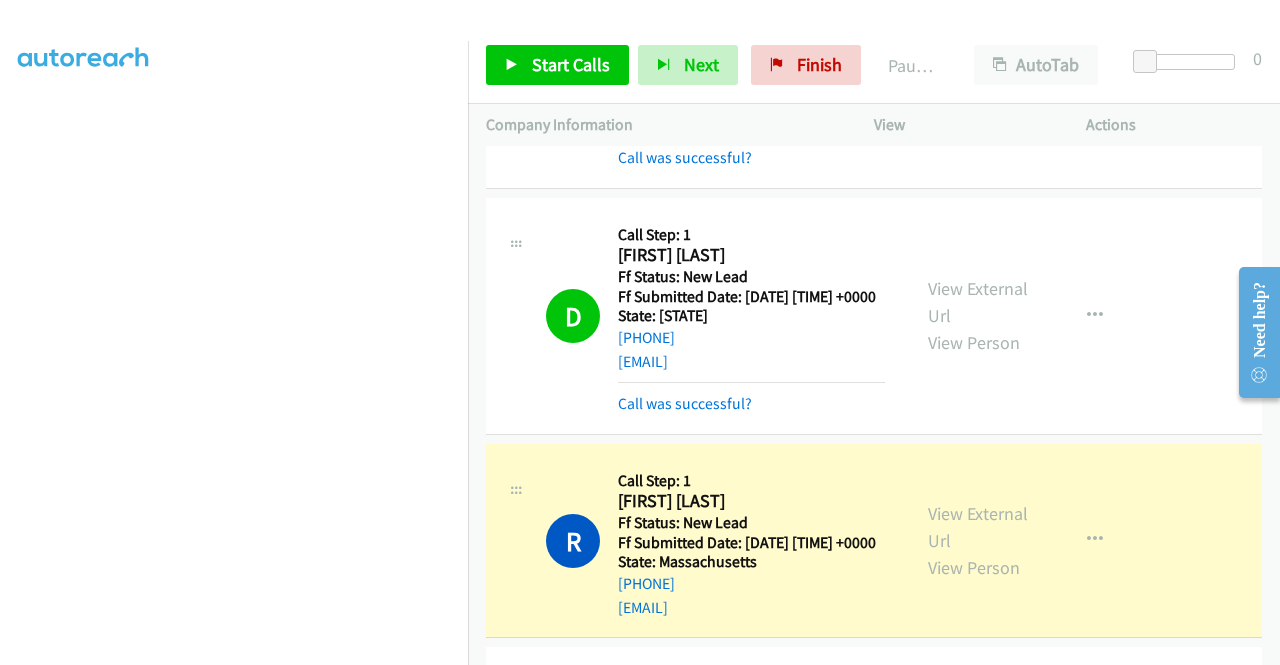 scroll, scrollTop: 200, scrollLeft: 0, axis: vertical 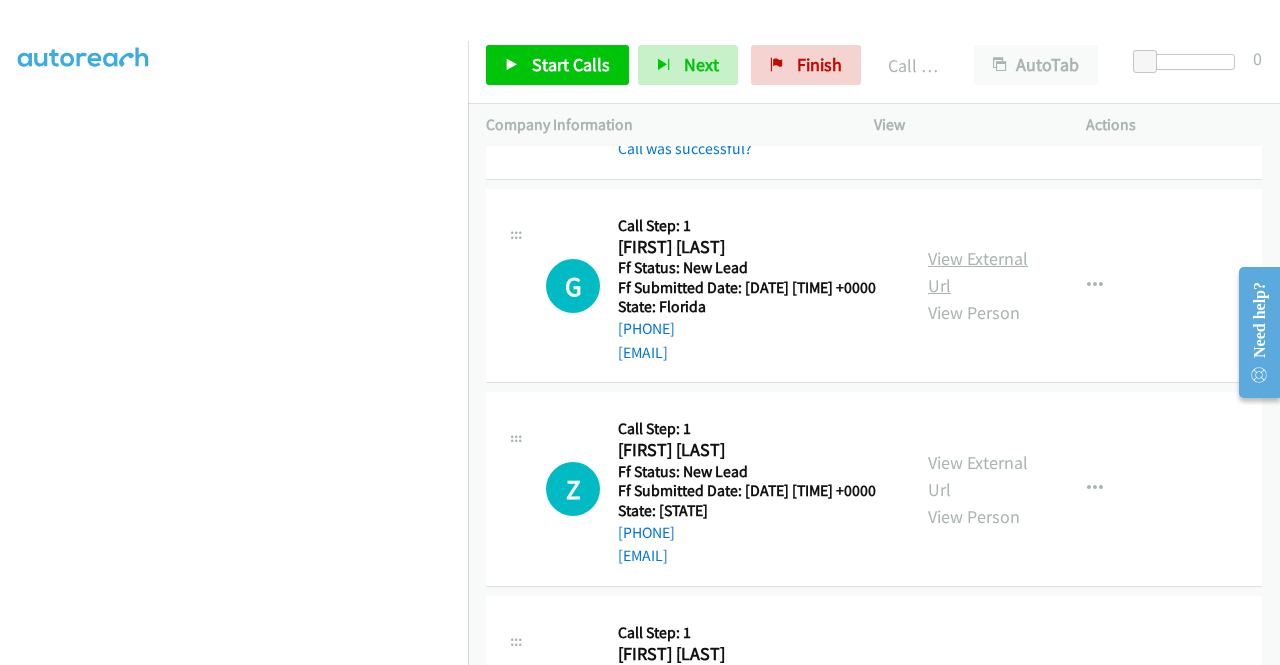 click on "View External Url" at bounding box center [978, 272] 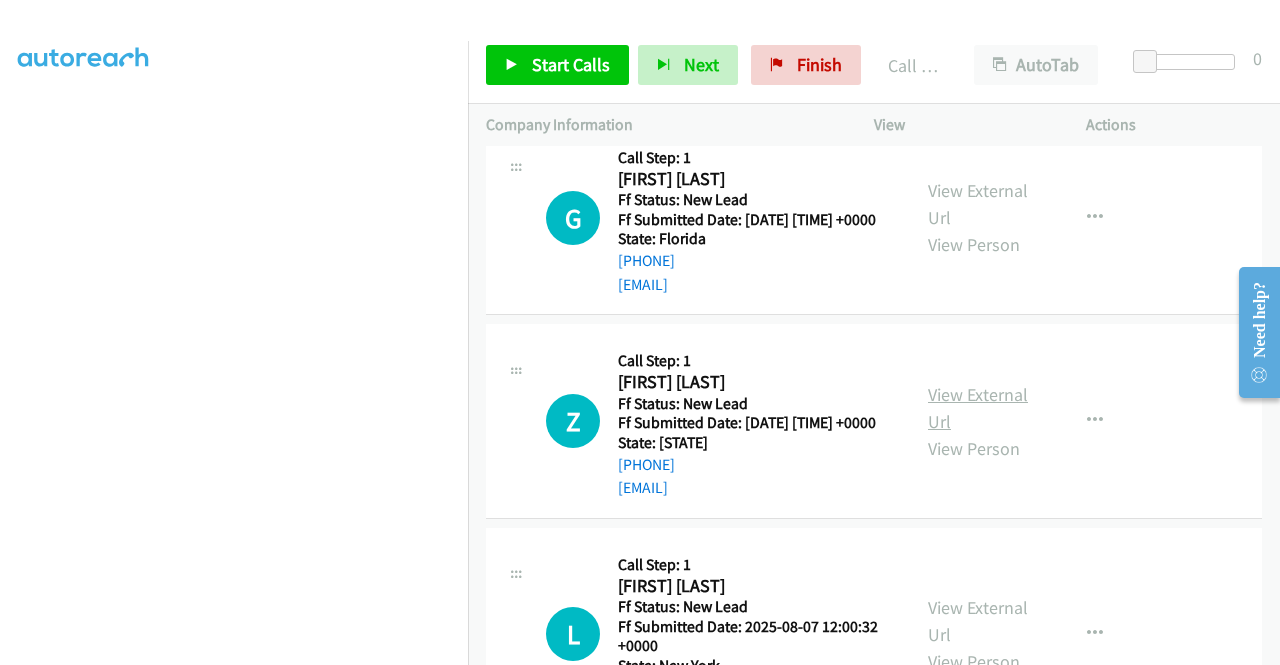 scroll, scrollTop: 800, scrollLeft: 0, axis: vertical 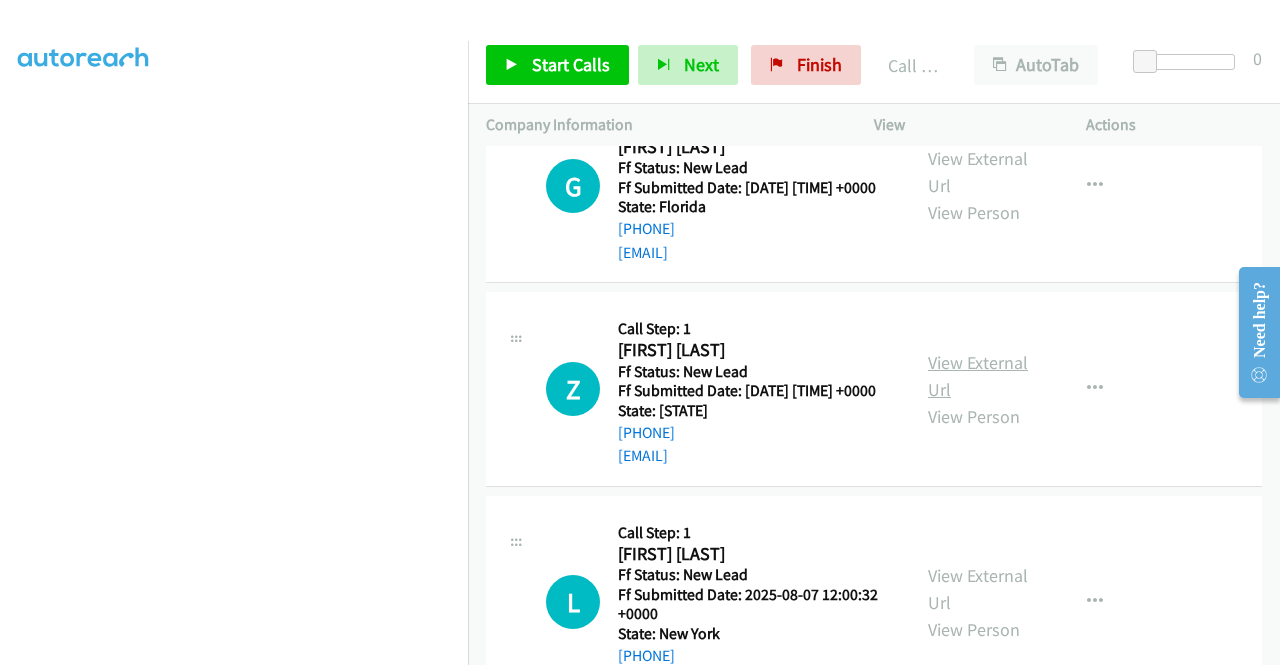 click on "View External Url" at bounding box center [978, 376] 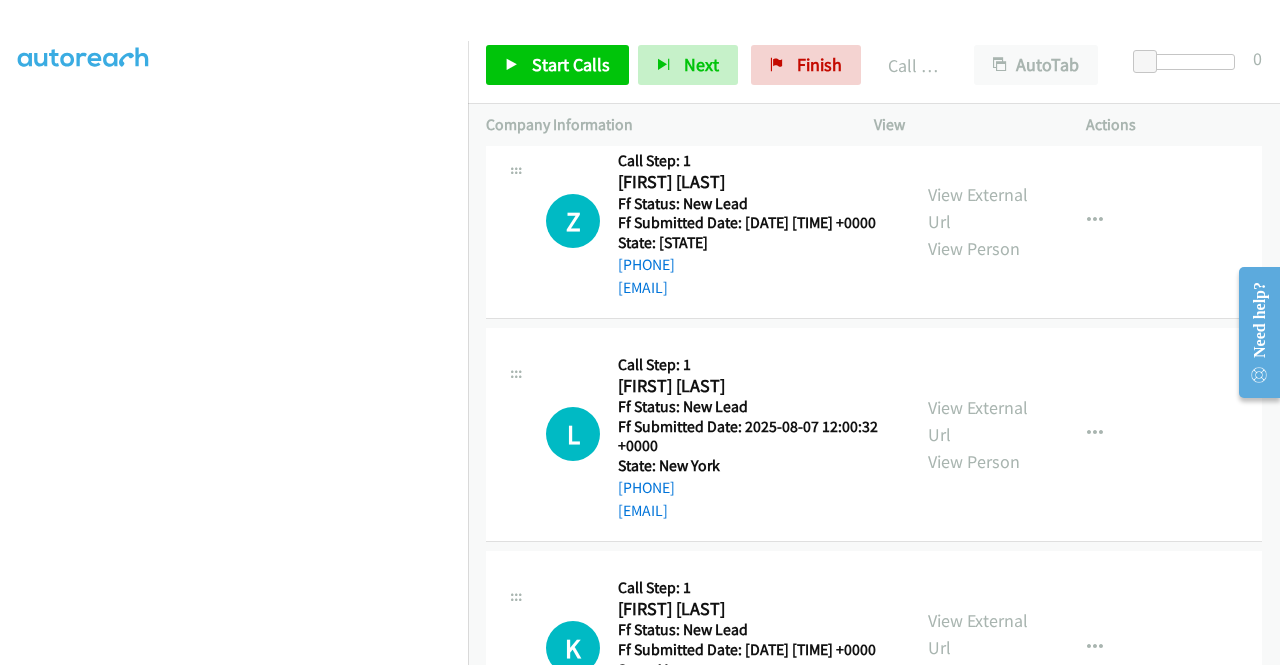 scroll, scrollTop: 1000, scrollLeft: 0, axis: vertical 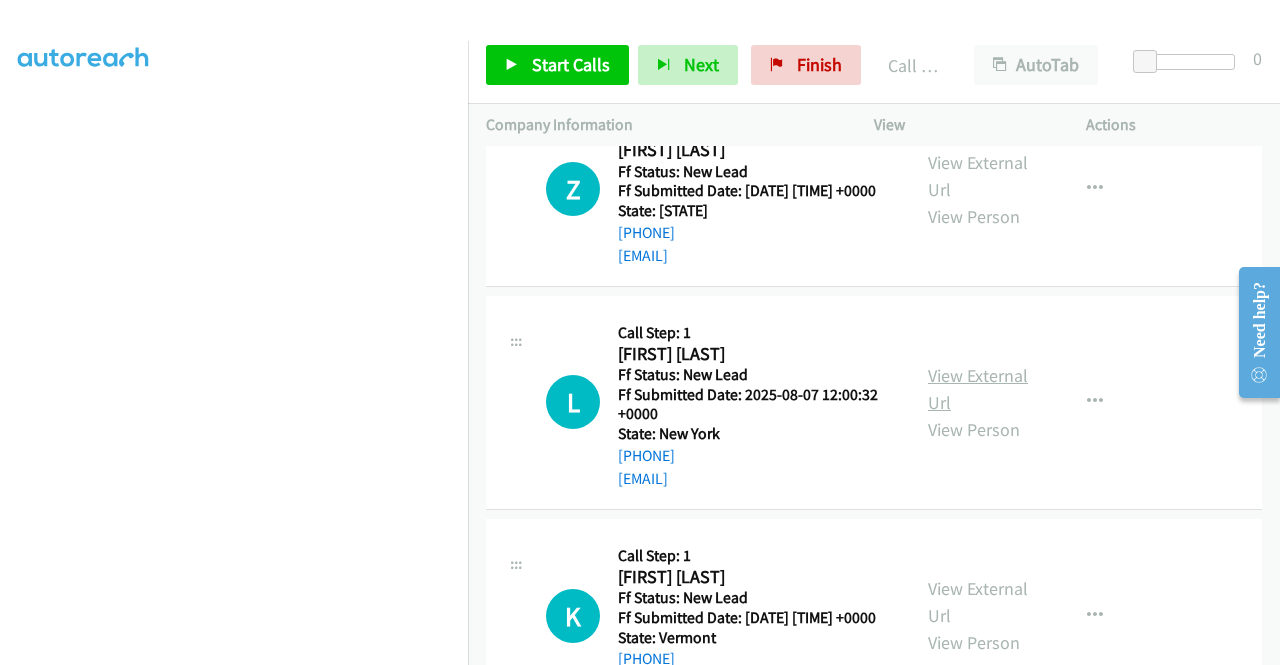 click on "View External Url" at bounding box center [978, 389] 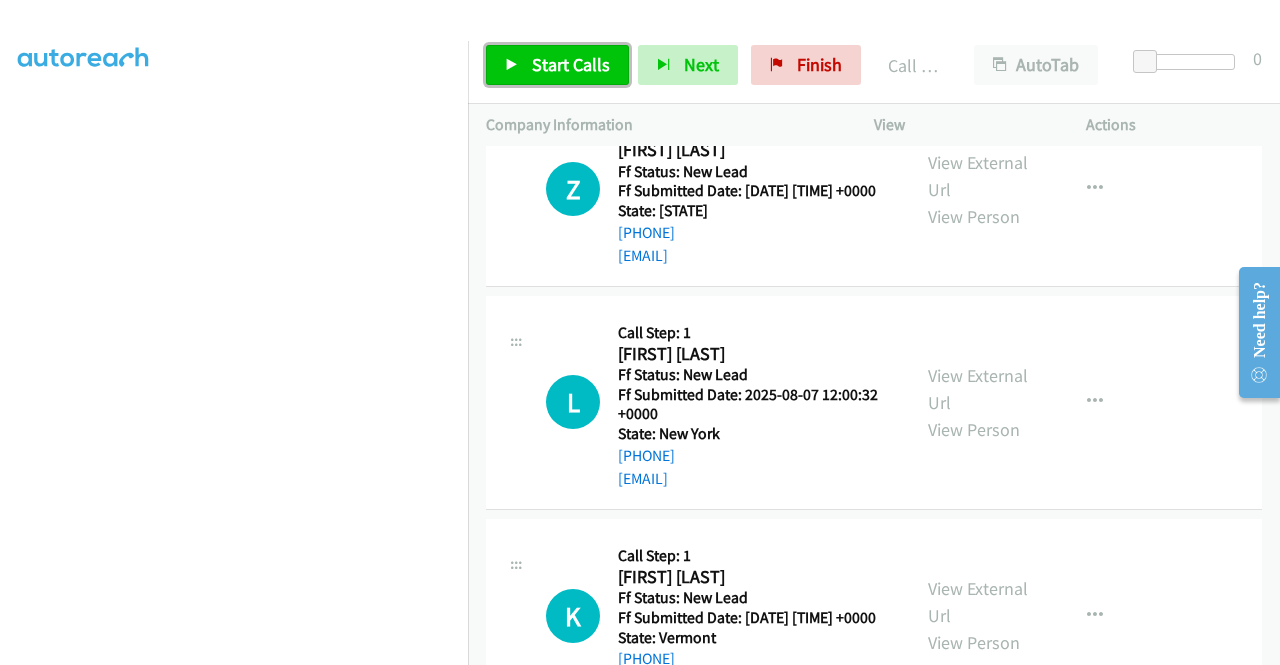 click on "Start Calls" at bounding box center (571, 64) 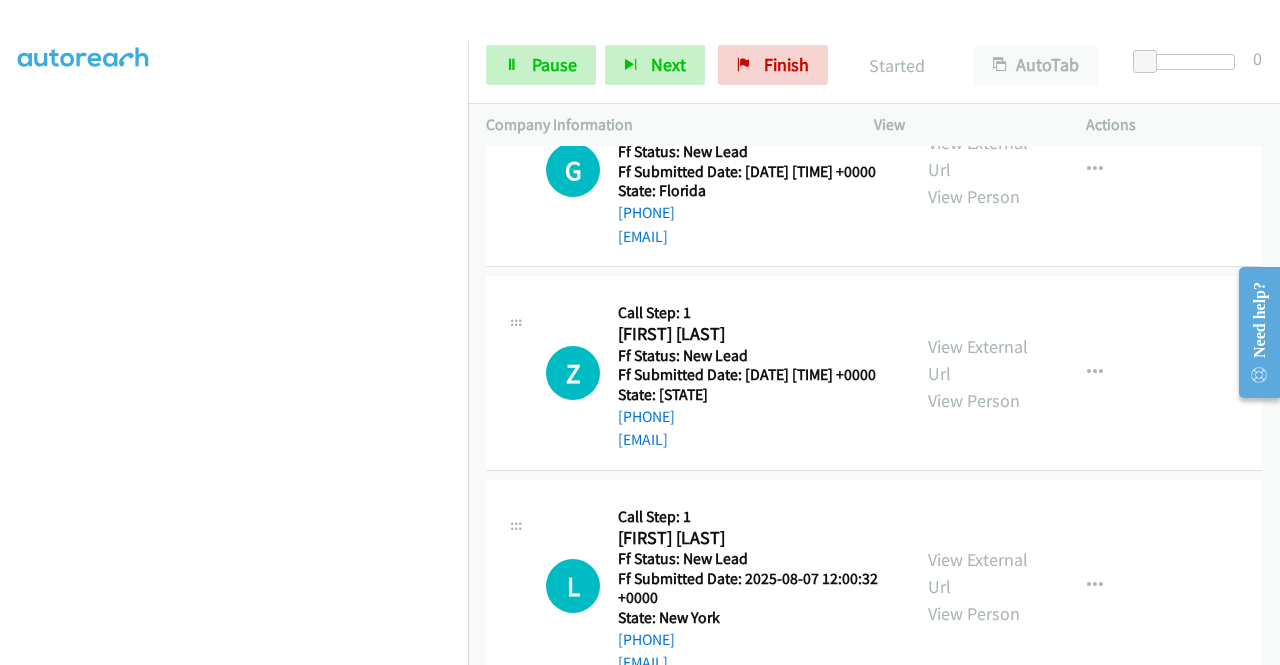 scroll, scrollTop: 700, scrollLeft: 0, axis: vertical 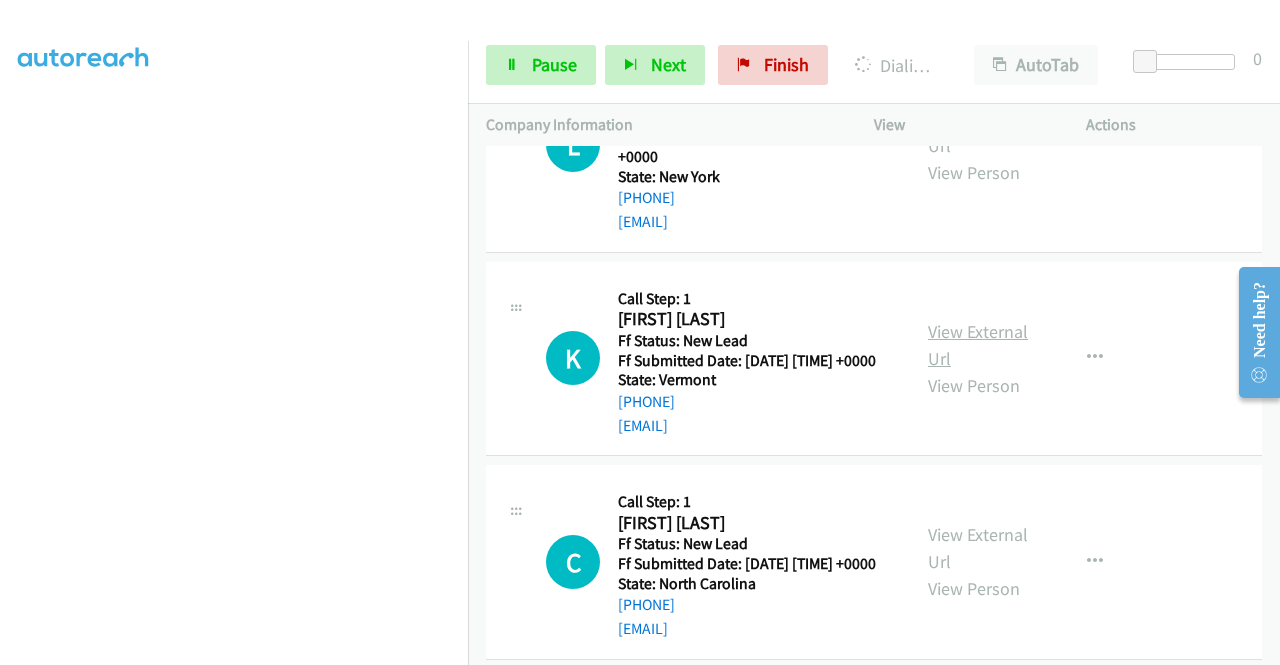 click on "View External Url" at bounding box center [978, 345] 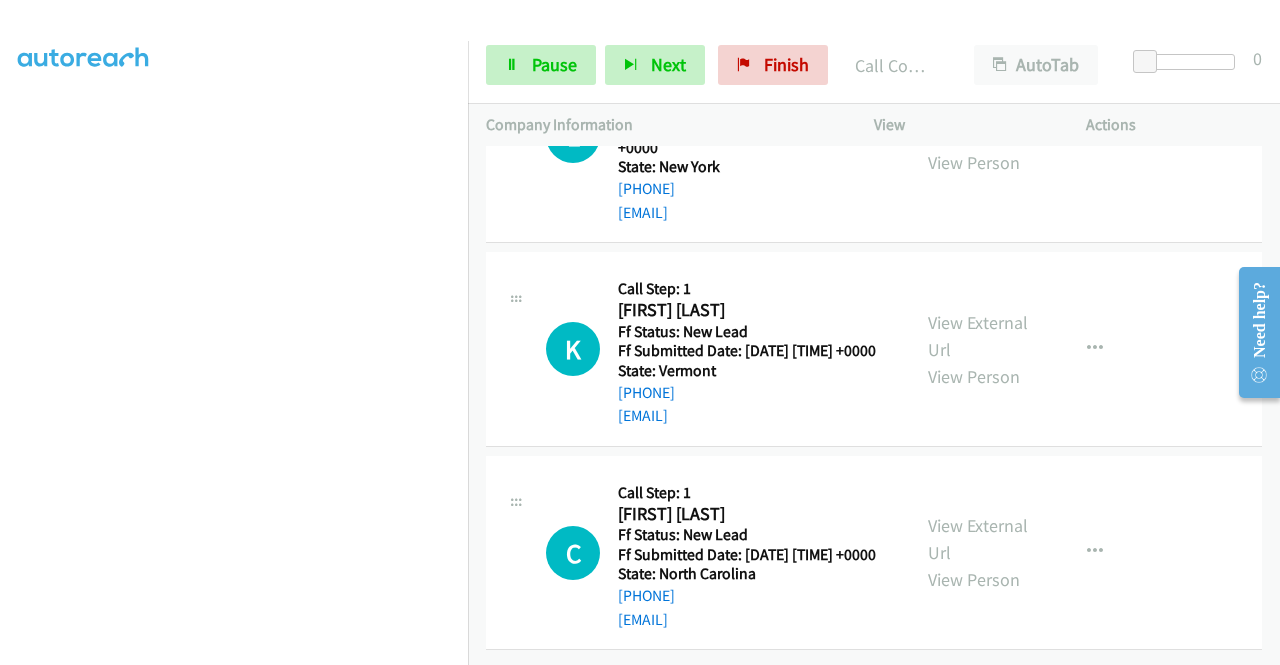 scroll, scrollTop: 1500, scrollLeft: 0, axis: vertical 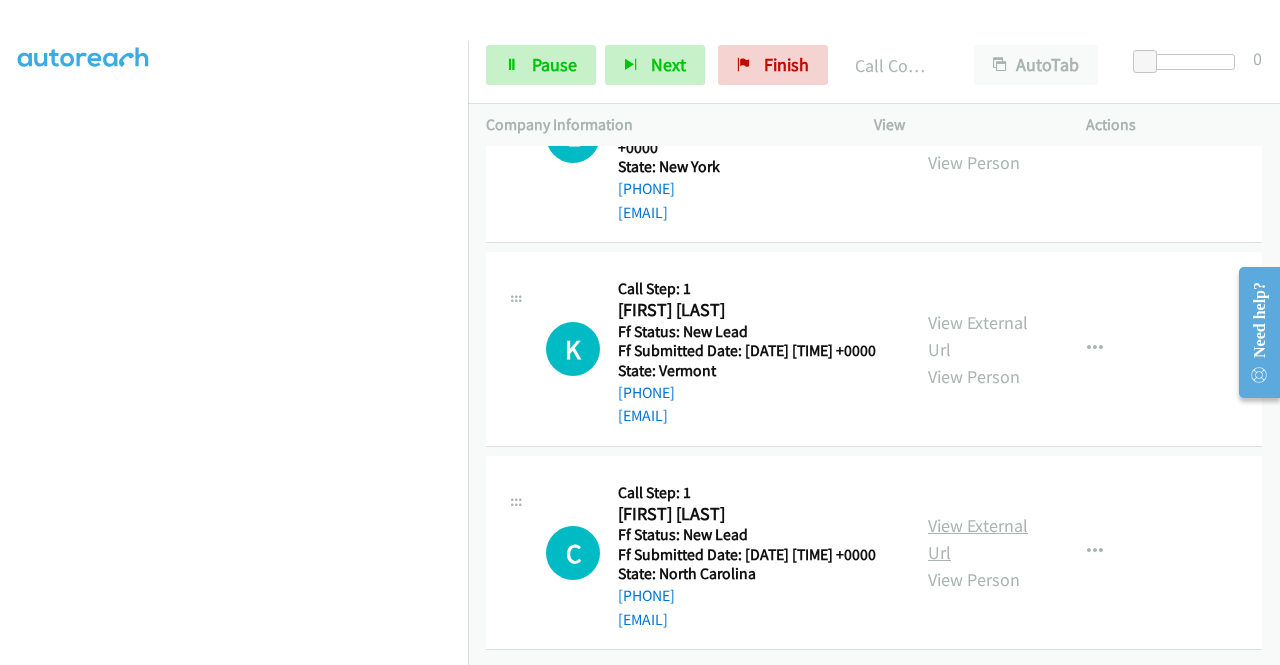 click on "View External Url" at bounding box center [978, 539] 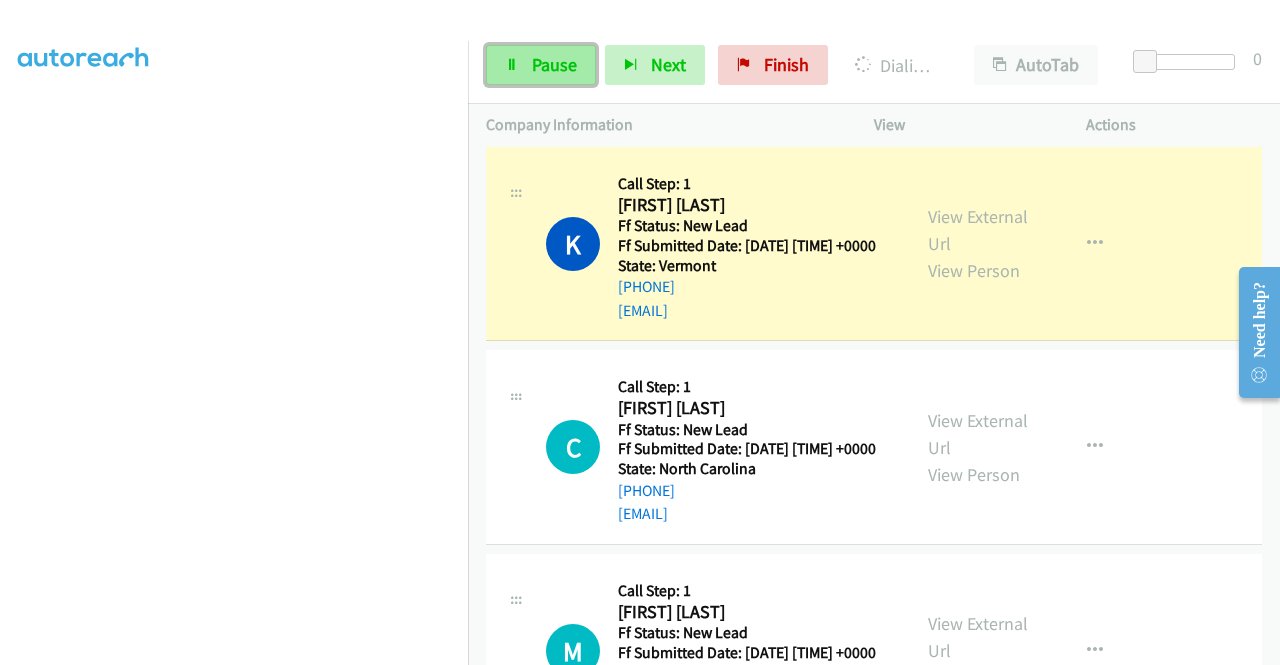 click on "Pause" at bounding box center [554, 64] 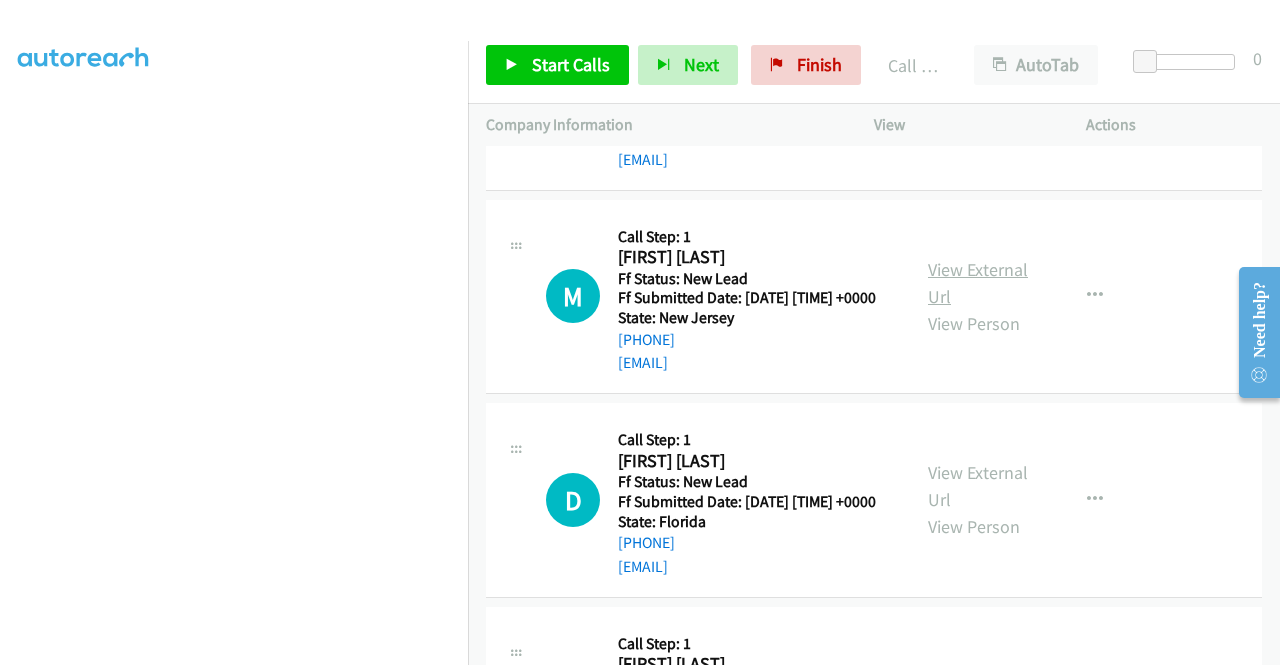 scroll, scrollTop: 1900, scrollLeft: 0, axis: vertical 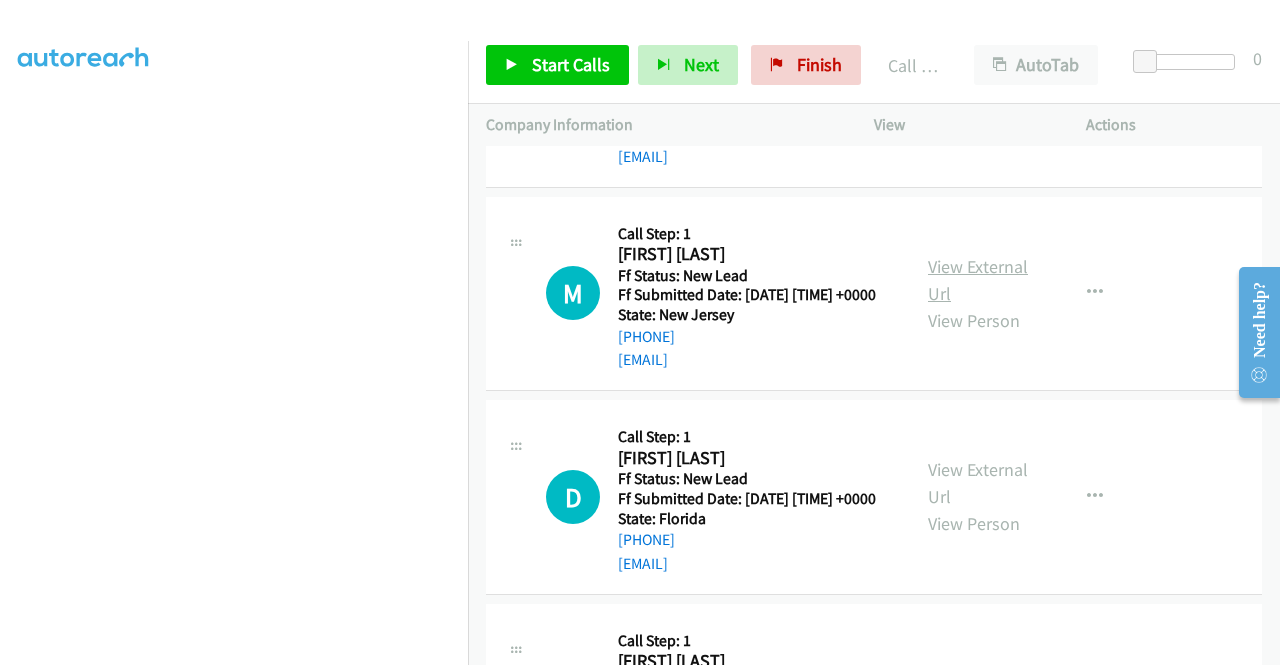 click on "View External Url" at bounding box center (978, 280) 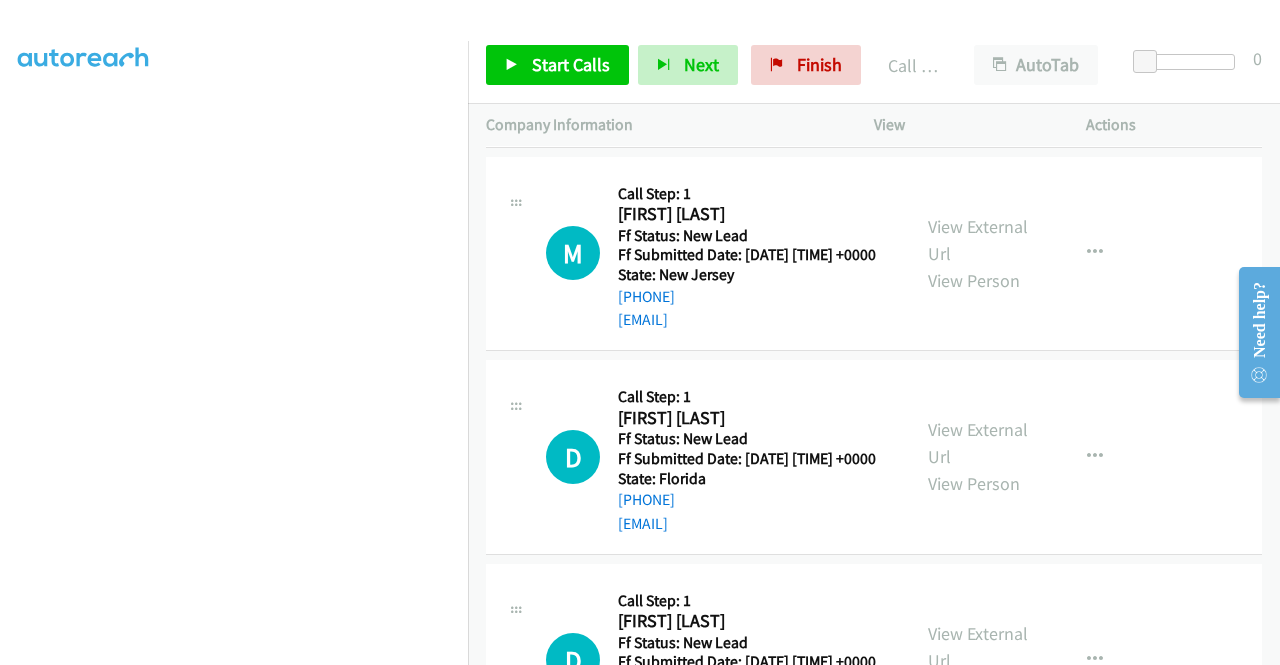 scroll, scrollTop: 2000, scrollLeft: 0, axis: vertical 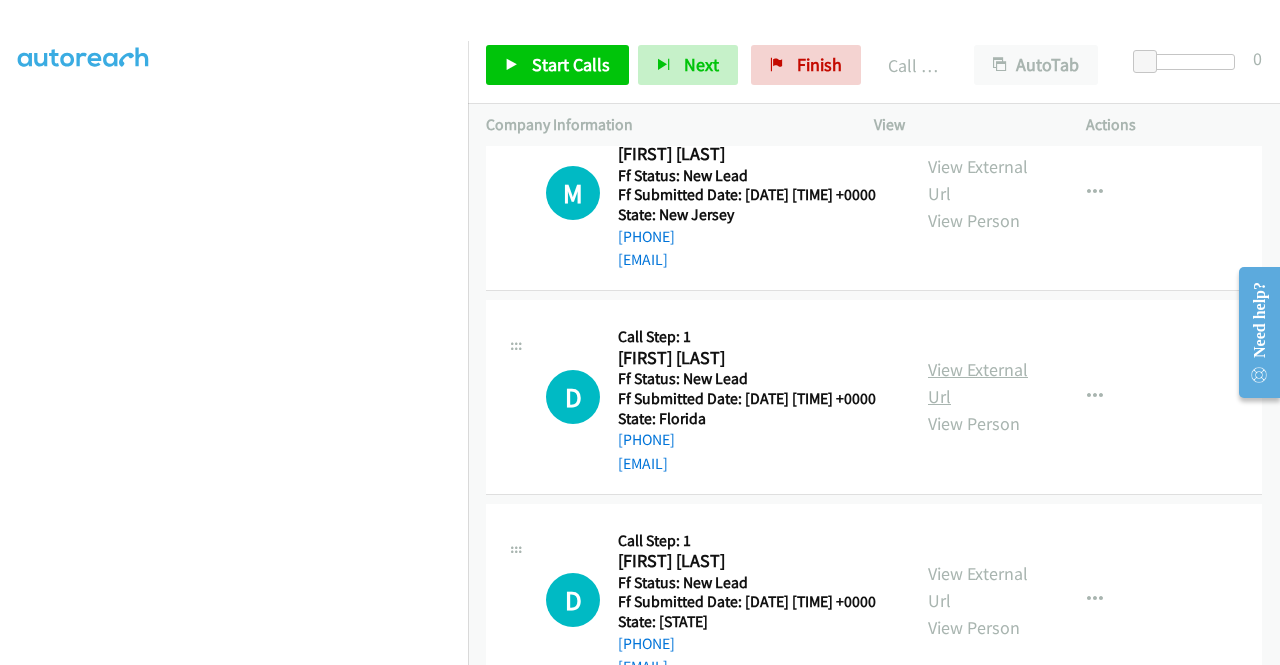 click on "View External Url" at bounding box center [978, 383] 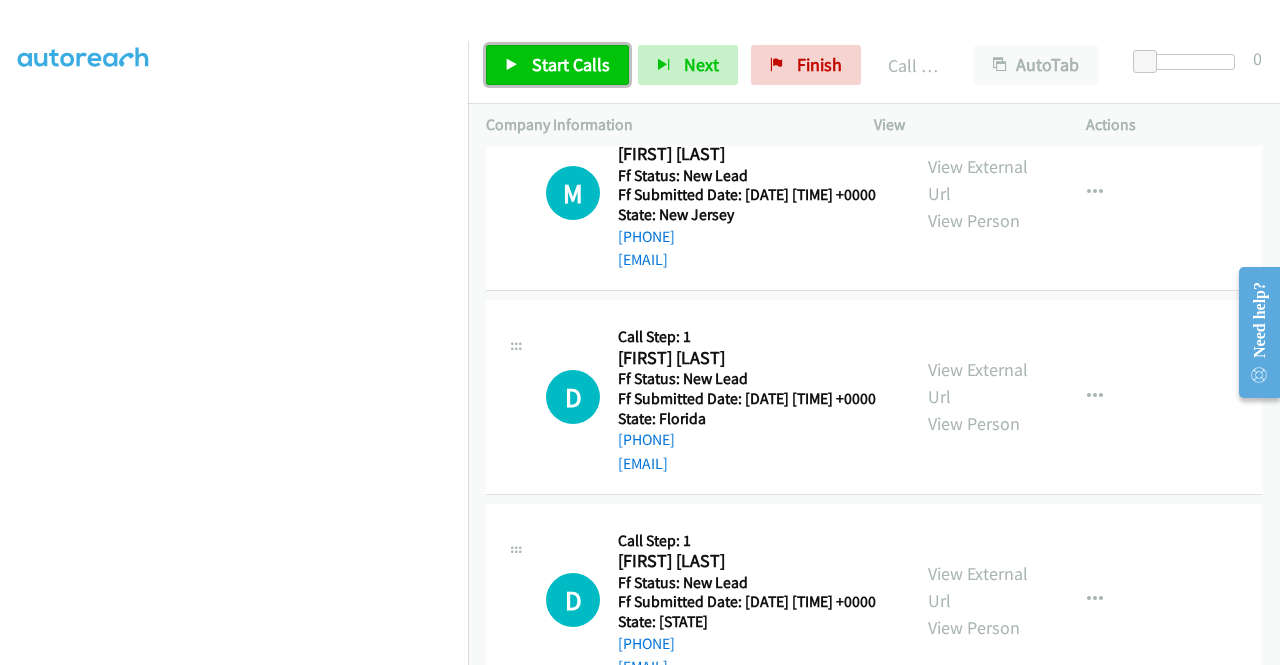 click on "Start Calls" at bounding box center (571, 64) 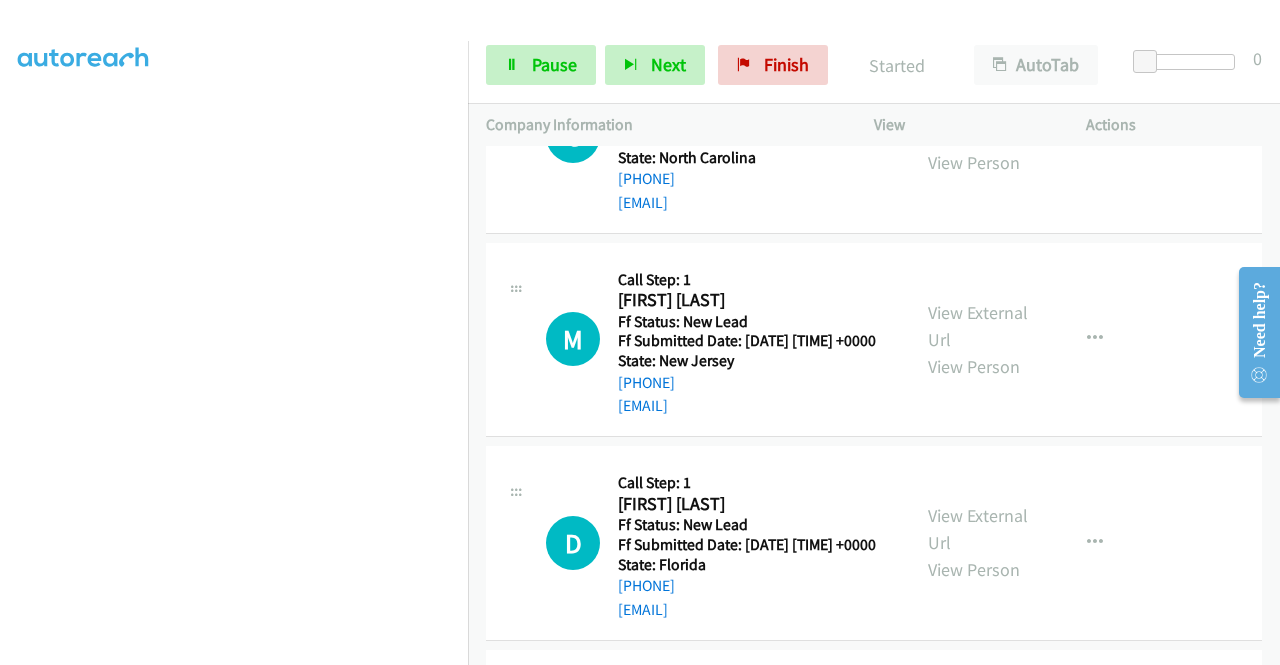 scroll, scrollTop: 1800, scrollLeft: 0, axis: vertical 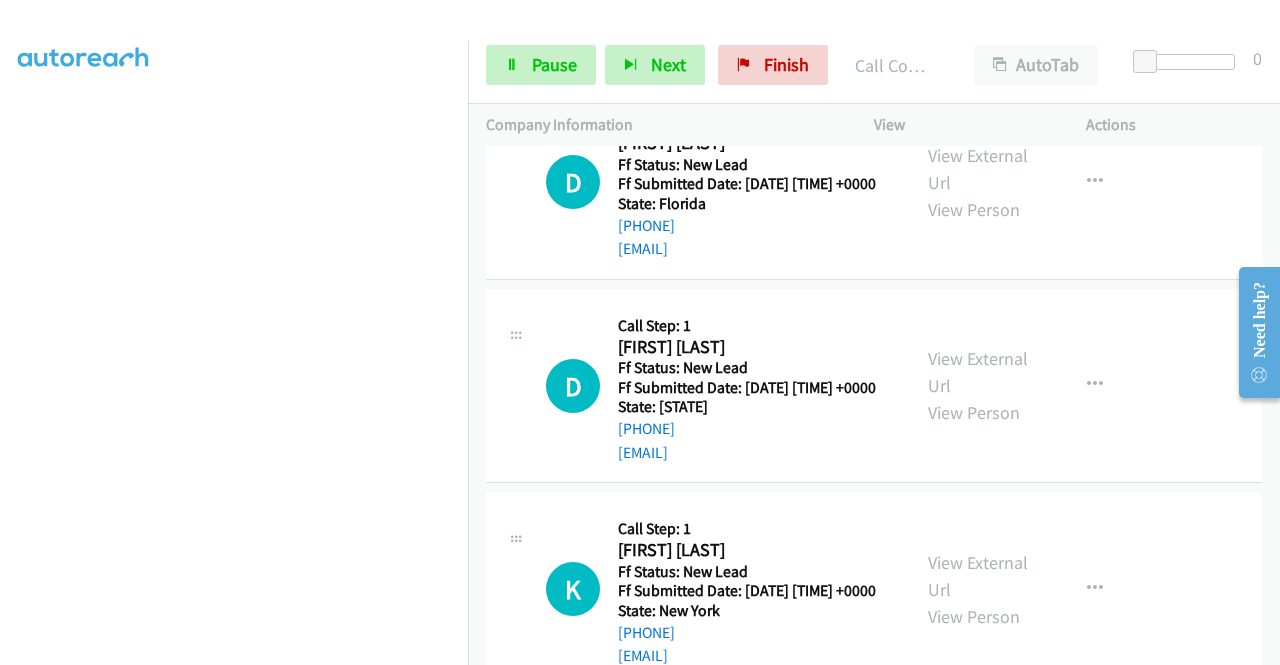 click on "View External Url
View Person
View External Url
Email
Schedule/Manage Callback
Skip Call
Add to do not call list" at bounding box center (1025, 386) 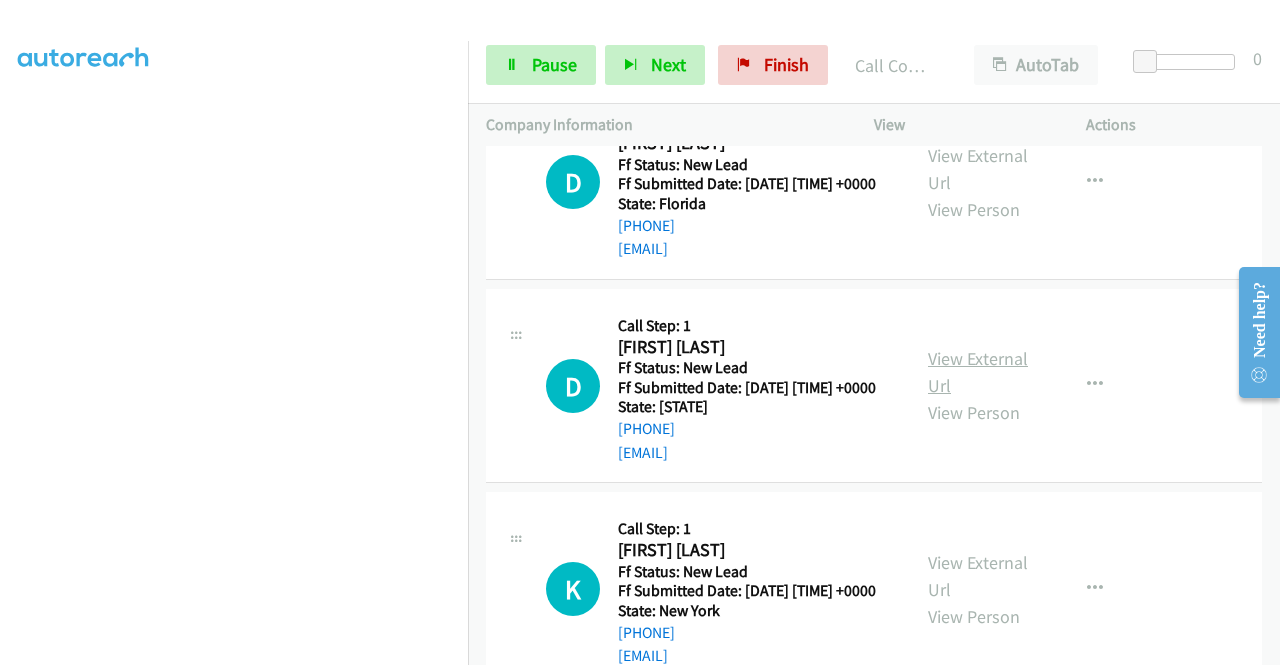 click on "View External Url" at bounding box center (978, 372) 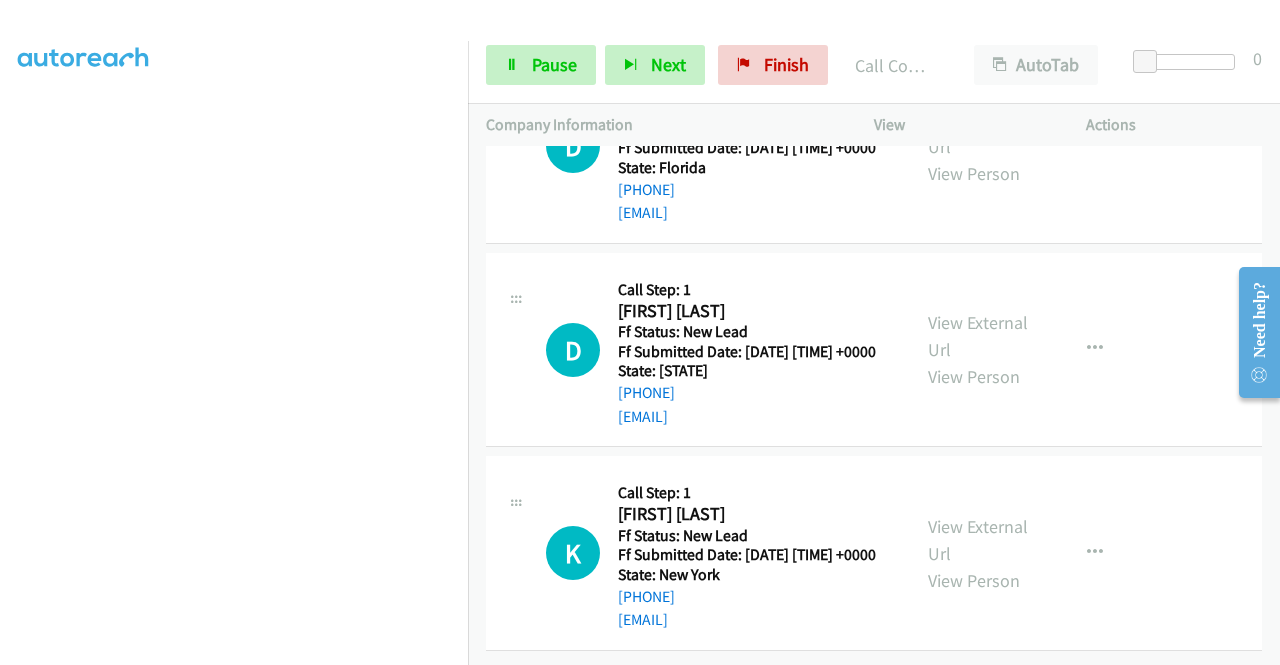 scroll, scrollTop: 2560, scrollLeft: 0, axis: vertical 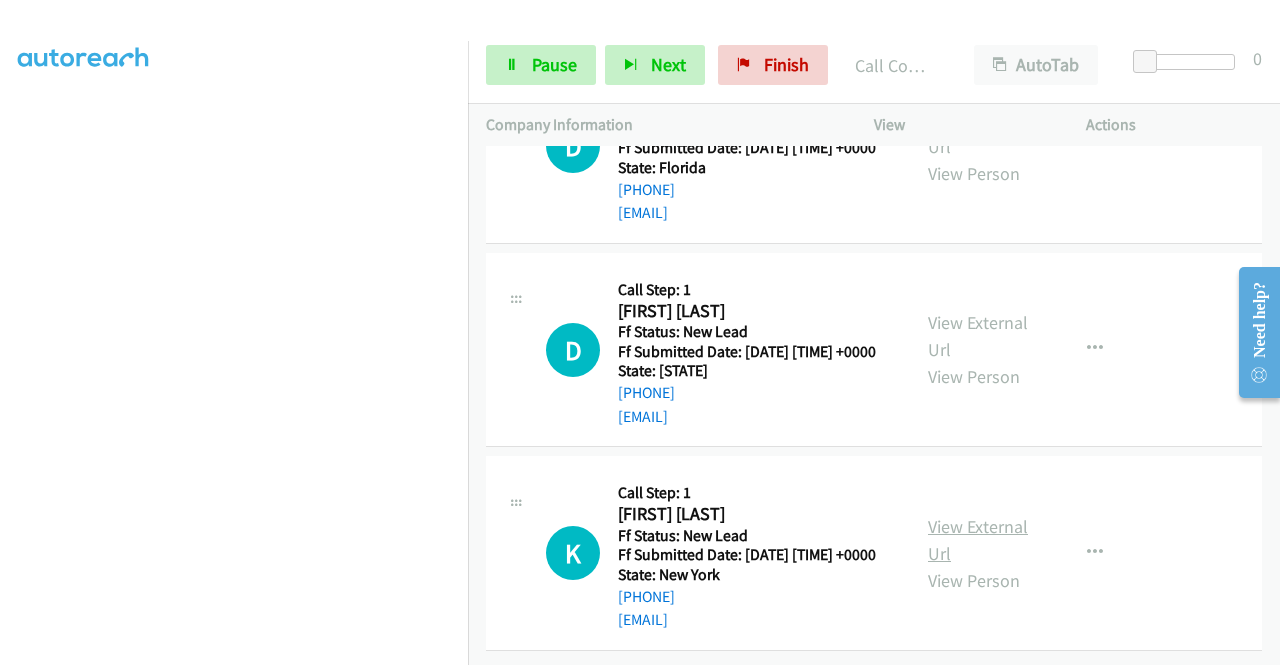 click on "View External Url" at bounding box center (978, 540) 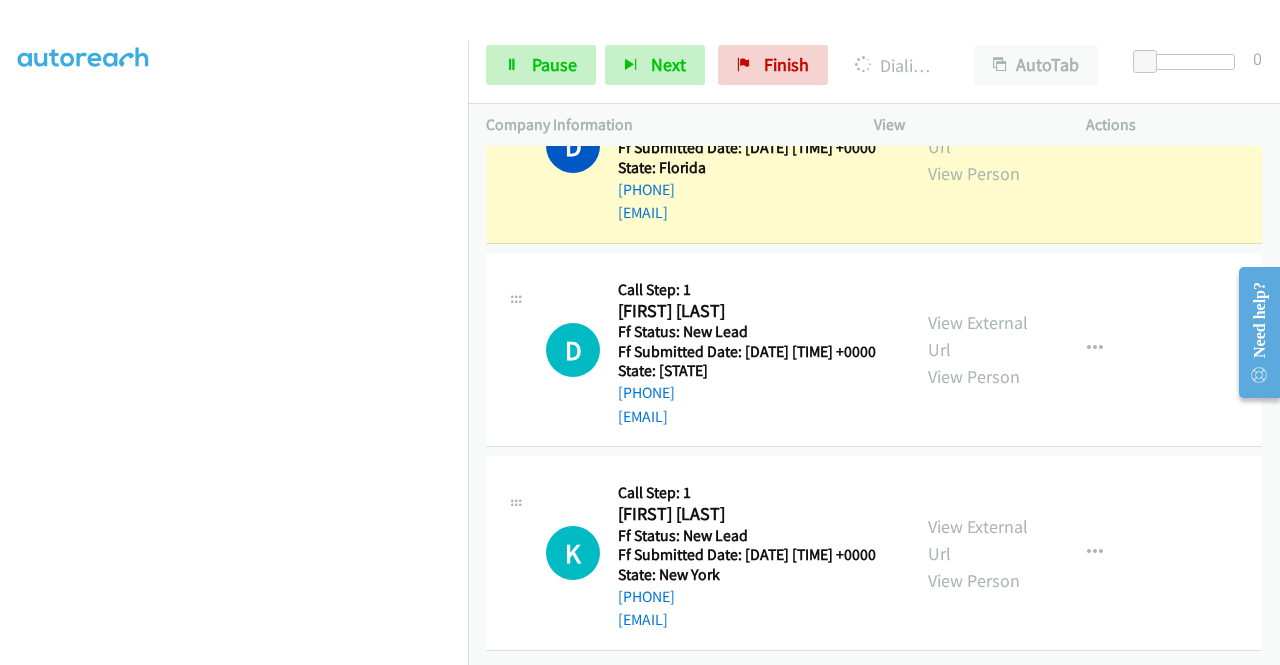 scroll, scrollTop: 2360, scrollLeft: 0, axis: vertical 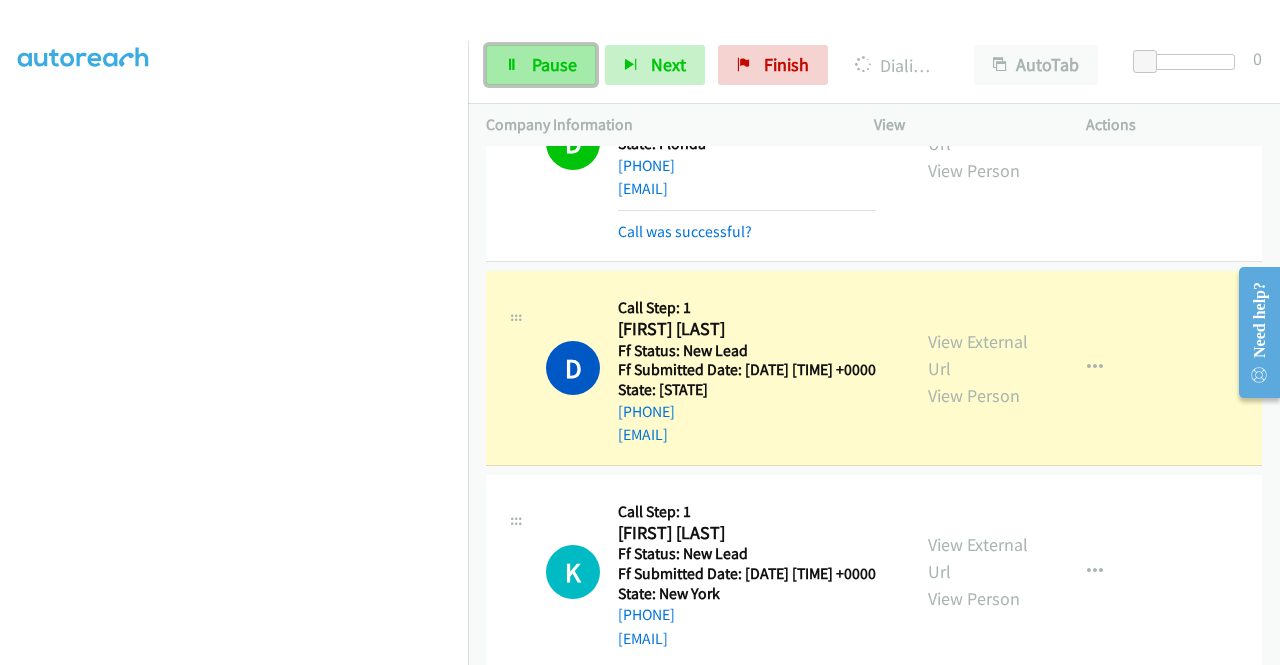 click on "Pause" at bounding box center (554, 64) 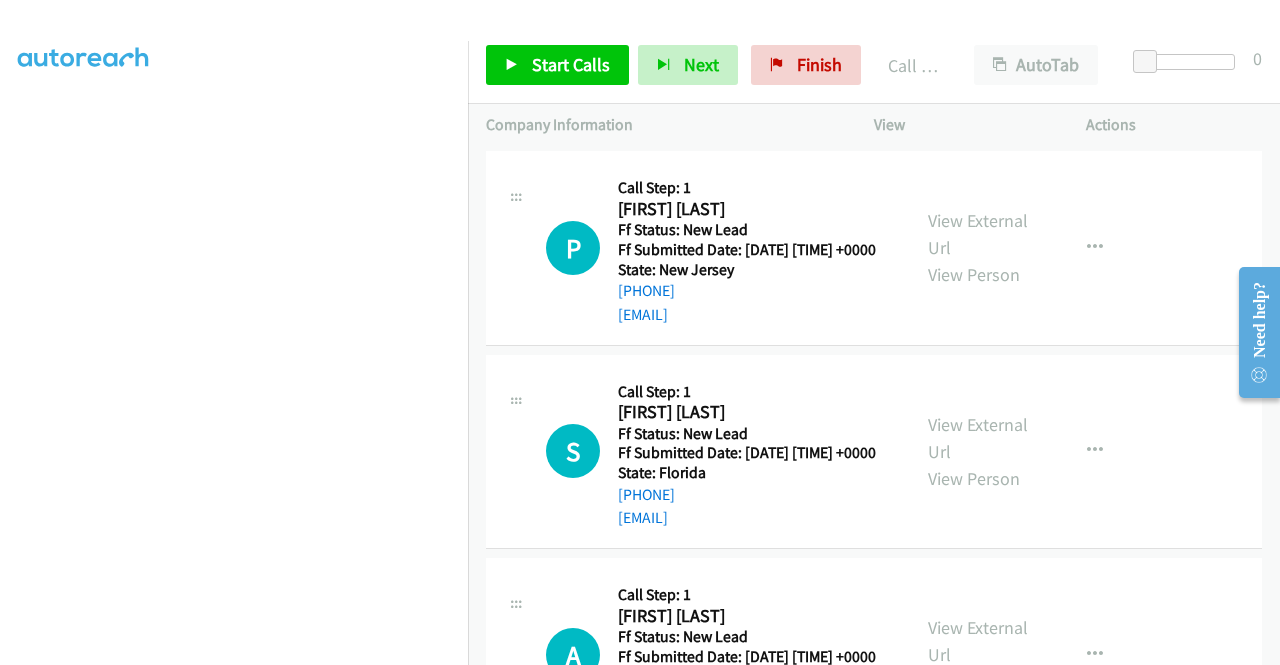 scroll, scrollTop: 2960, scrollLeft: 0, axis: vertical 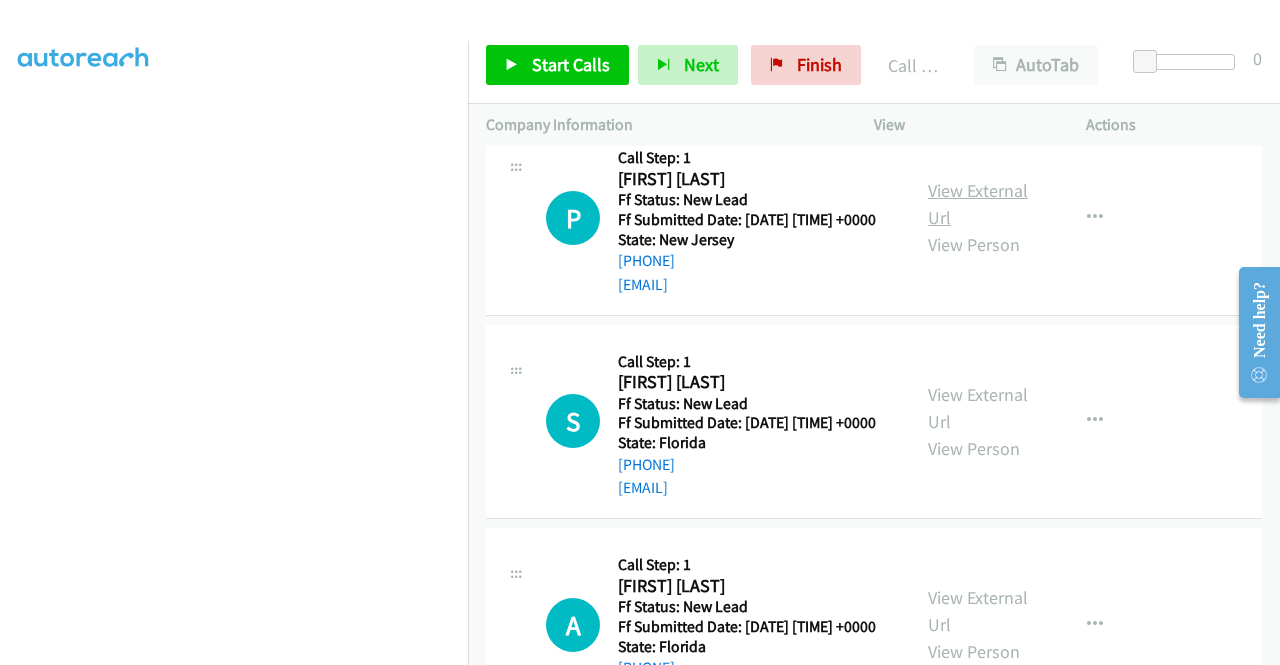 click on "View External Url" at bounding box center [978, 204] 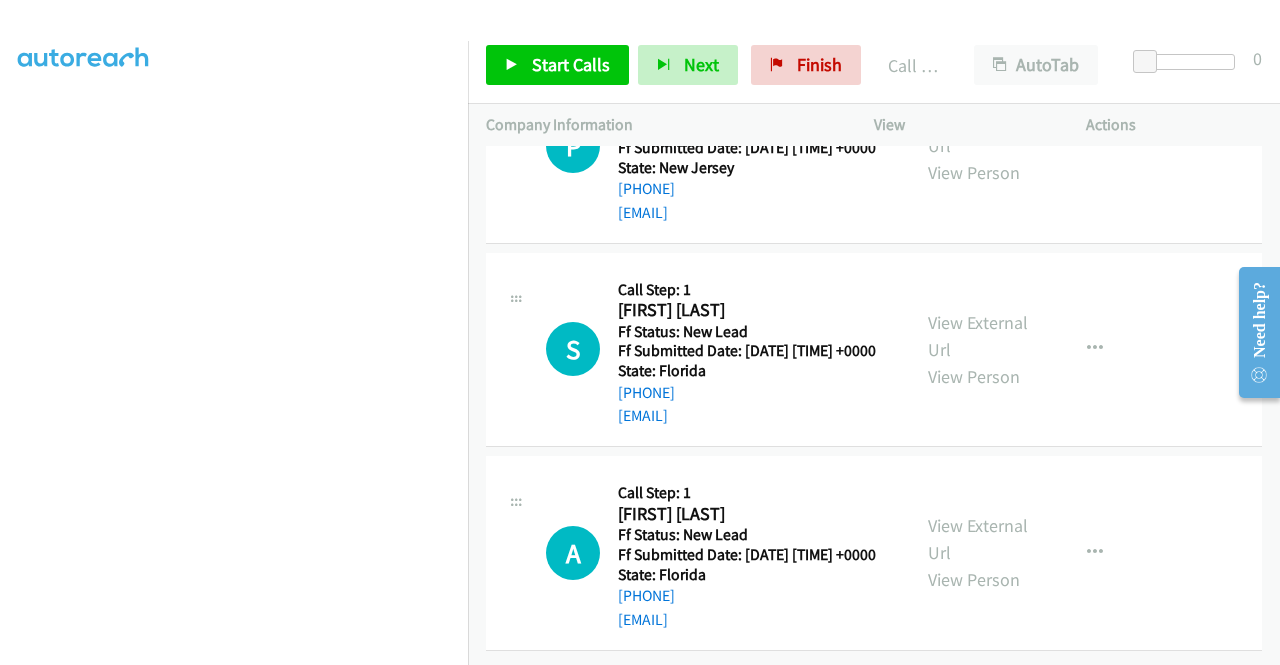 scroll, scrollTop: 3160, scrollLeft: 0, axis: vertical 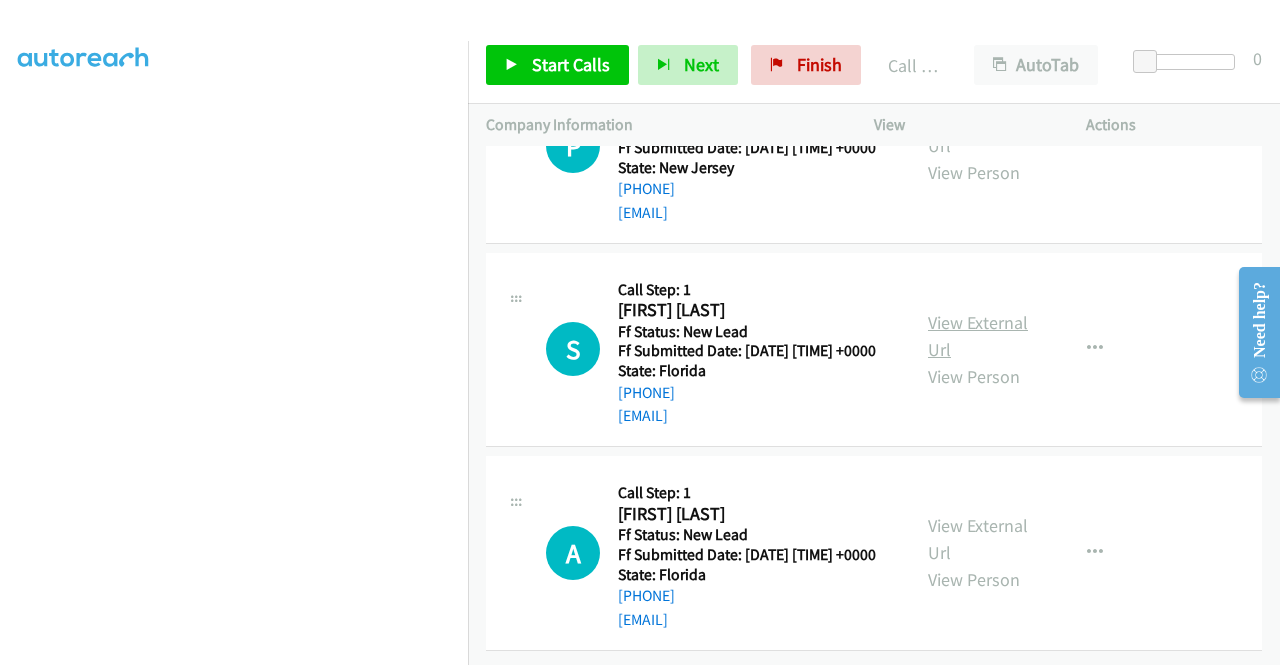 click on "View External Url" at bounding box center [978, 336] 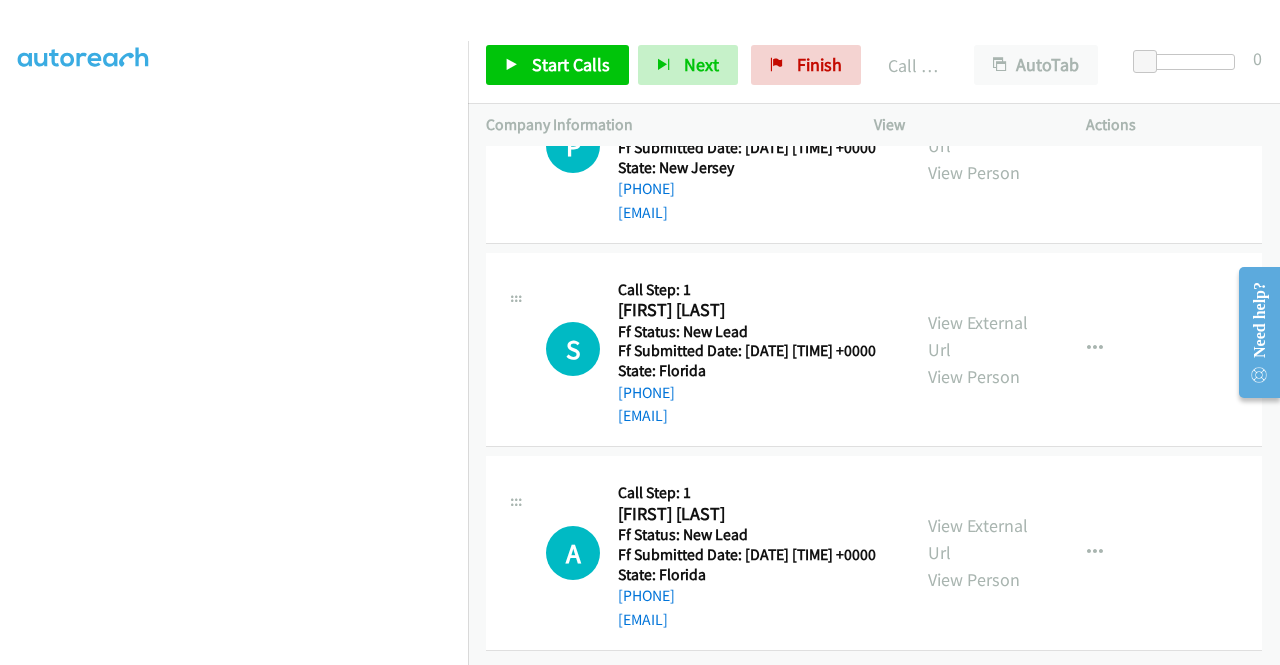 scroll, scrollTop: 3260, scrollLeft: 0, axis: vertical 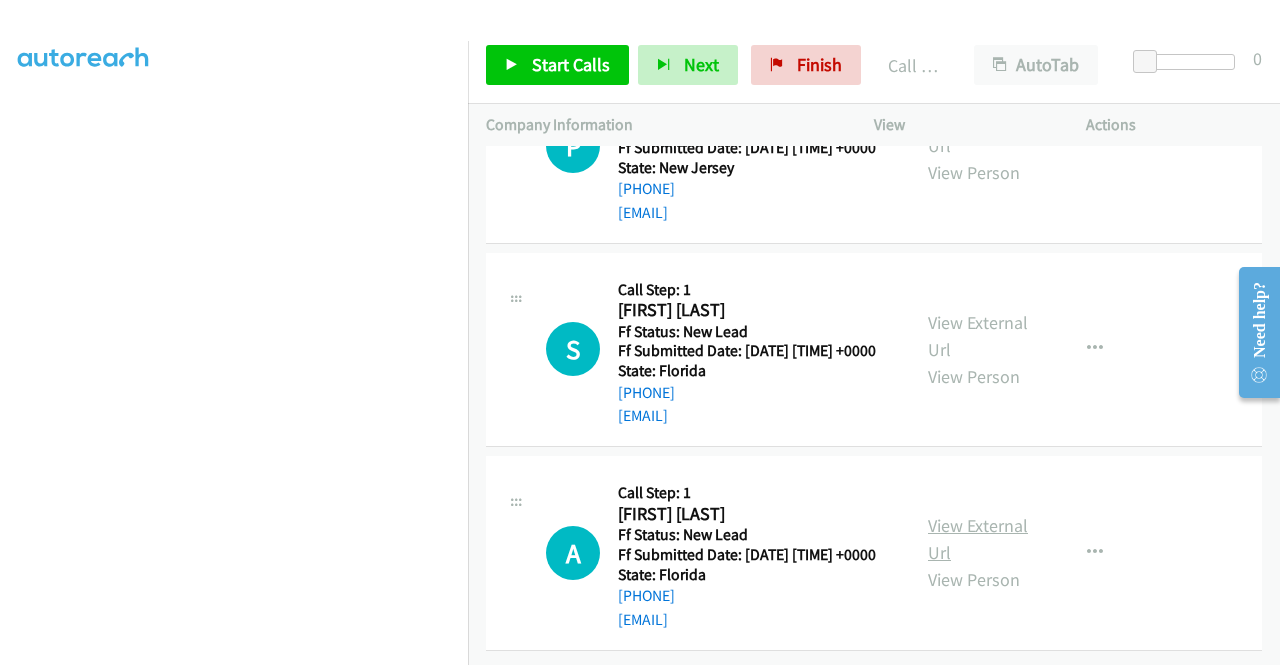 click on "View External Url" at bounding box center [978, 539] 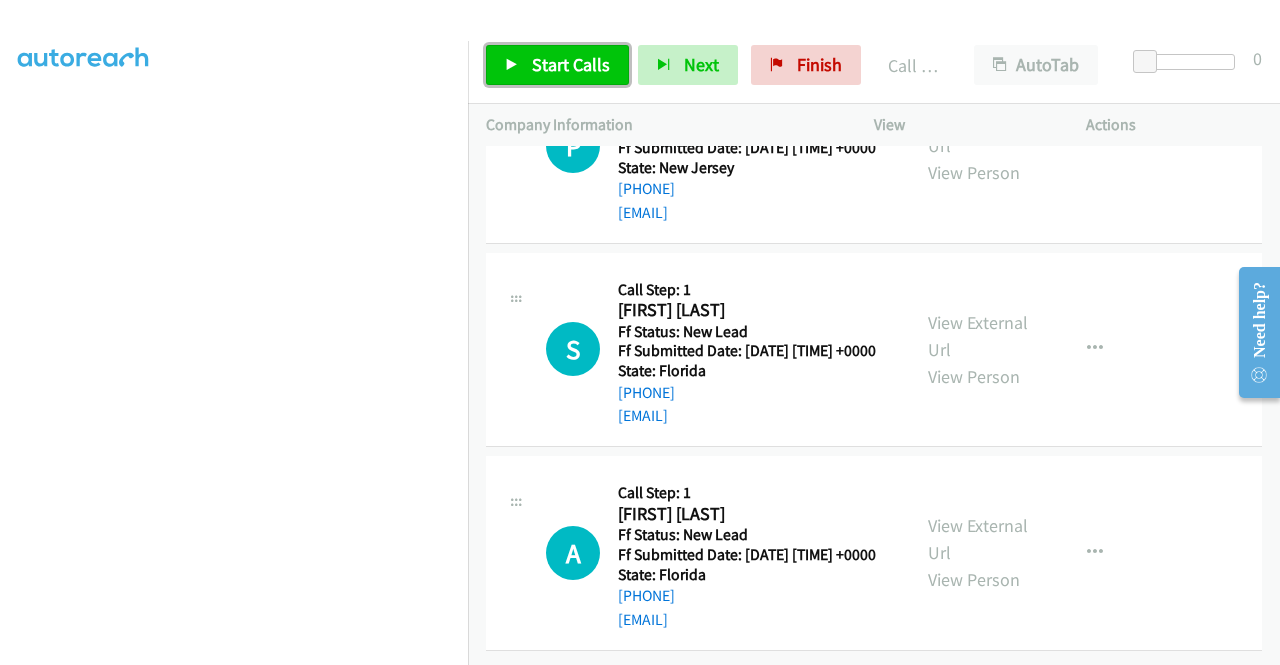 click on "Start Calls" at bounding box center [571, 64] 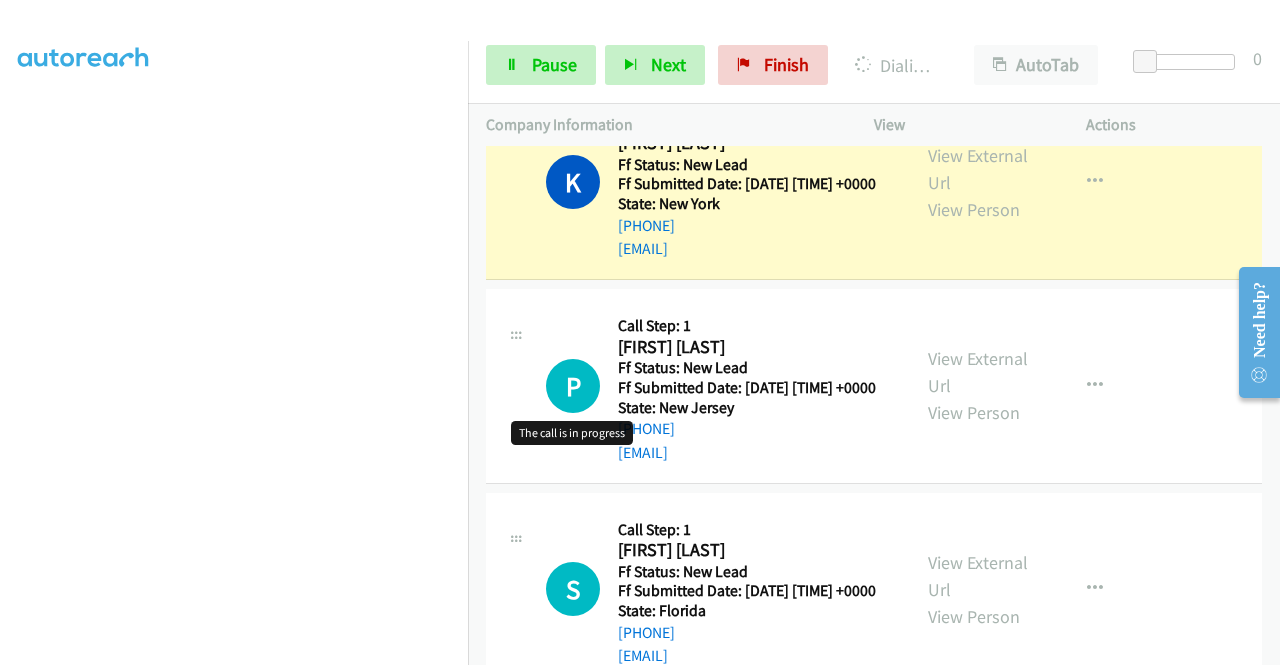 scroll, scrollTop: 2760, scrollLeft: 0, axis: vertical 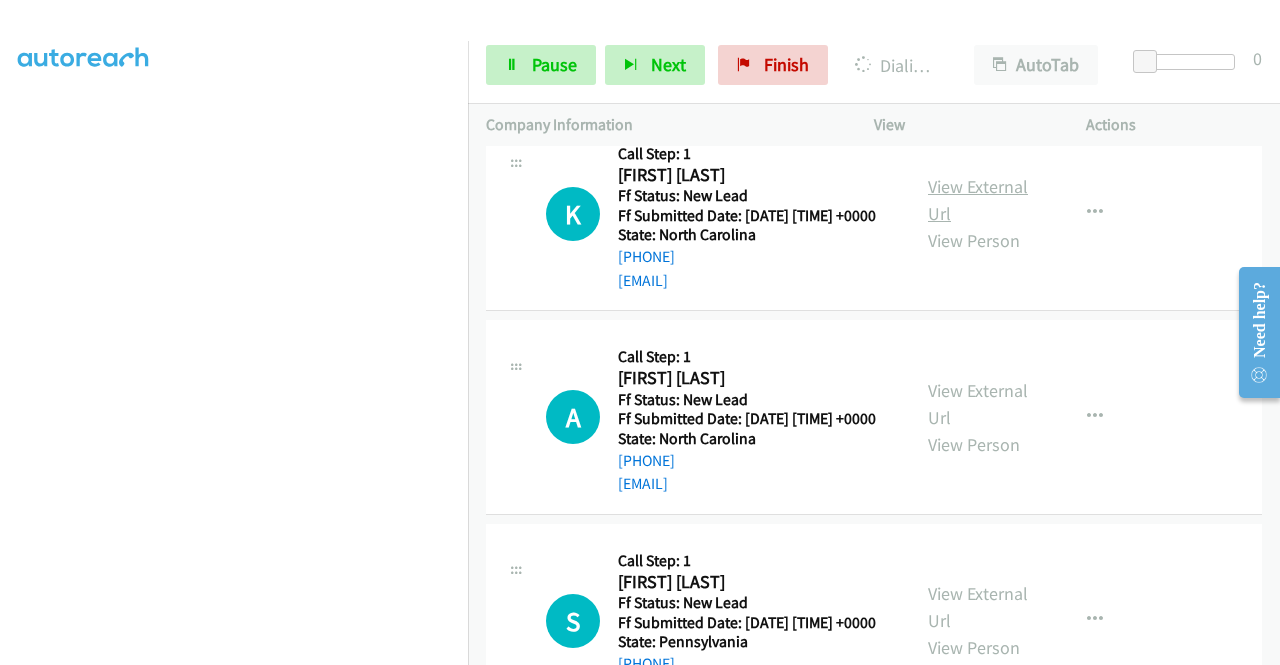 click on "View External Url" at bounding box center (978, 200) 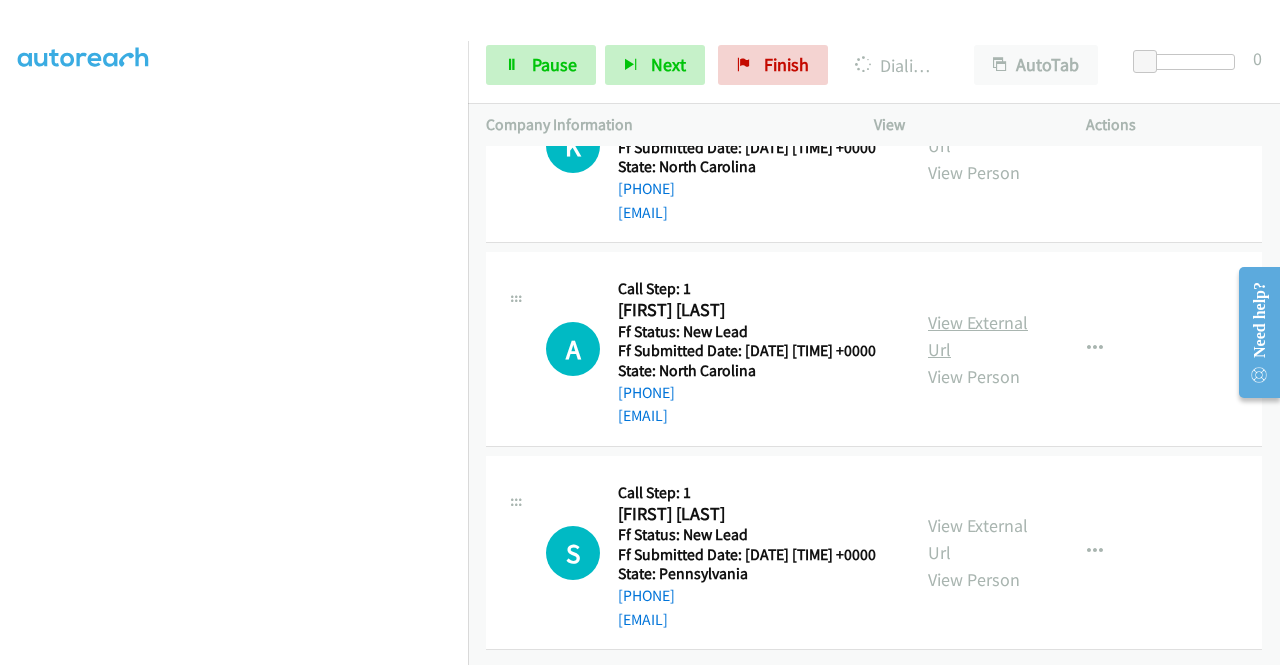 scroll, scrollTop: 3860, scrollLeft: 0, axis: vertical 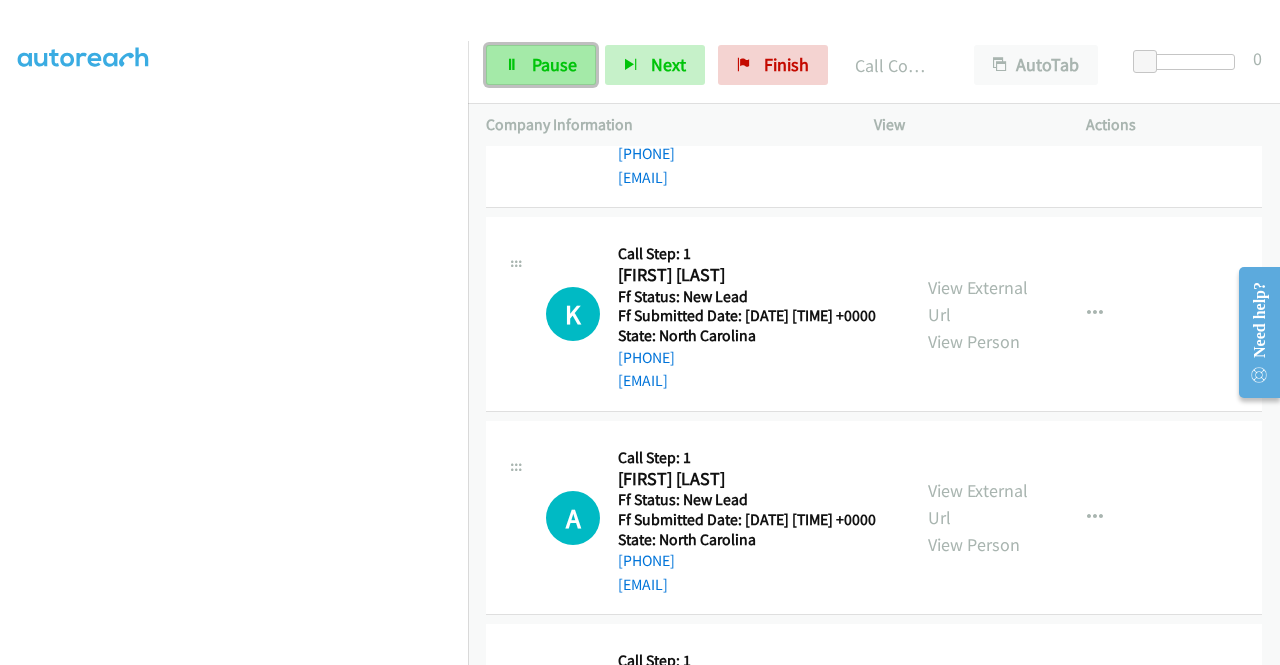 click on "Pause" at bounding box center (554, 64) 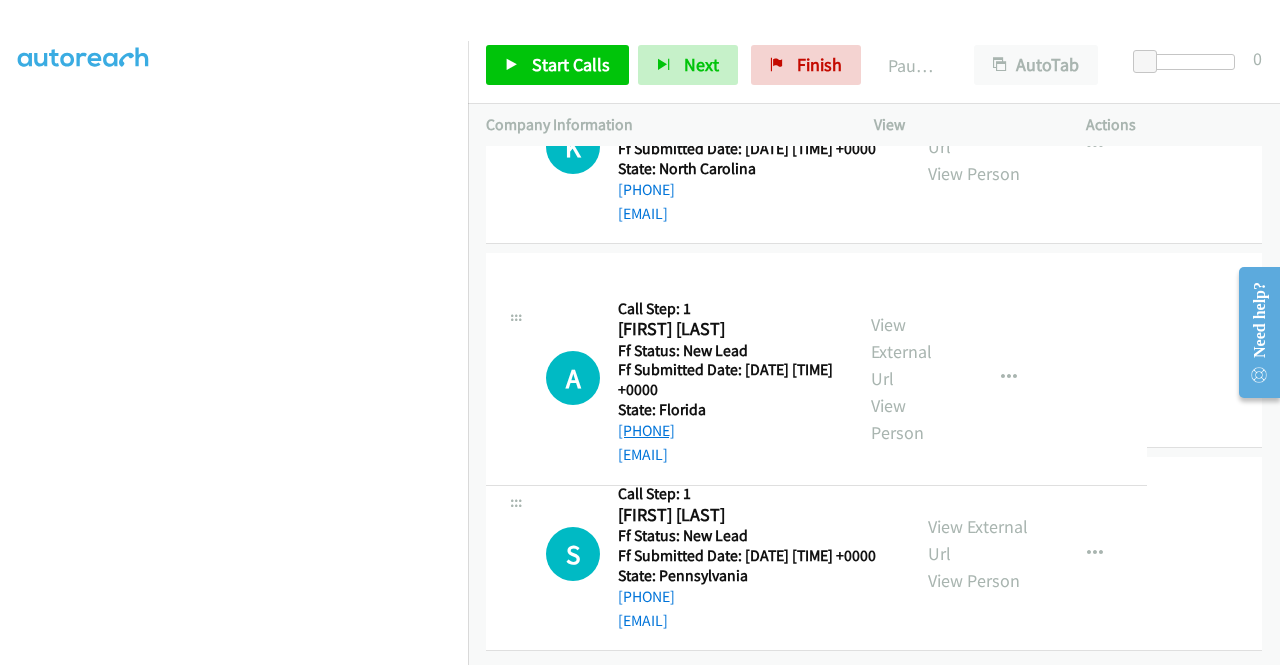drag, startPoint x: 741, startPoint y: 410, endPoint x: 660, endPoint y: 421, distance: 81.7435 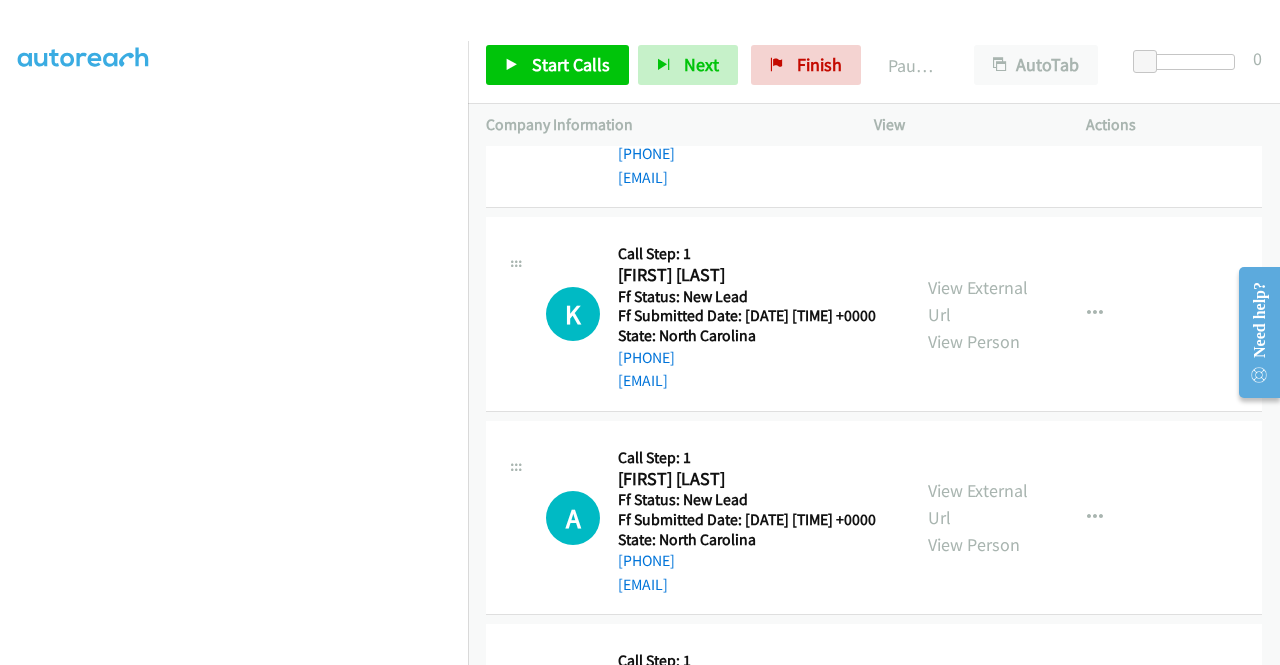 scroll, scrollTop: 413, scrollLeft: 0, axis: vertical 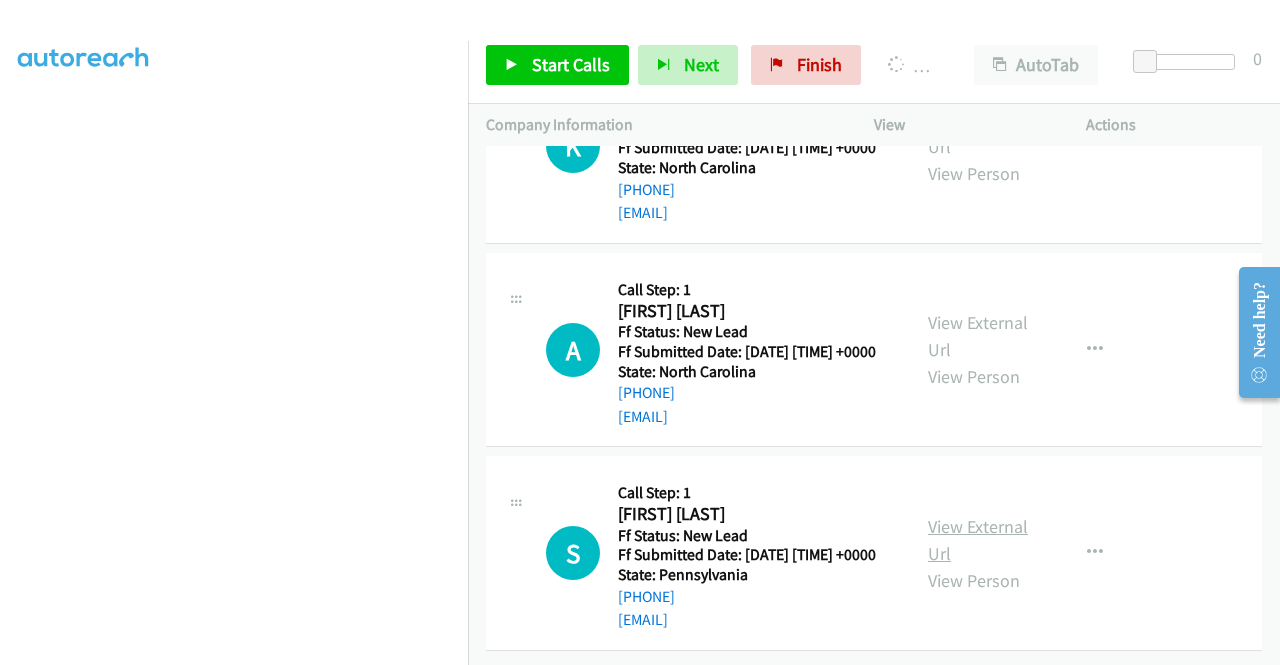 click on "View External Url" at bounding box center (978, 540) 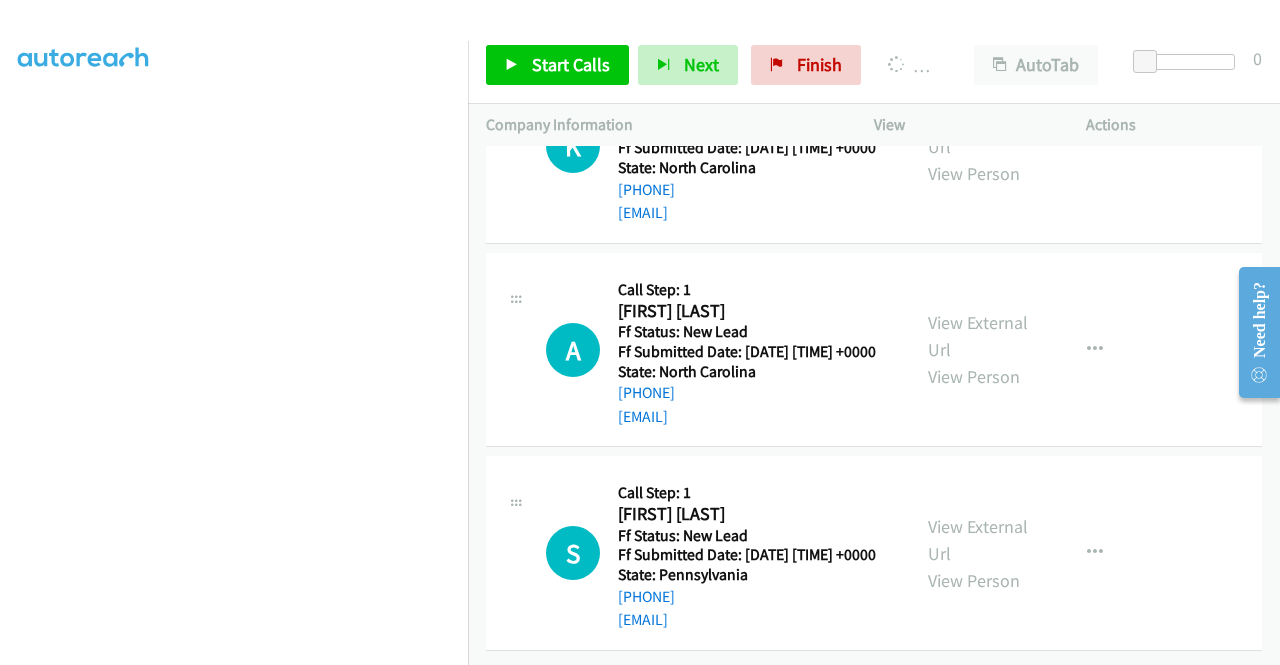 scroll, scrollTop: 3502, scrollLeft: 0, axis: vertical 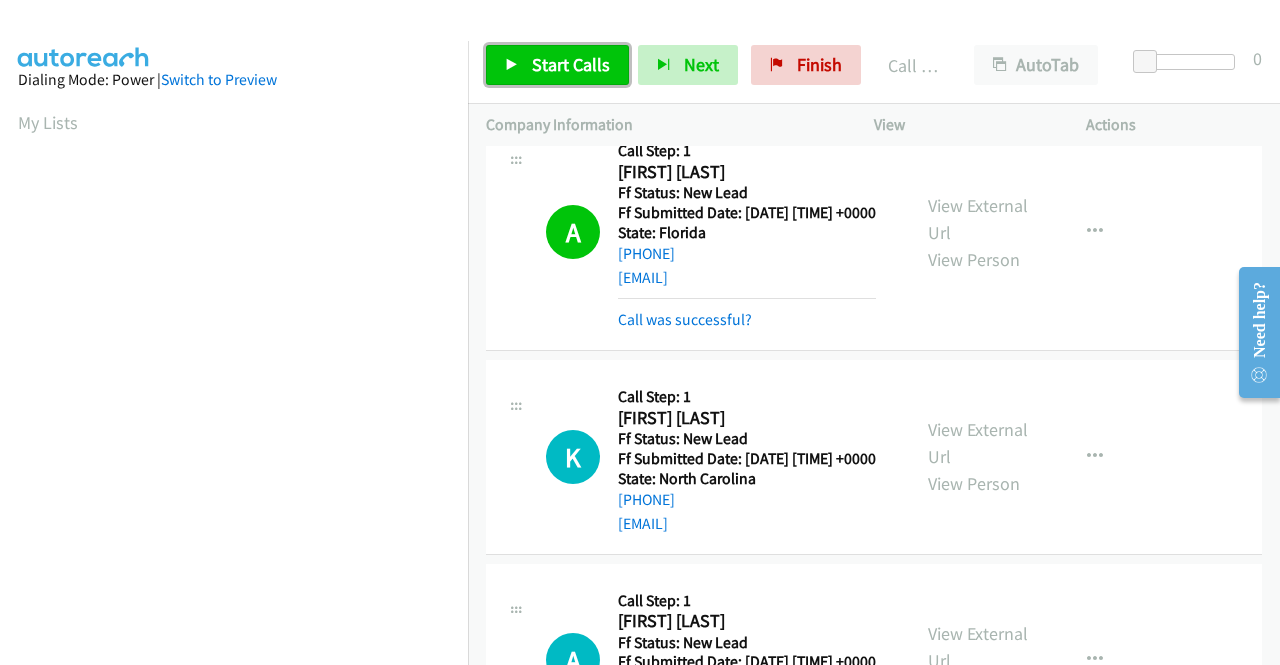 click on "Start Calls" at bounding box center (557, 65) 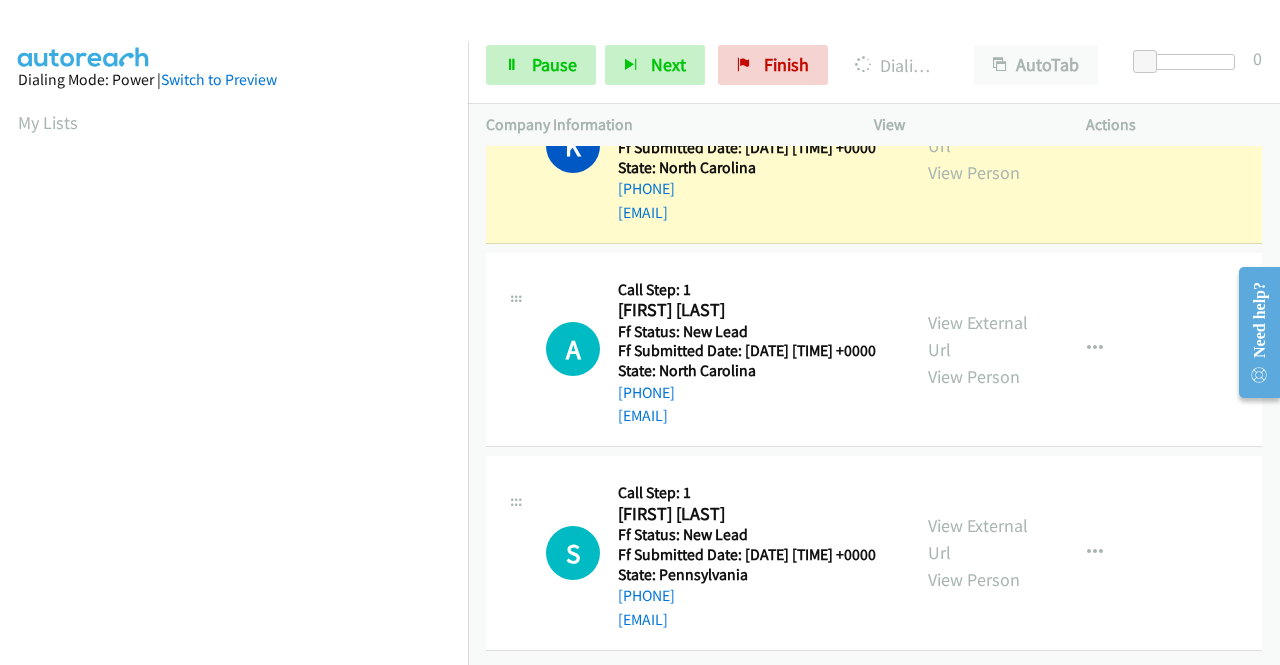 scroll, scrollTop: 4152, scrollLeft: 0, axis: vertical 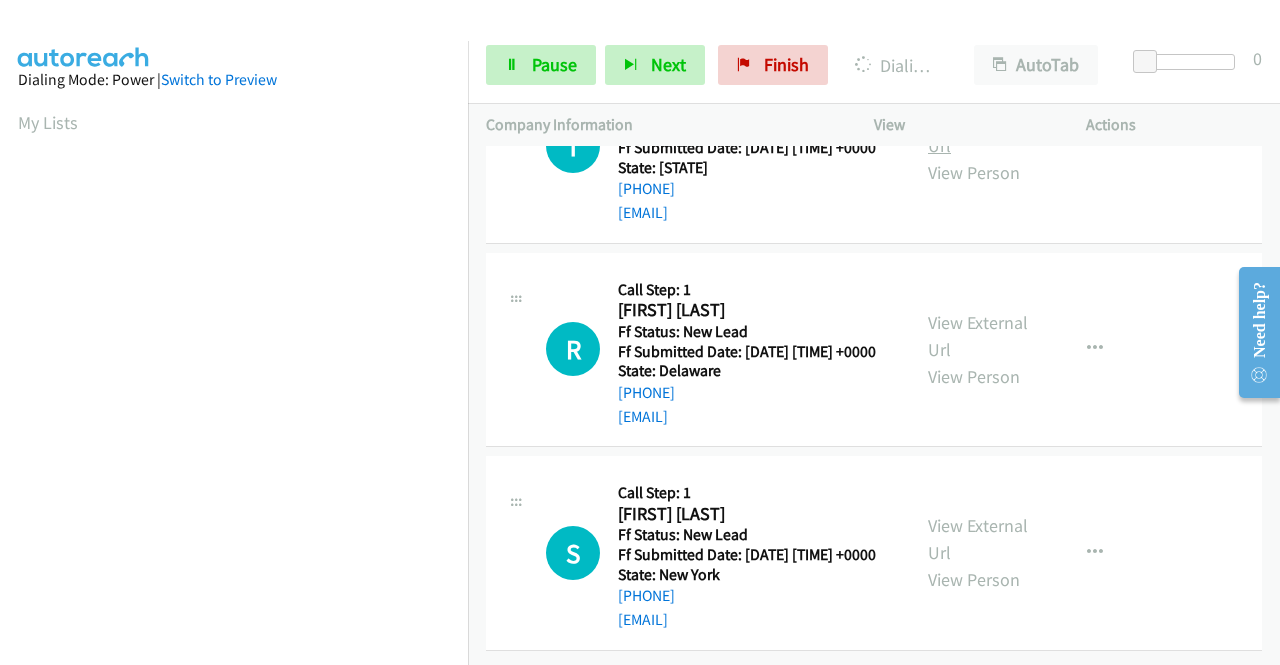 click on "View External Url" at bounding box center [978, 132] 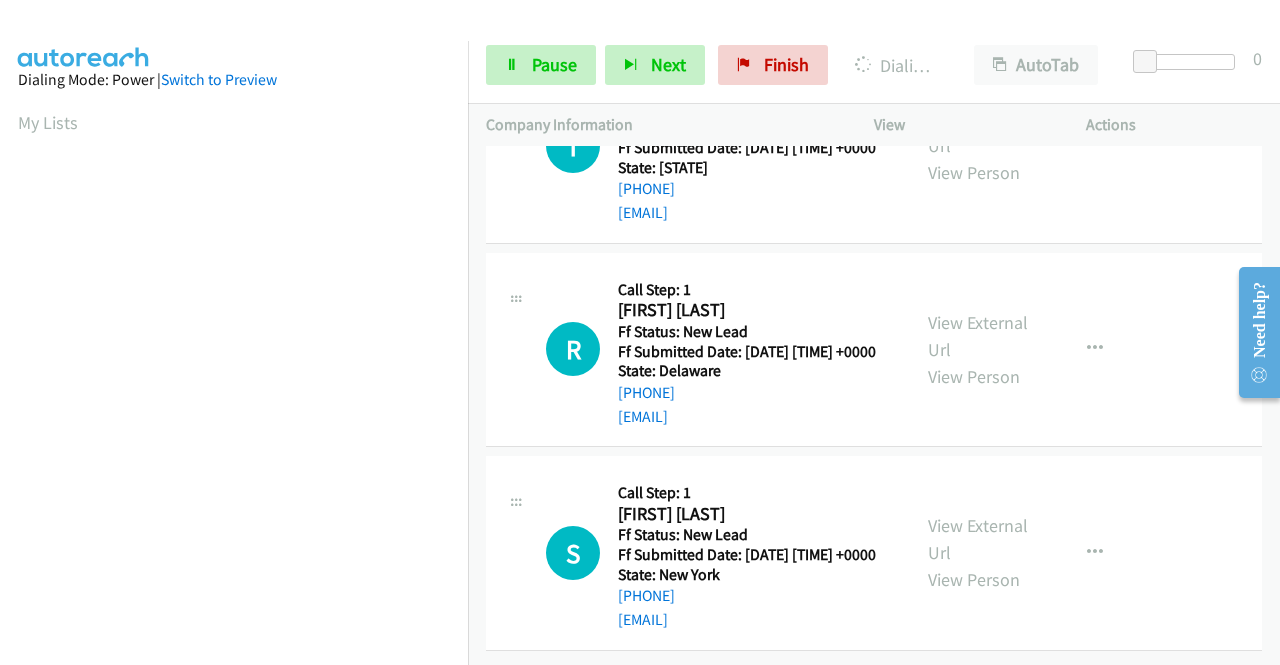 scroll, scrollTop: 4752, scrollLeft: 0, axis: vertical 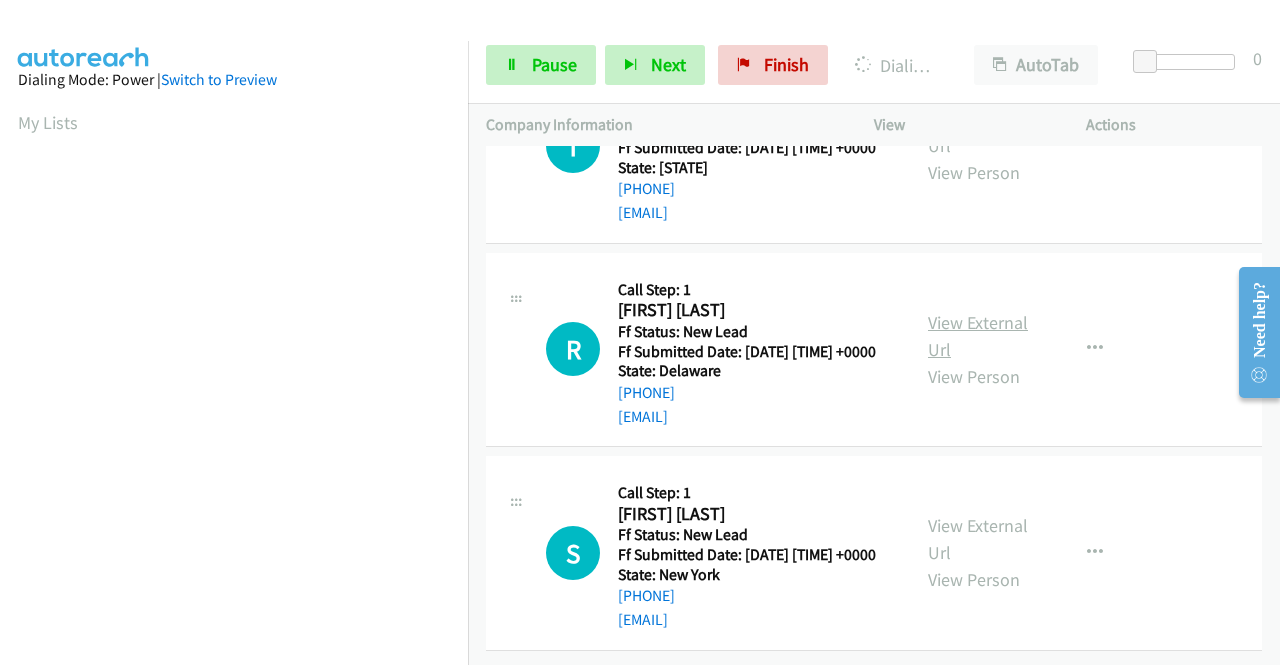 click on "View External Url" at bounding box center (978, 336) 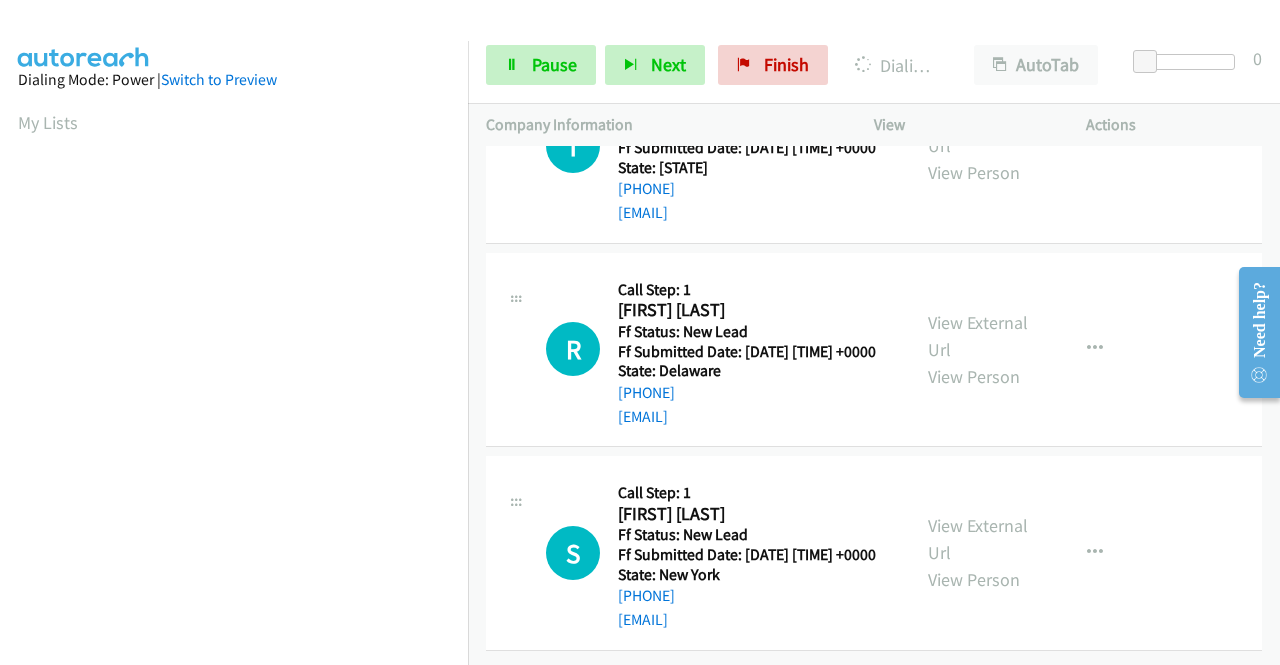 scroll, scrollTop: 4552, scrollLeft: 0, axis: vertical 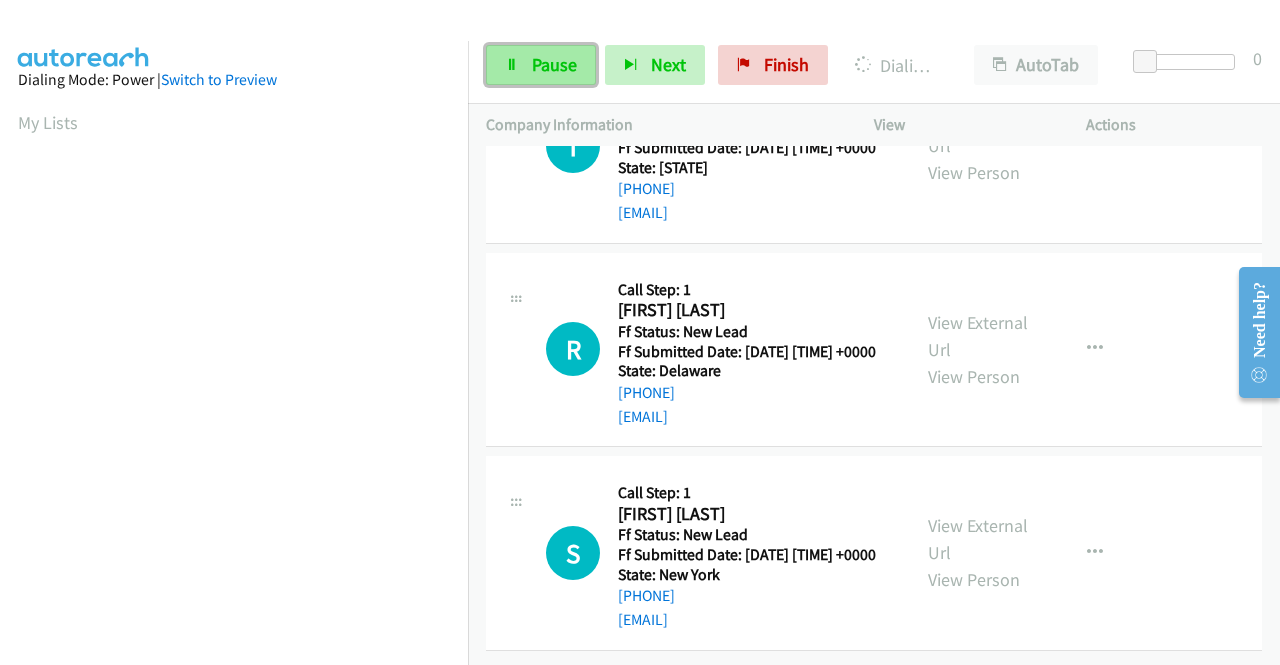click on "Pause" at bounding box center (554, 64) 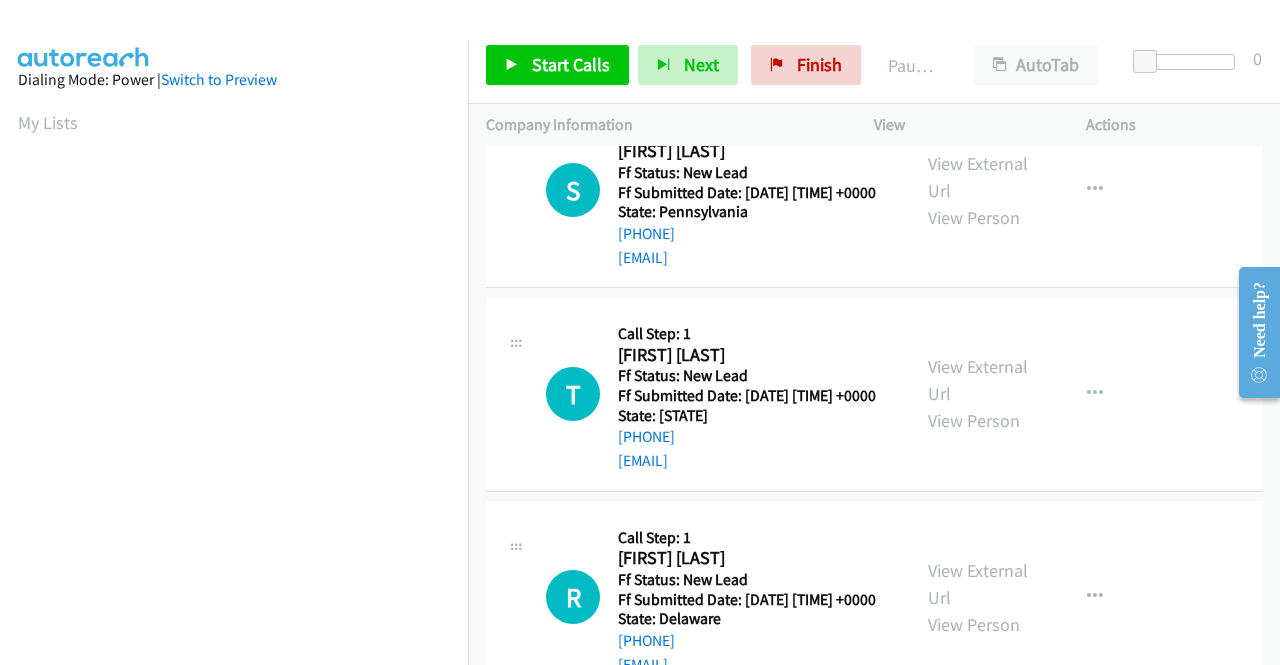scroll, scrollTop: 4152, scrollLeft: 0, axis: vertical 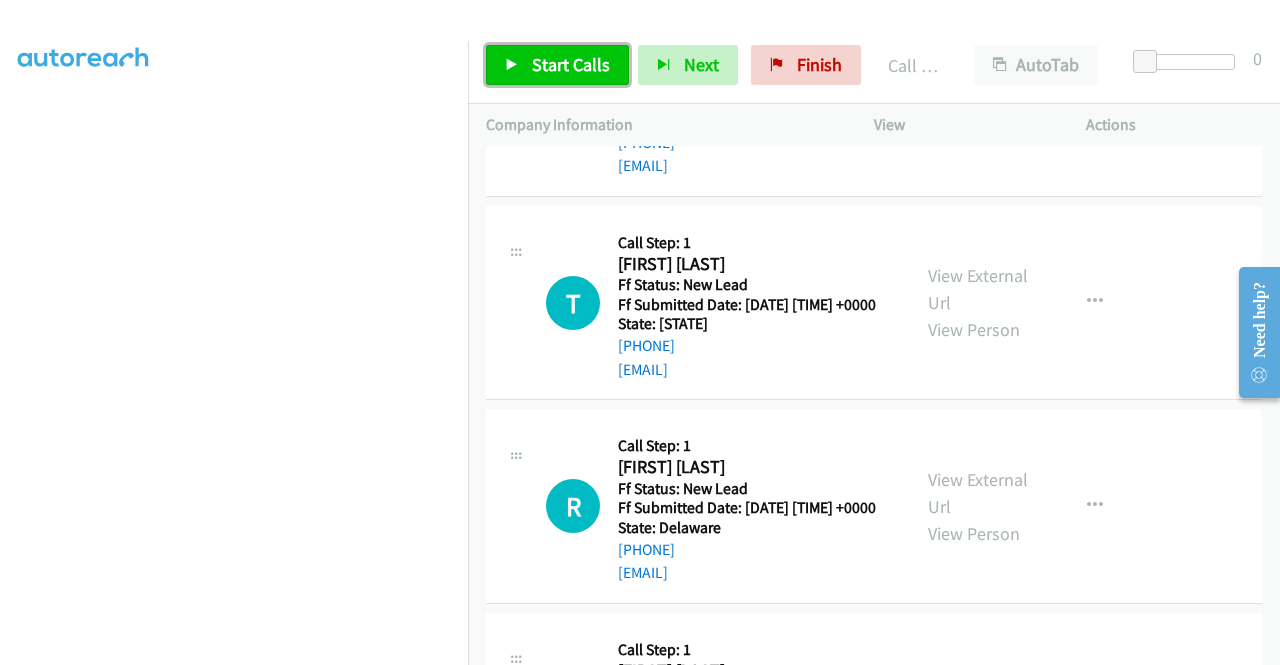 click on "Start Calls" at bounding box center (571, 64) 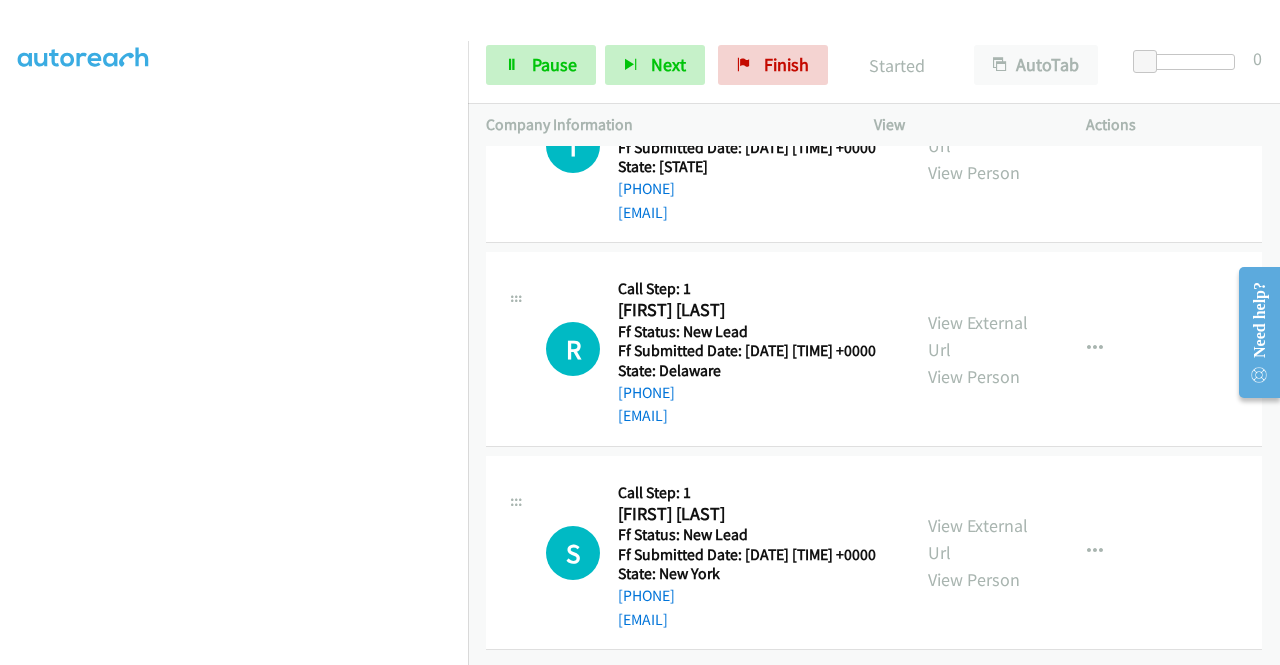 scroll, scrollTop: 4904, scrollLeft: 0, axis: vertical 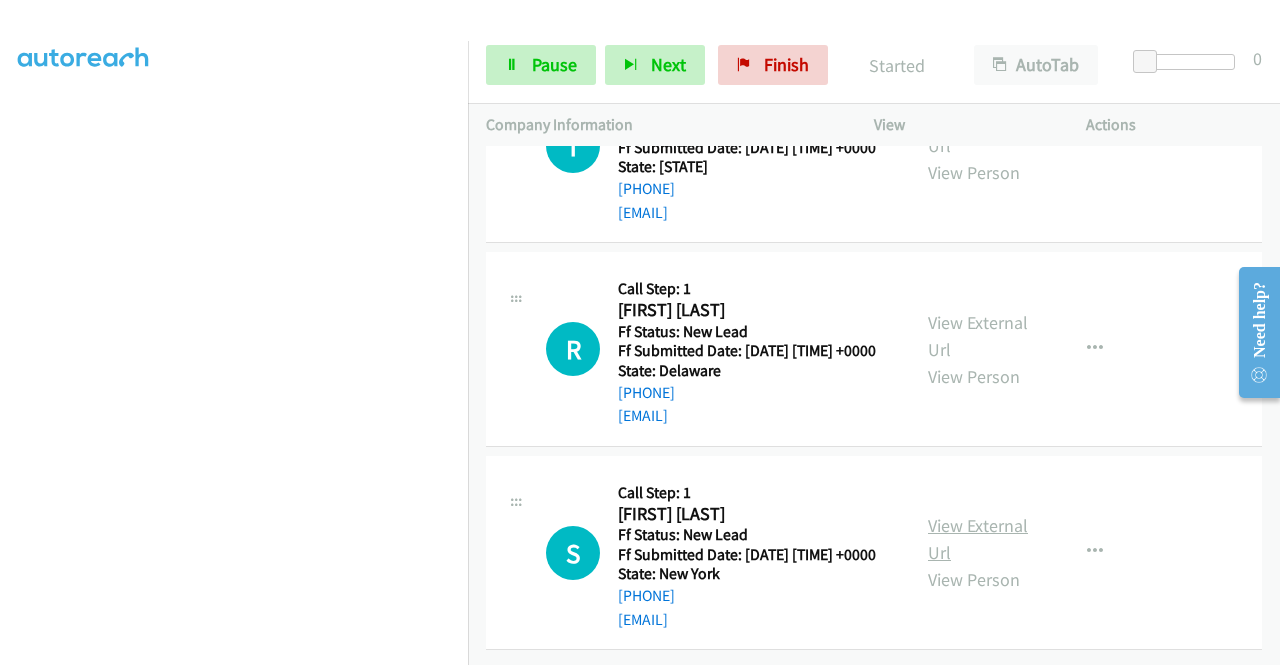 click on "View External Url" at bounding box center (978, 539) 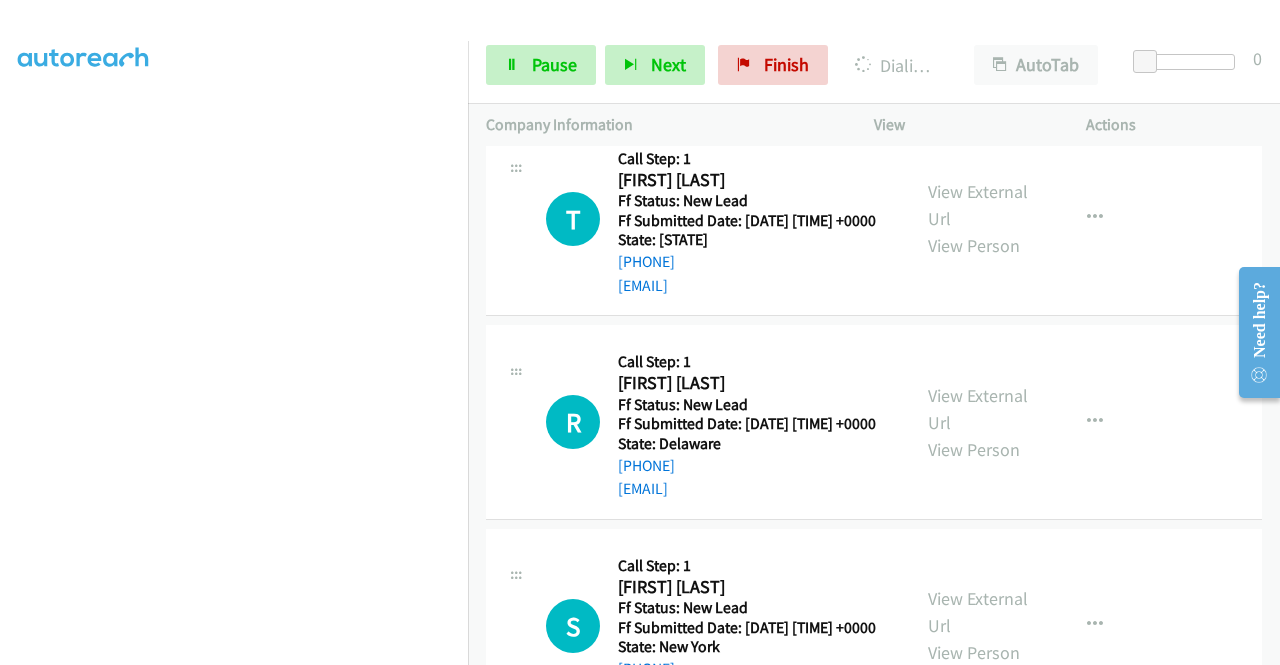 scroll, scrollTop: 4404, scrollLeft: 0, axis: vertical 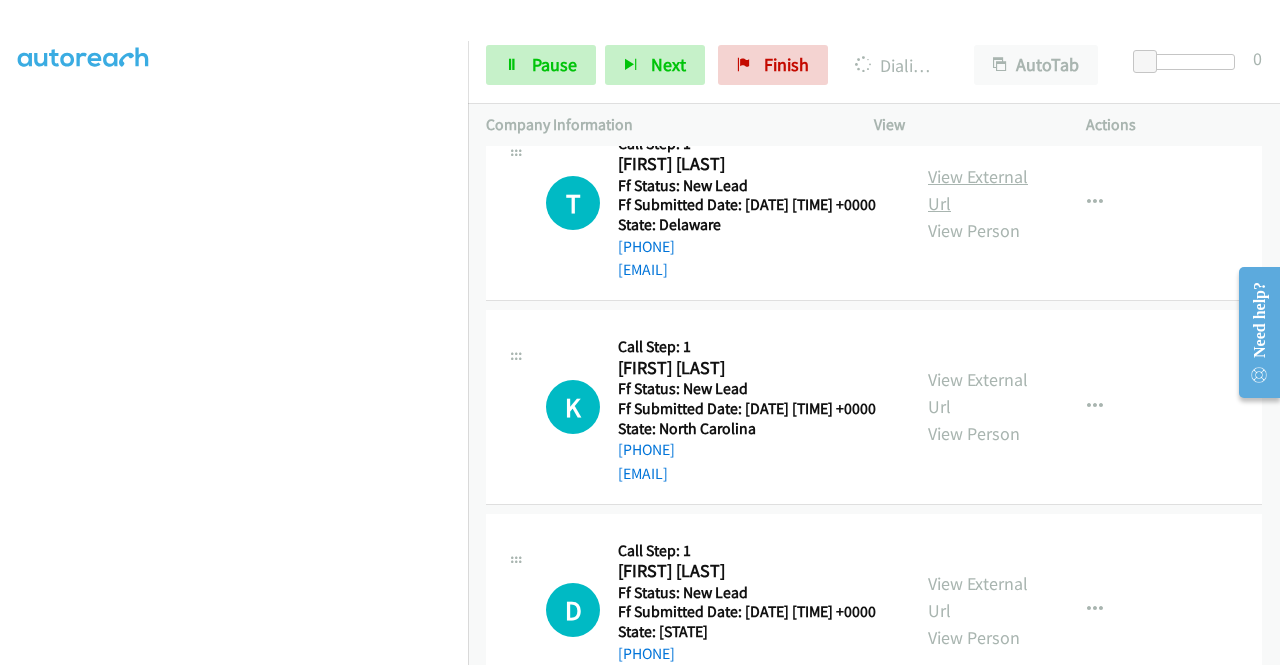 click on "View External Url" at bounding box center [978, 190] 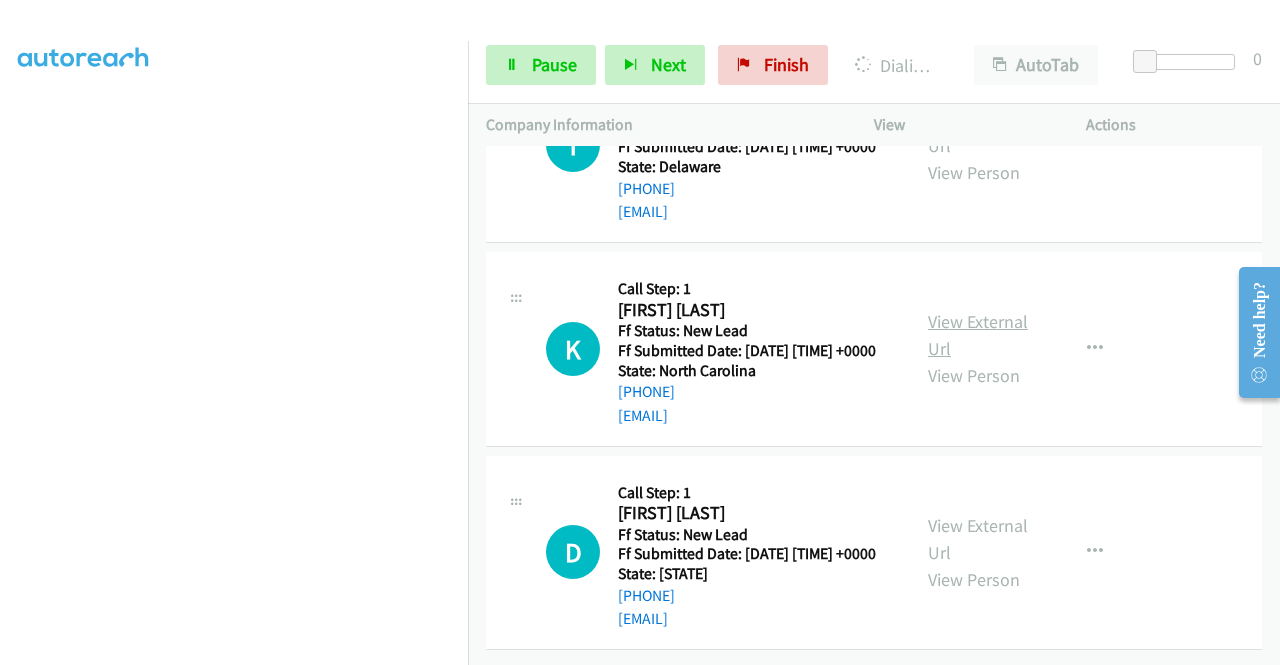 scroll, scrollTop: 5447, scrollLeft: 0, axis: vertical 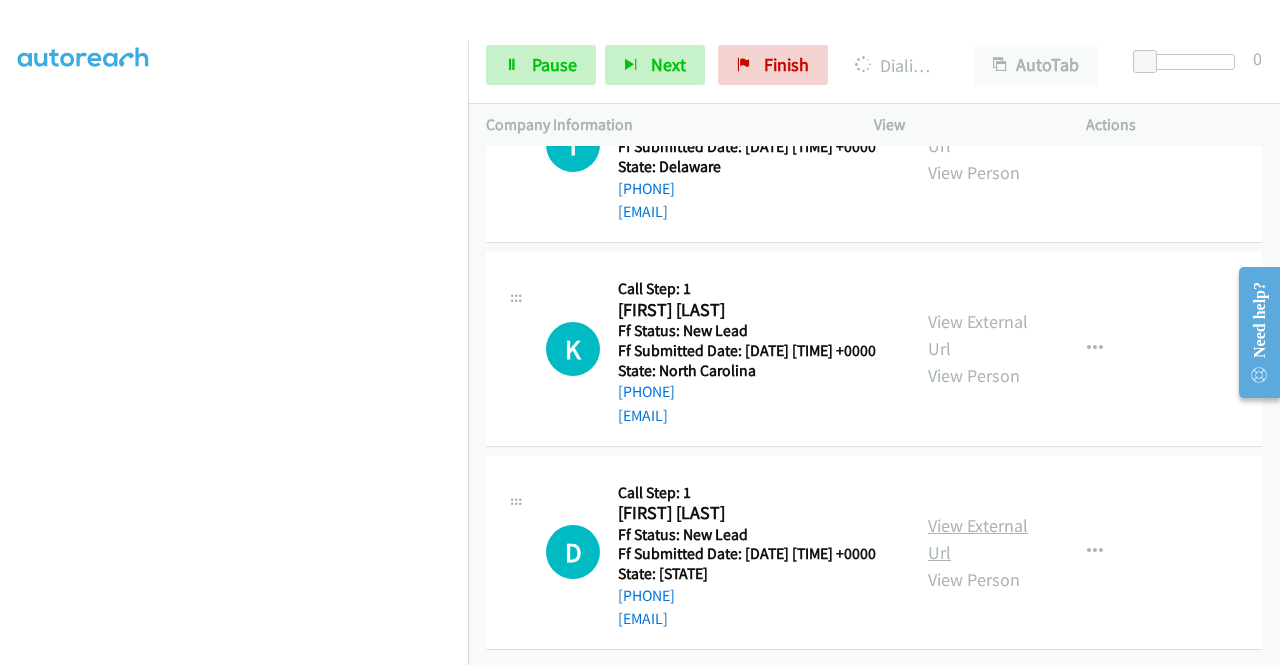 click on "View External Url" at bounding box center [978, 539] 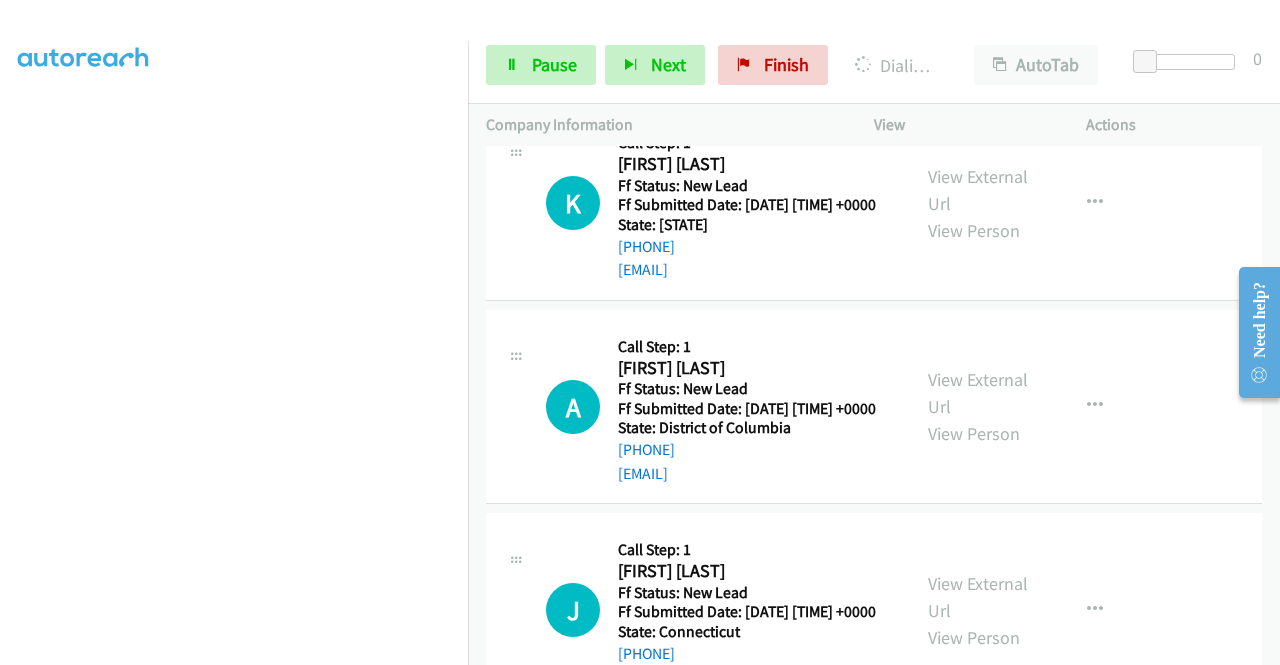 scroll, scrollTop: 5858, scrollLeft: 0, axis: vertical 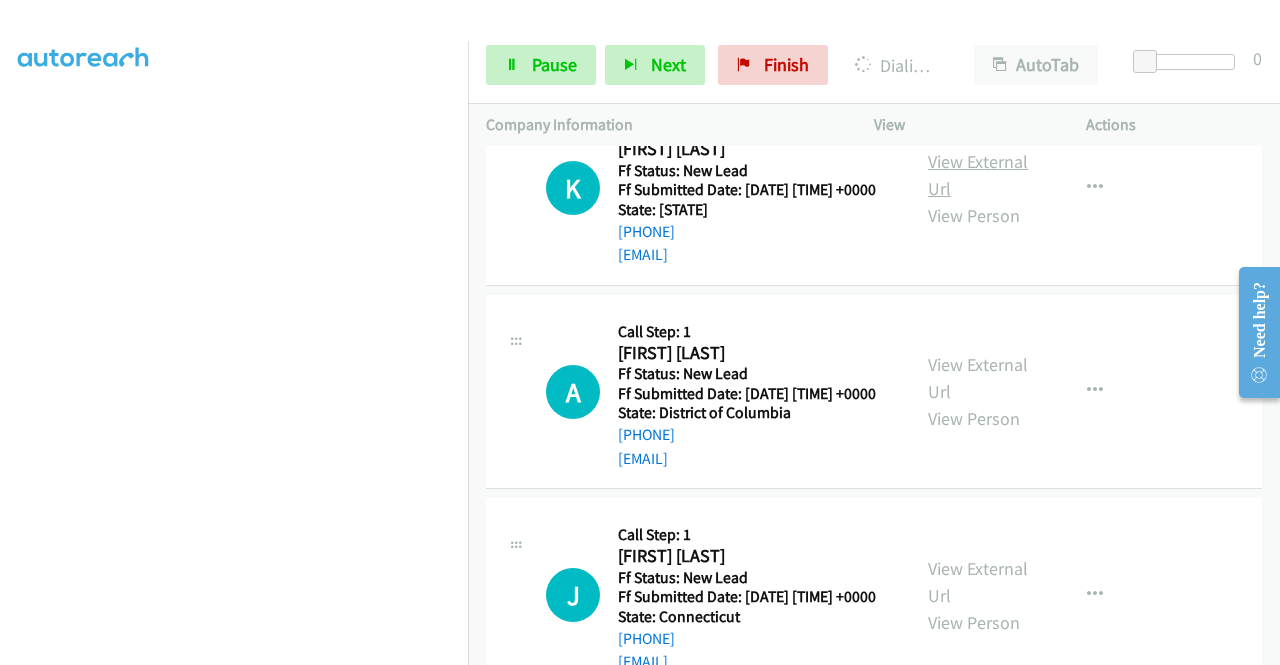 click on "View External Url" at bounding box center (978, 175) 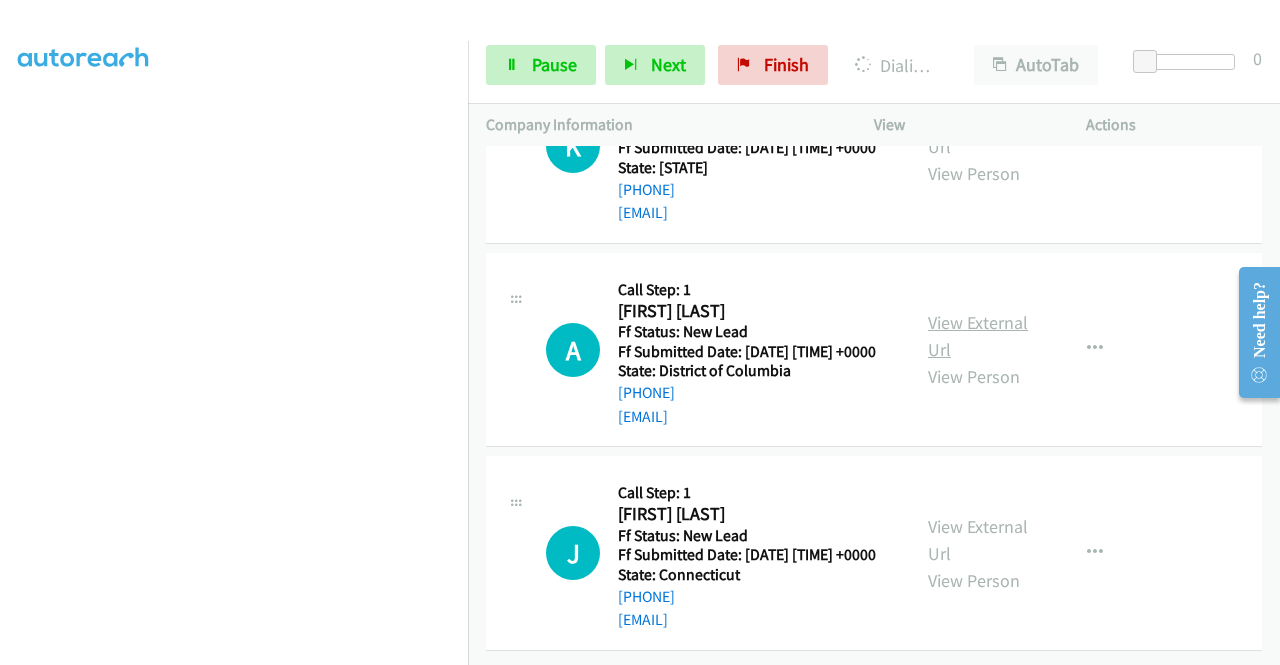 scroll, scrollTop: 6158, scrollLeft: 0, axis: vertical 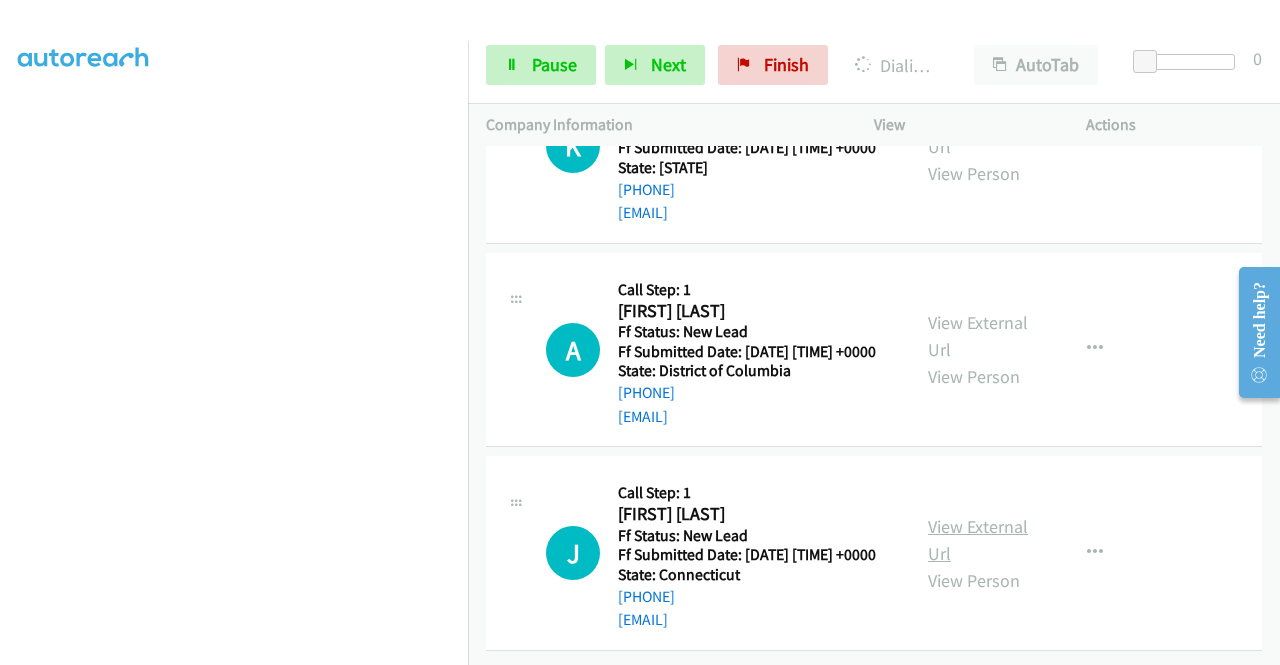 click on "View External Url" at bounding box center (978, 540) 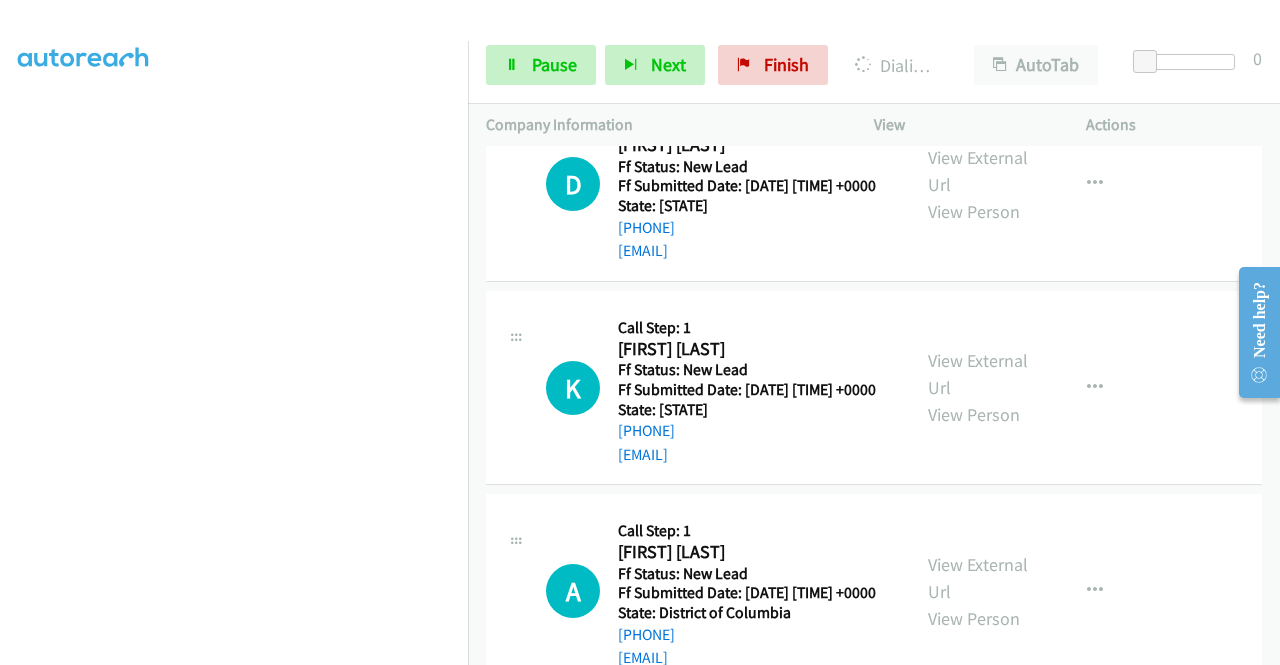 scroll, scrollTop: 5711, scrollLeft: 0, axis: vertical 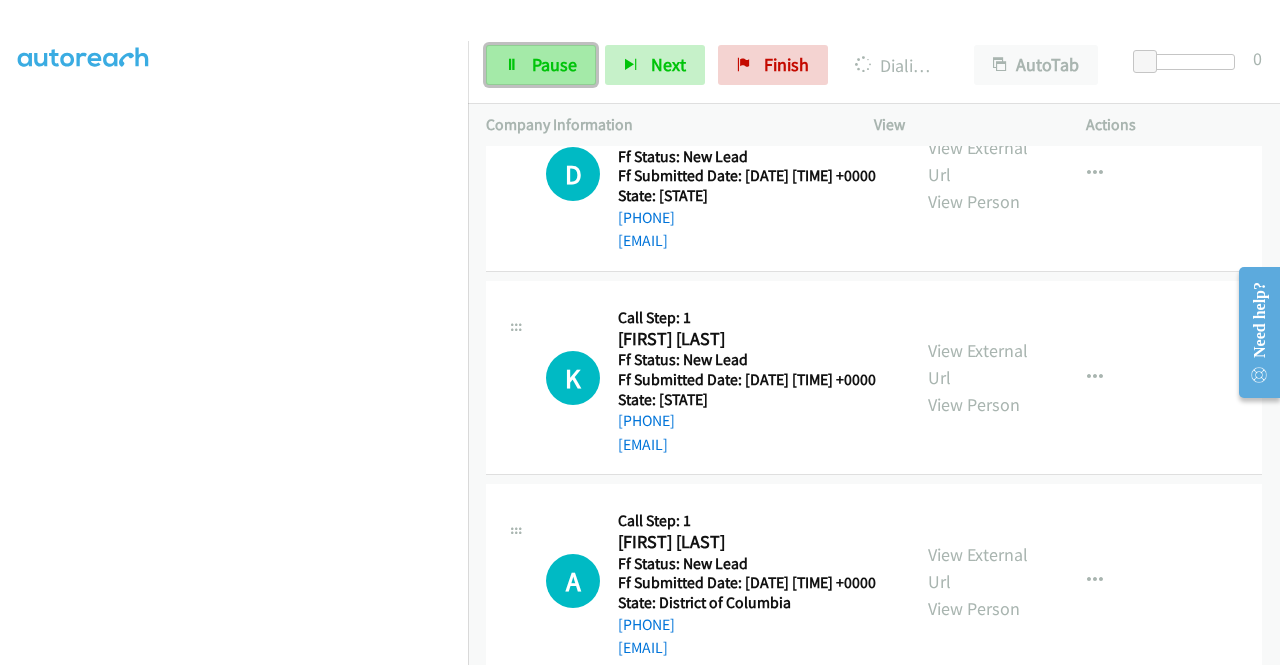 click on "Pause" at bounding box center [554, 64] 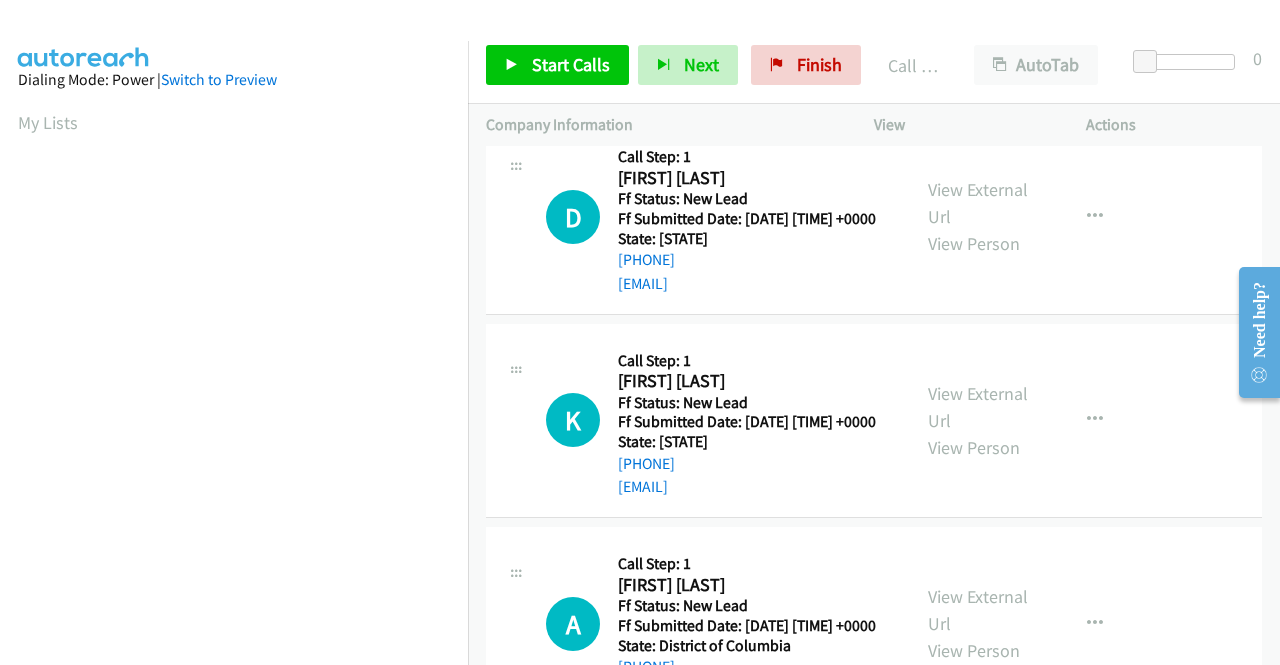scroll, scrollTop: 113, scrollLeft: 0, axis: vertical 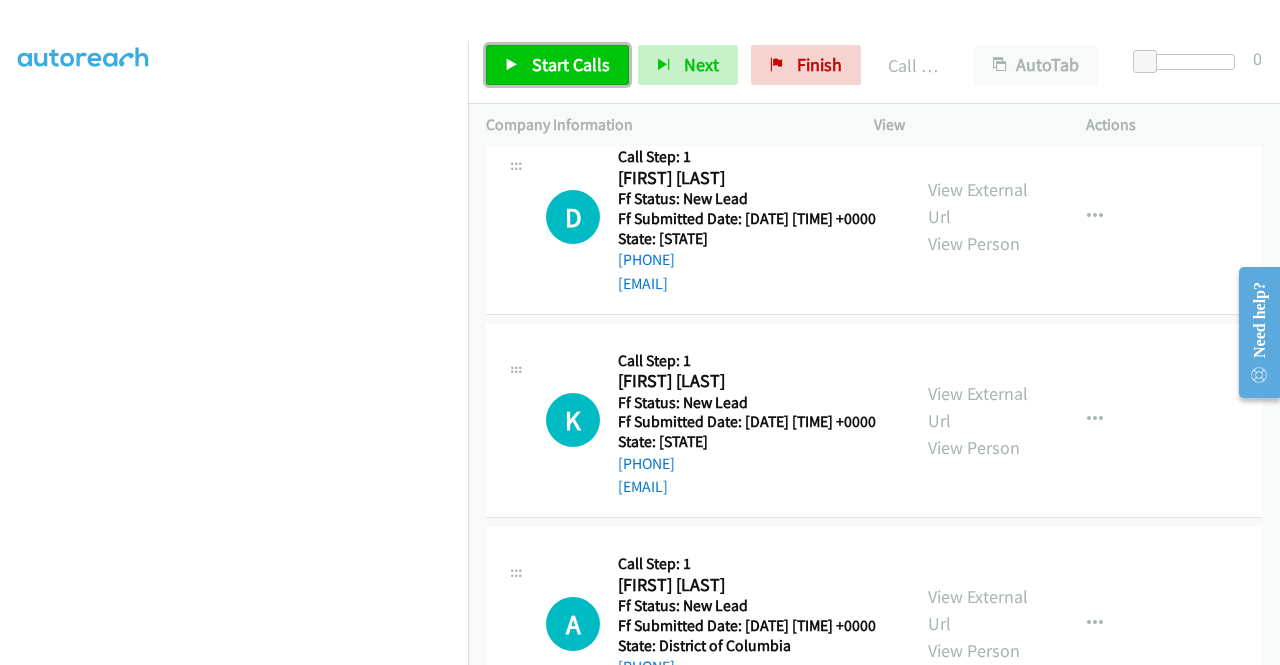 click on "Start Calls" at bounding box center (571, 64) 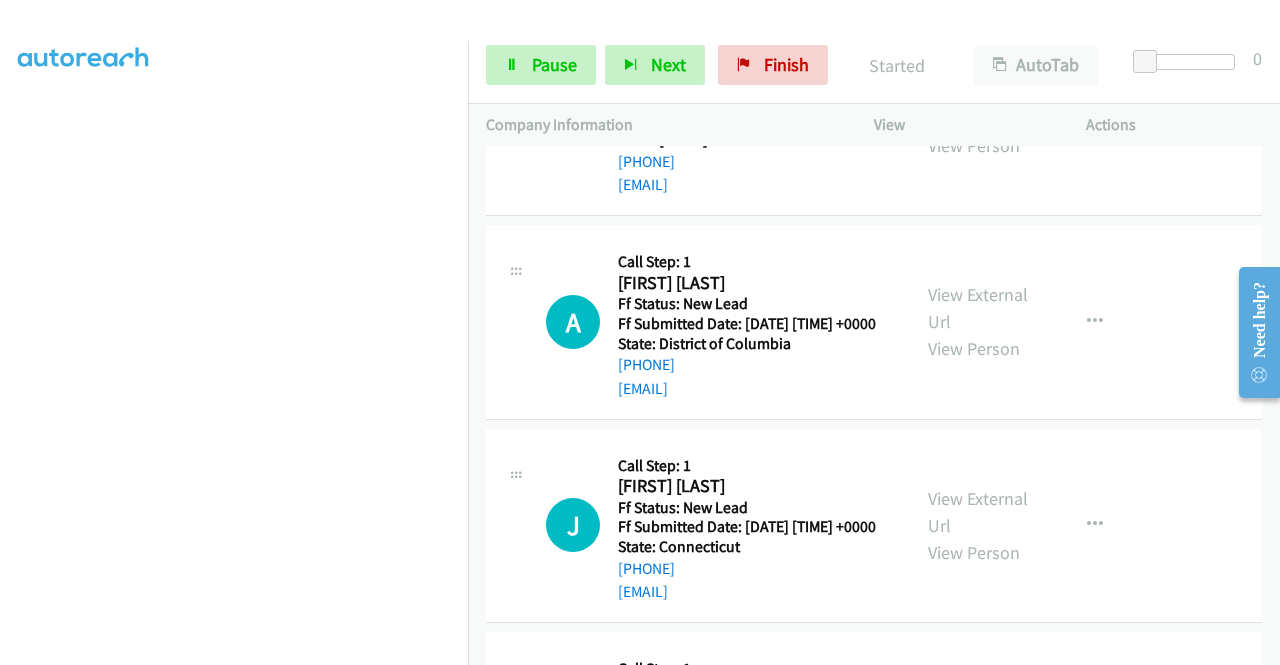 scroll, scrollTop: 6011, scrollLeft: 0, axis: vertical 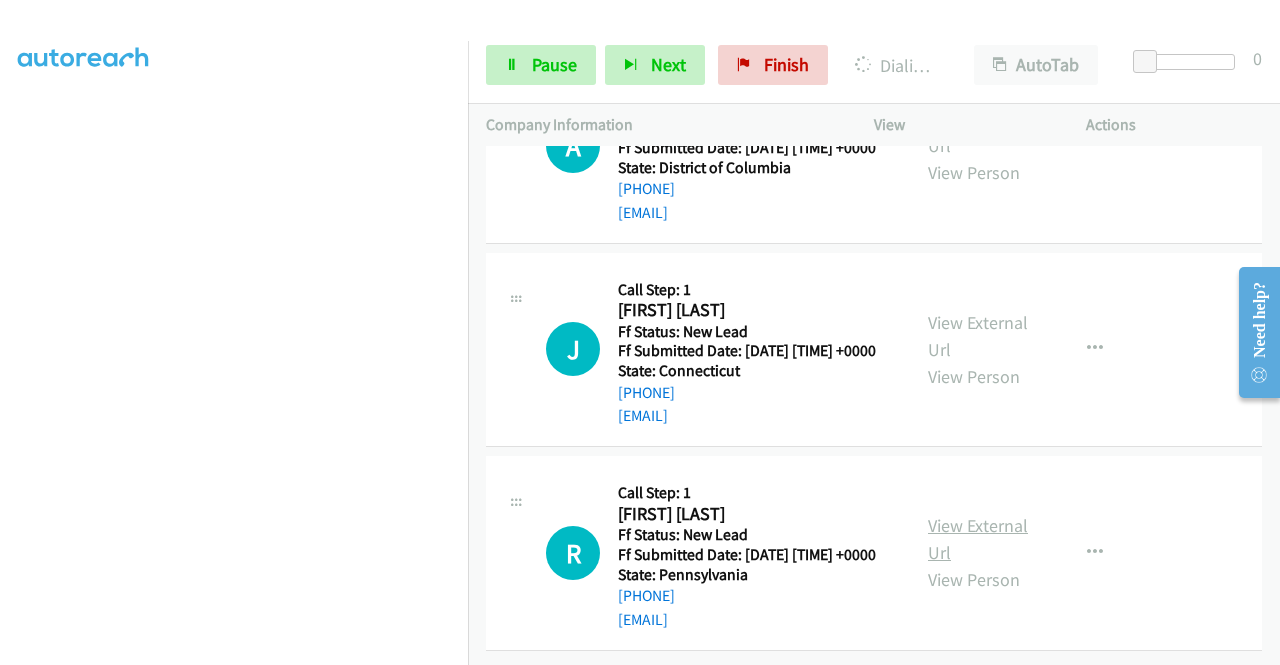 click on "View External Url" at bounding box center [978, 539] 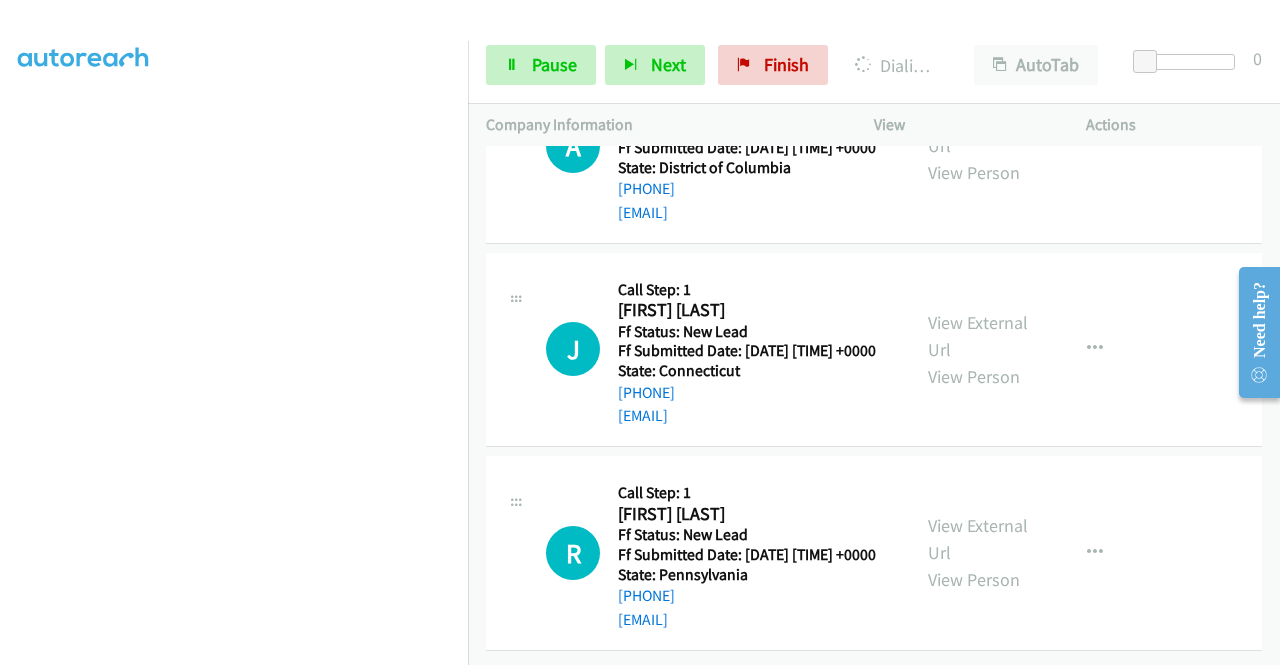 scroll, scrollTop: 400, scrollLeft: 0, axis: vertical 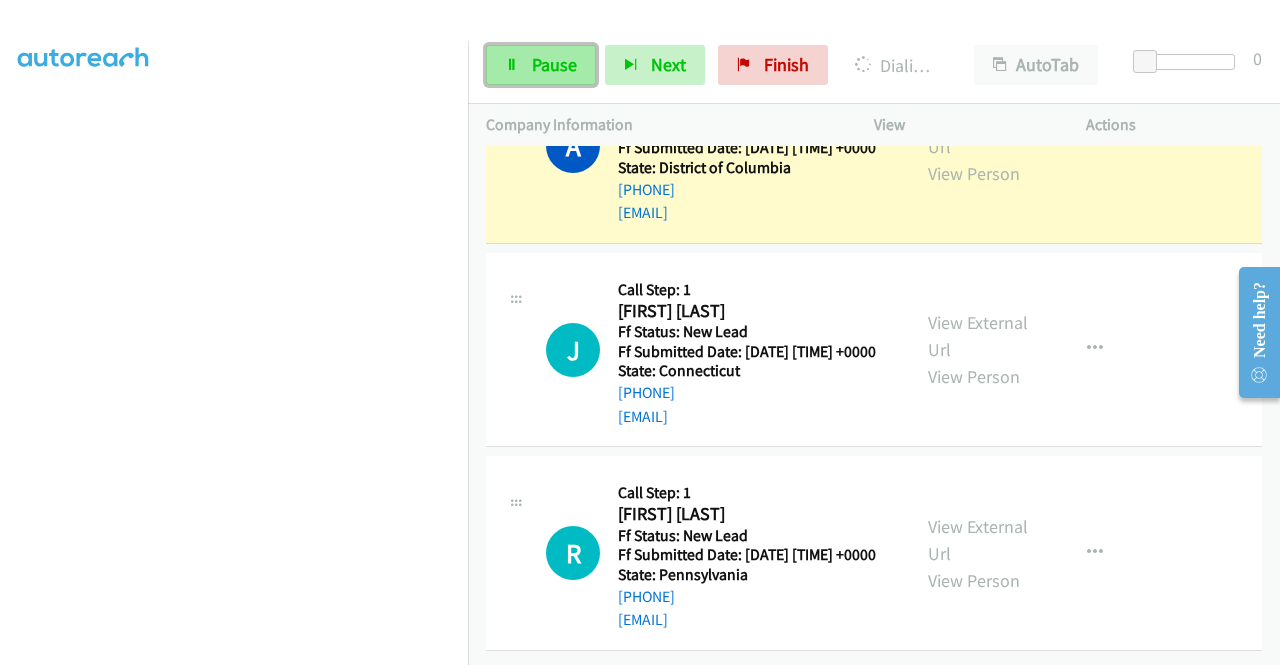 click on "Pause" at bounding box center [554, 64] 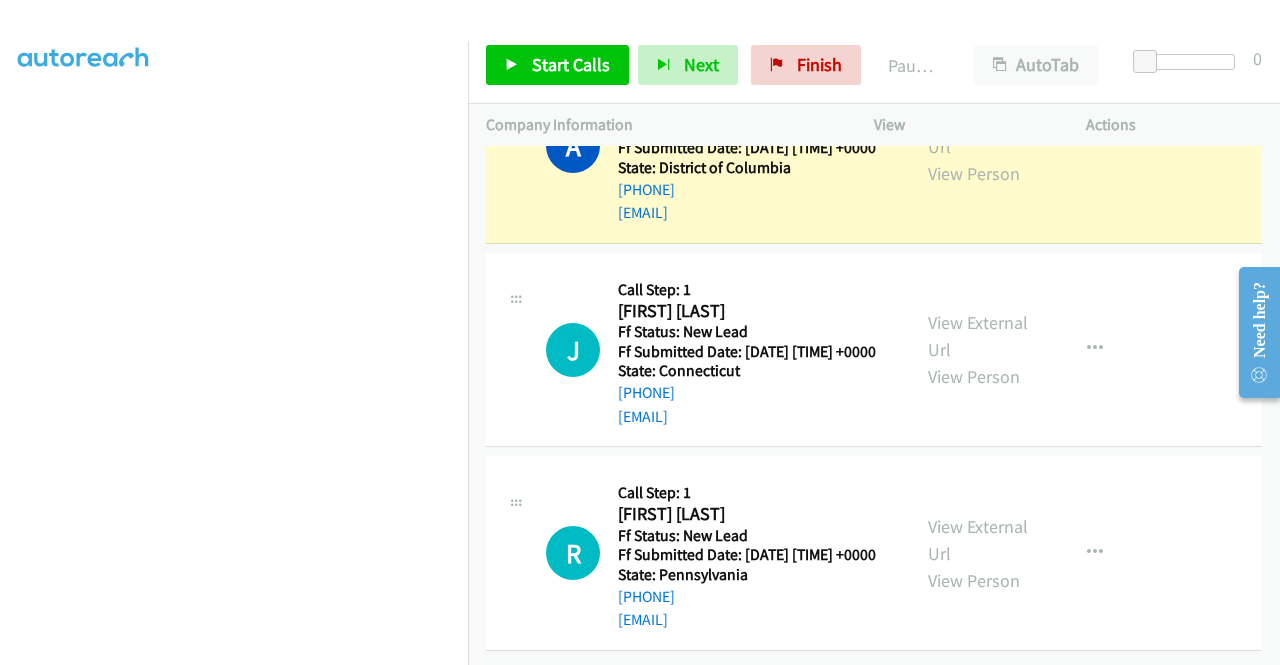 scroll, scrollTop: 6803, scrollLeft: 0, axis: vertical 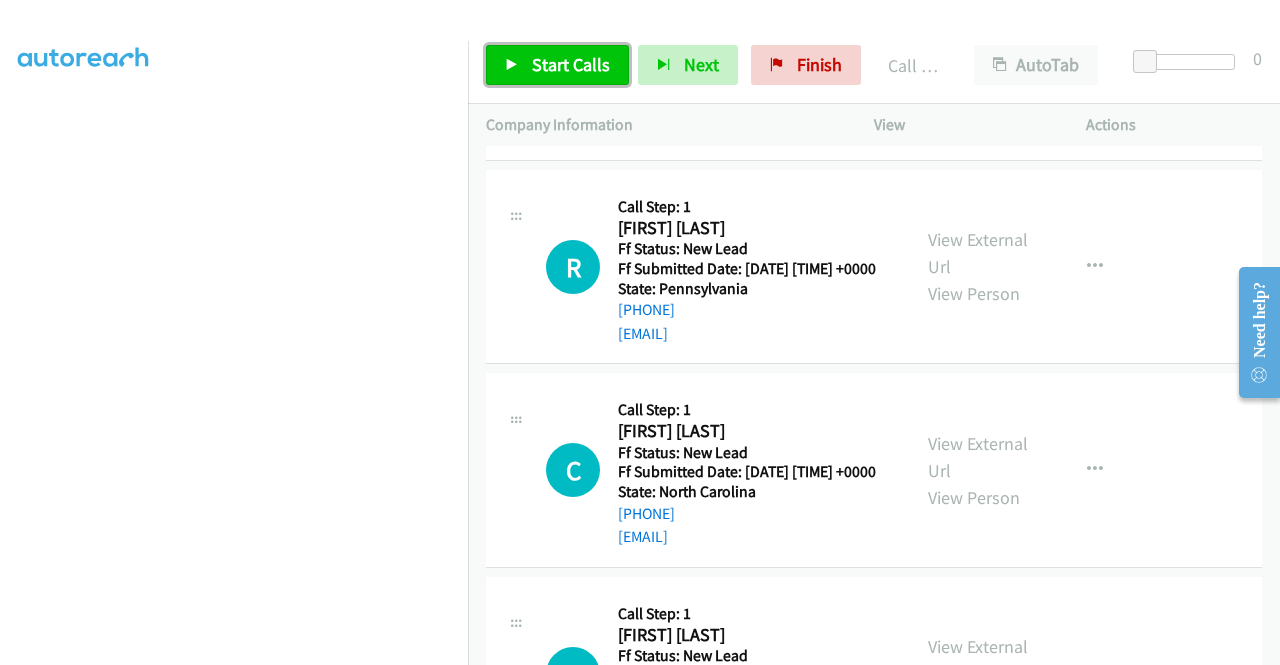 drag, startPoint x: 598, startPoint y: 59, endPoint x: 656, endPoint y: 118, distance: 82.73451 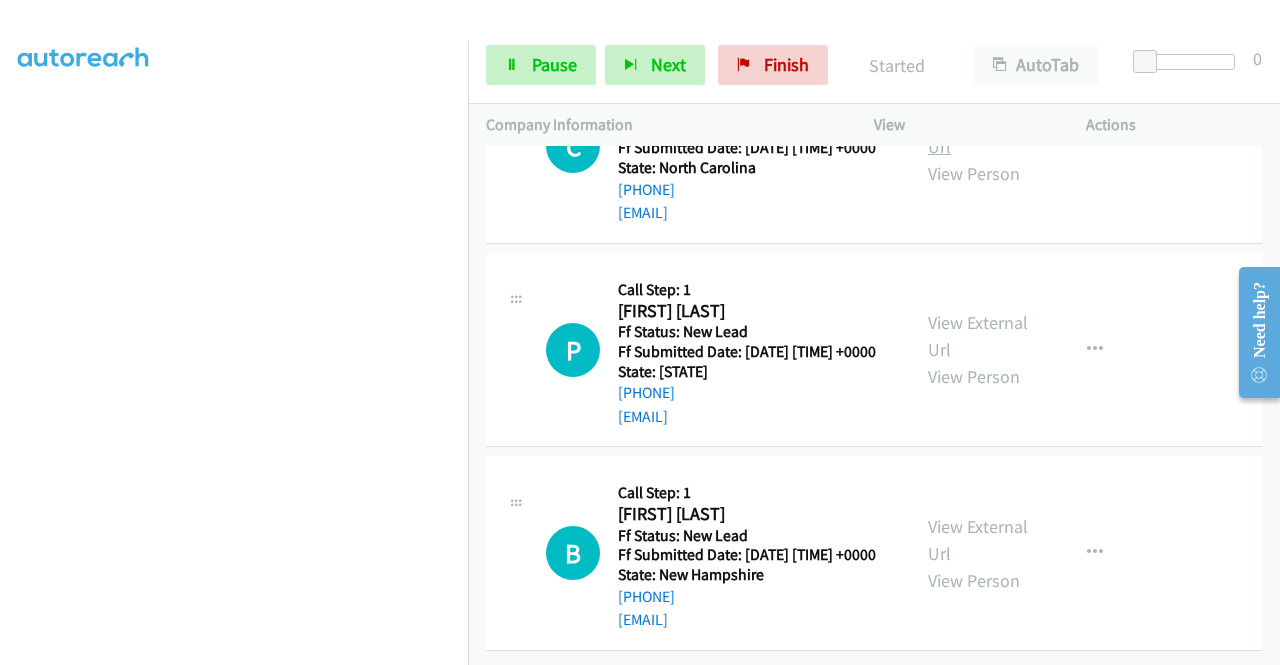 scroll, scrollTop: 7103, scrollLeft: 0, axis: vertical 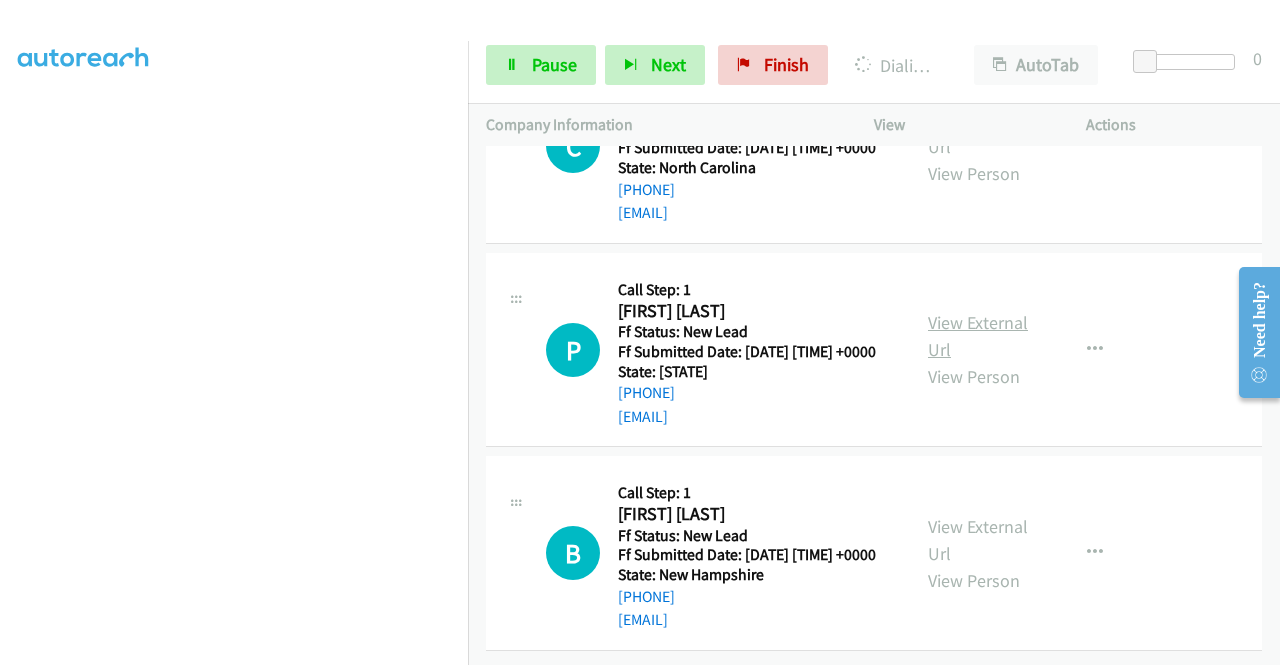 click on "View External Url" at bounding box center [978, 336] 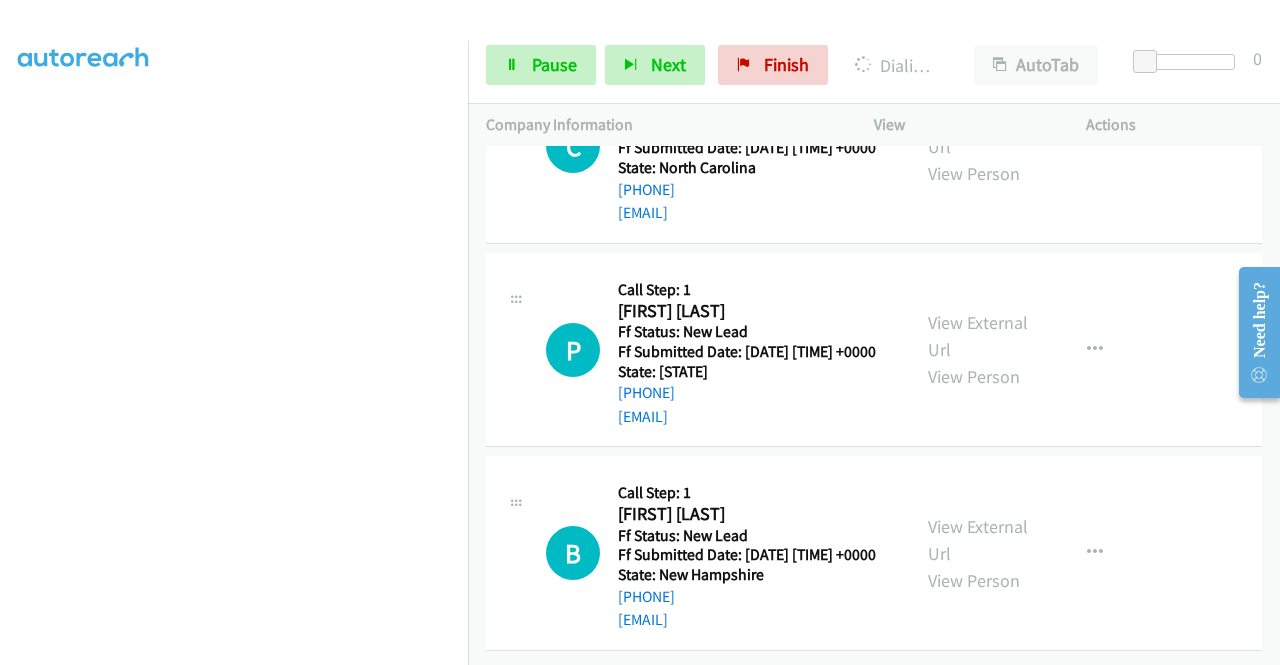 scroll, scrollTop: 7503, scrollLeft: 0, axis: vertical 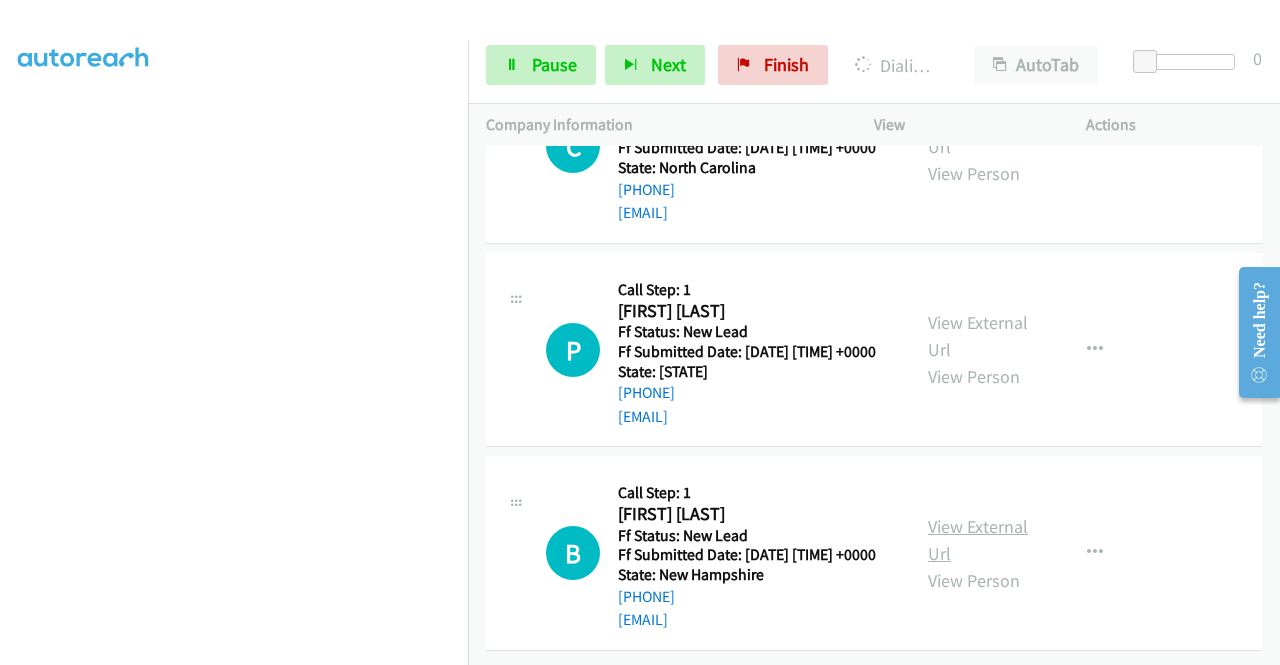click on "View External Url" at bounding box center (978, 540) 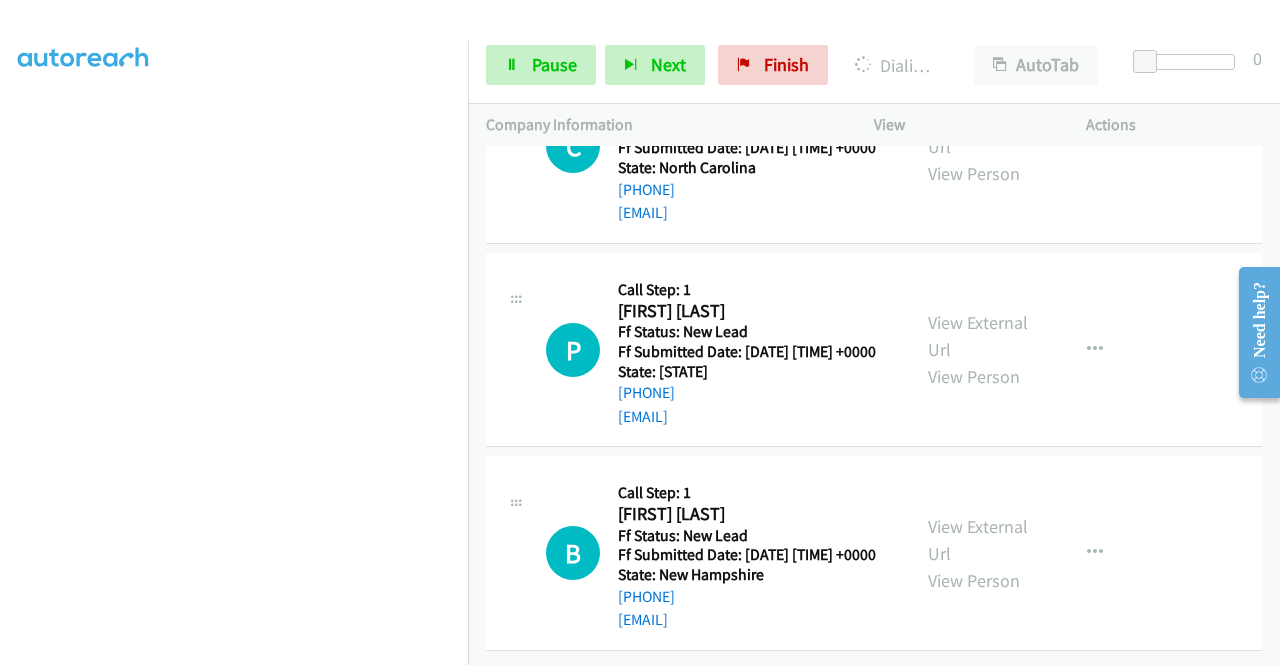scroll, scrollTop: 7514, scrollLeft: 0, axis: vertical 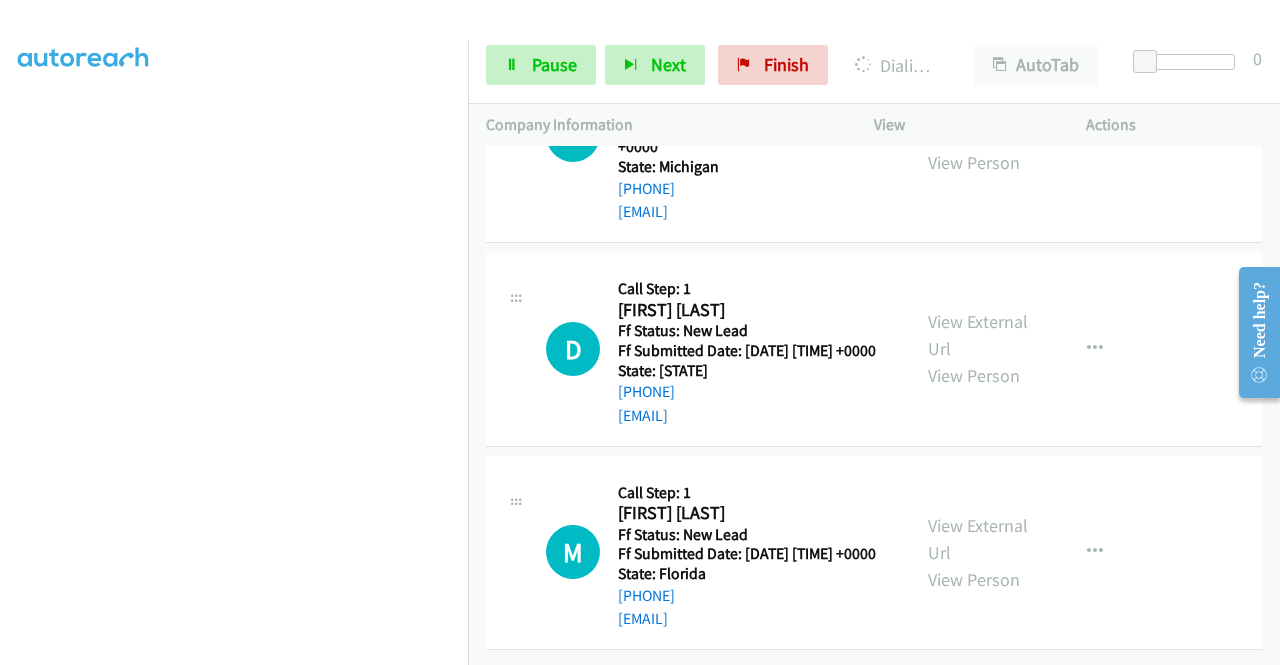 click on "View External Url" at bounding box center (978, 122) 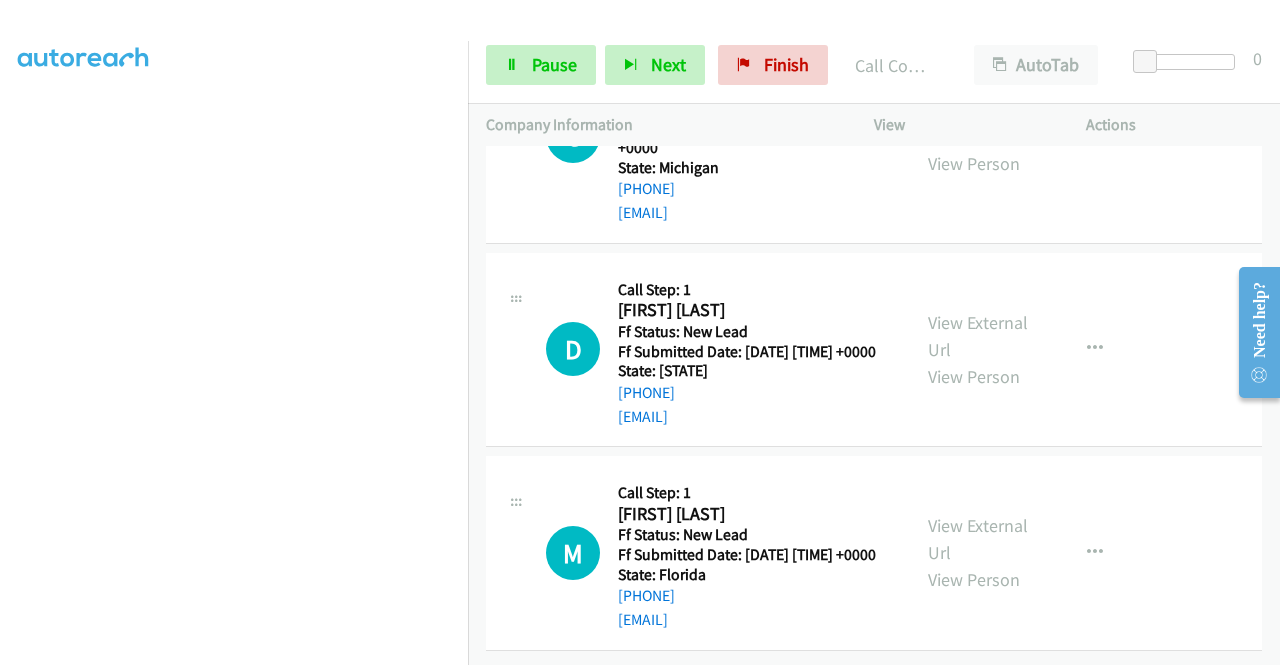 scroll, scrollTop: 7898, scrollLeft: 0, axis: vertical 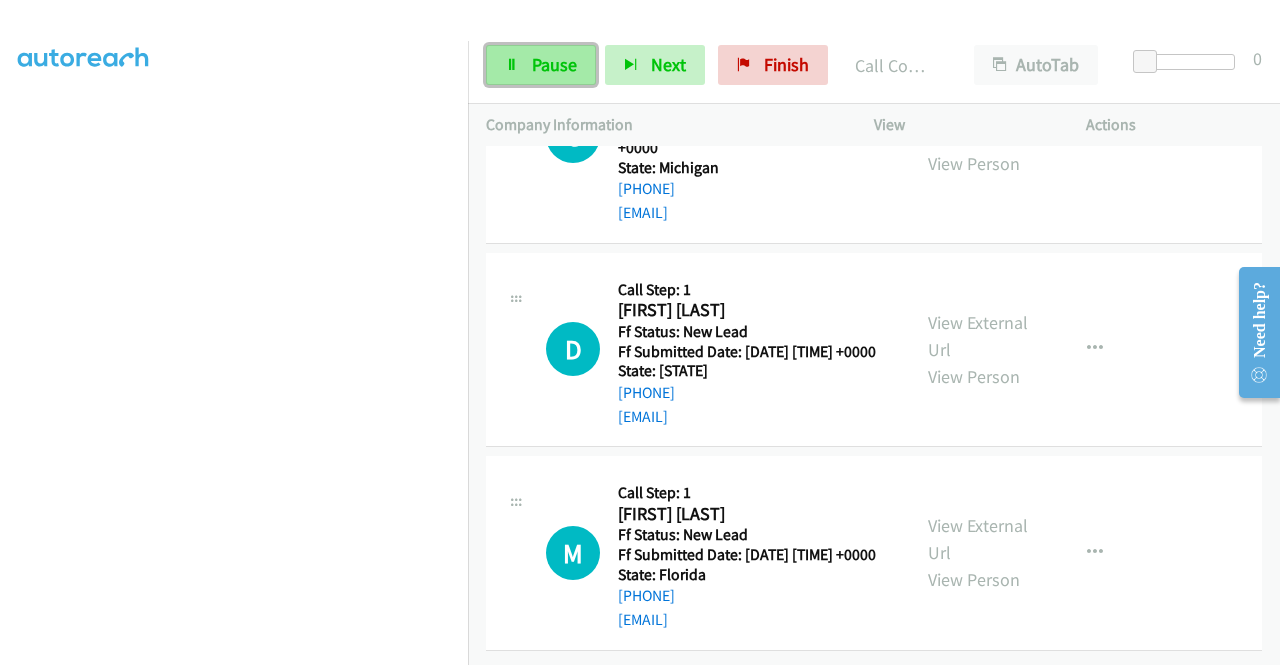 click on "Pause" at bounding box center (541, 65) 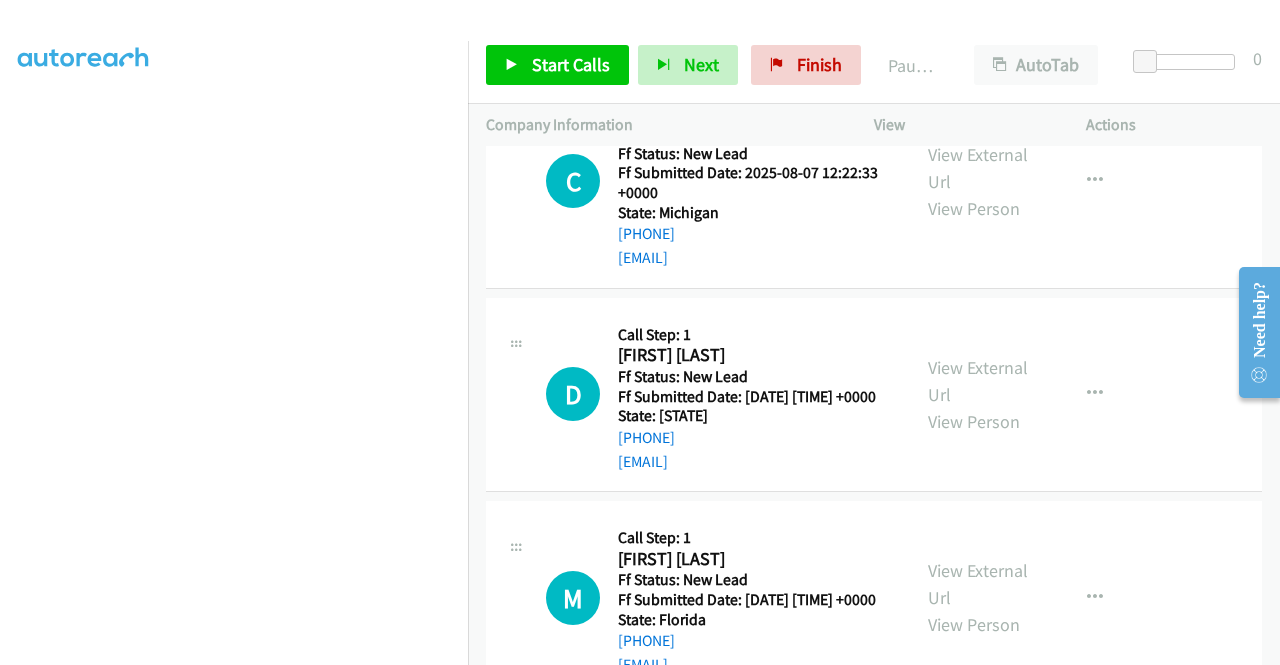scroll, scrollTop: 7652, scrollLeft: 0, axis: vertical 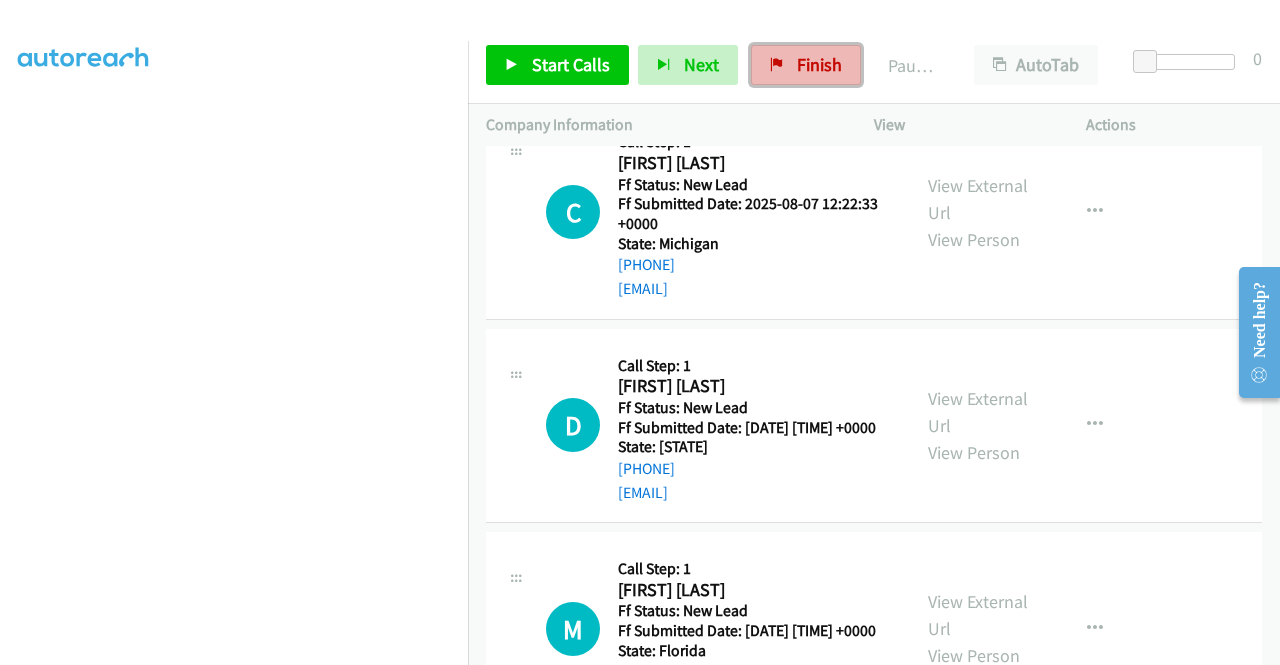 click on "Finish" at bounding box center [819, 64] 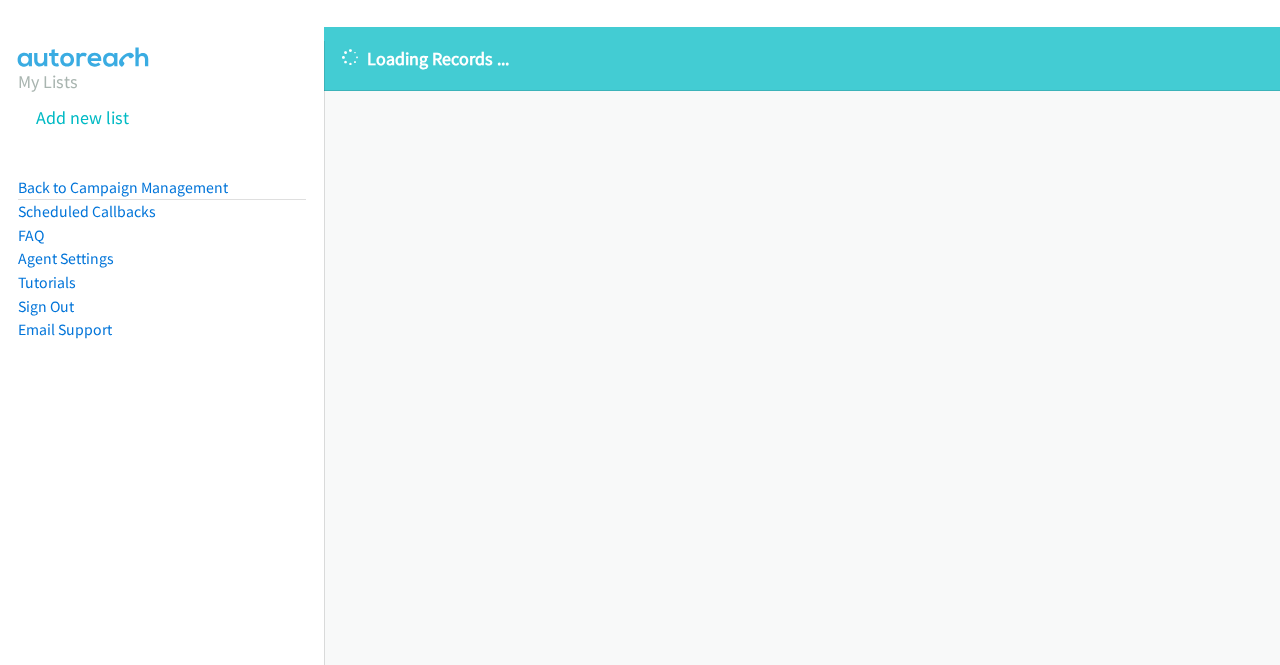 scroll, scrollTop: 0, scrollLeft: 0, axis: both 